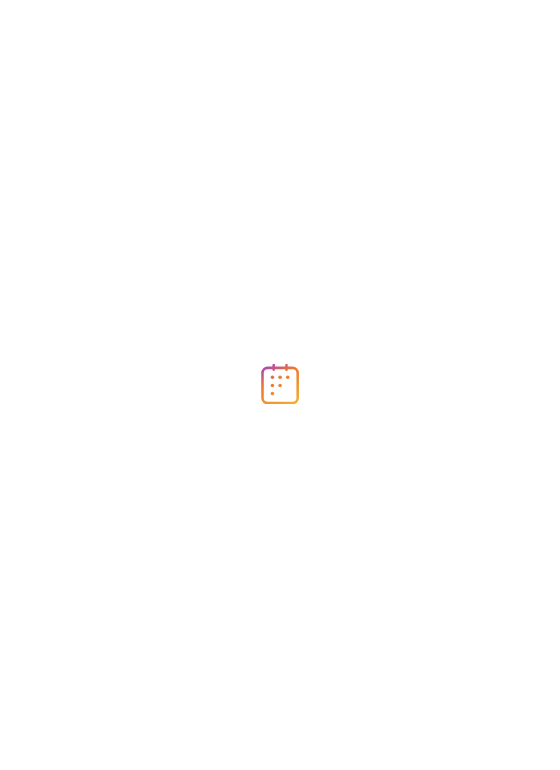scroll, scrollTop: 0, scrollLeft: 0, axis: both 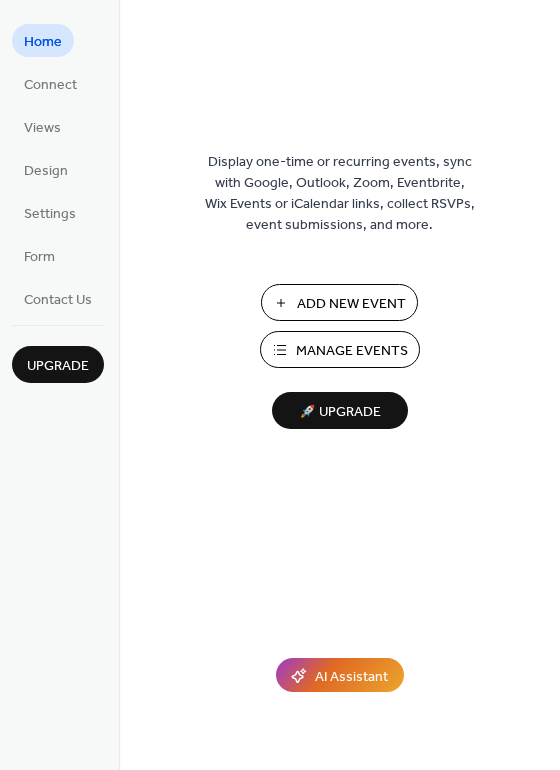 click on "Manage Events" at bounding box center [352, 351] 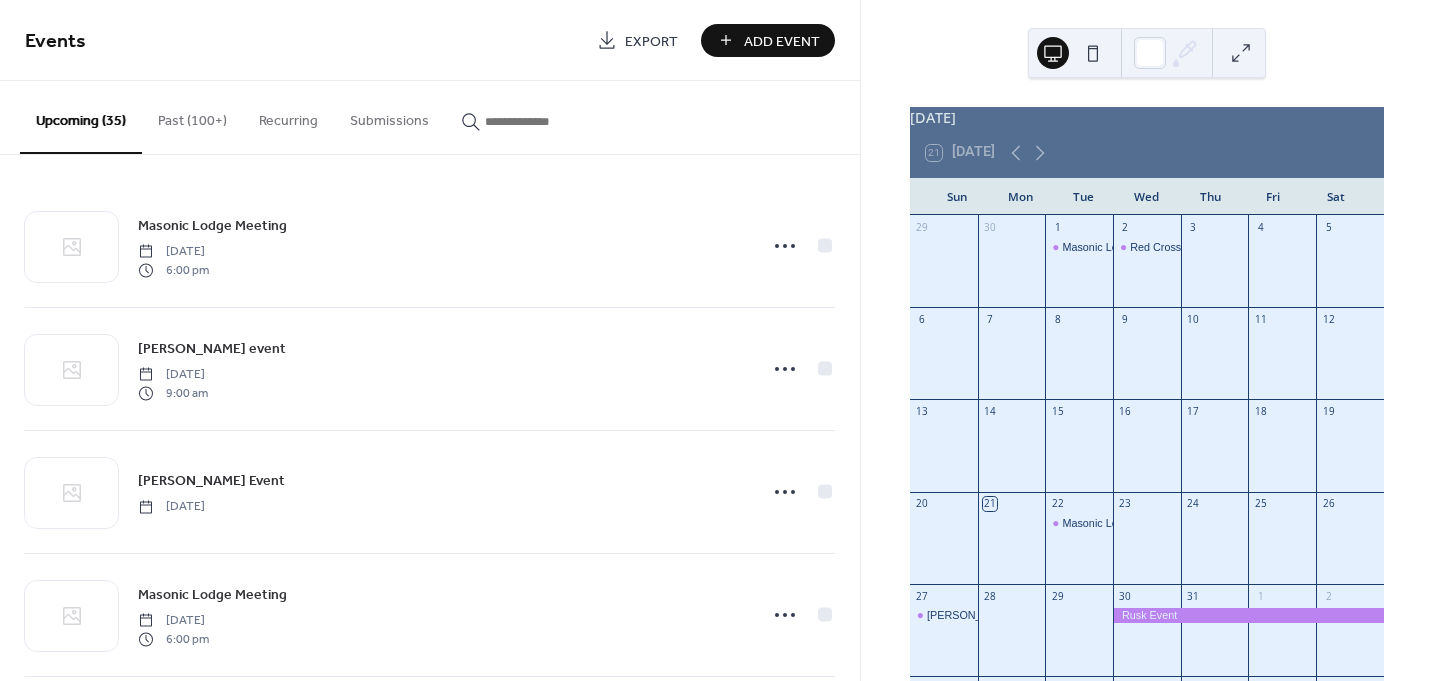 scroll, scrollTop: 0, scrollLeft: 0, axis: both 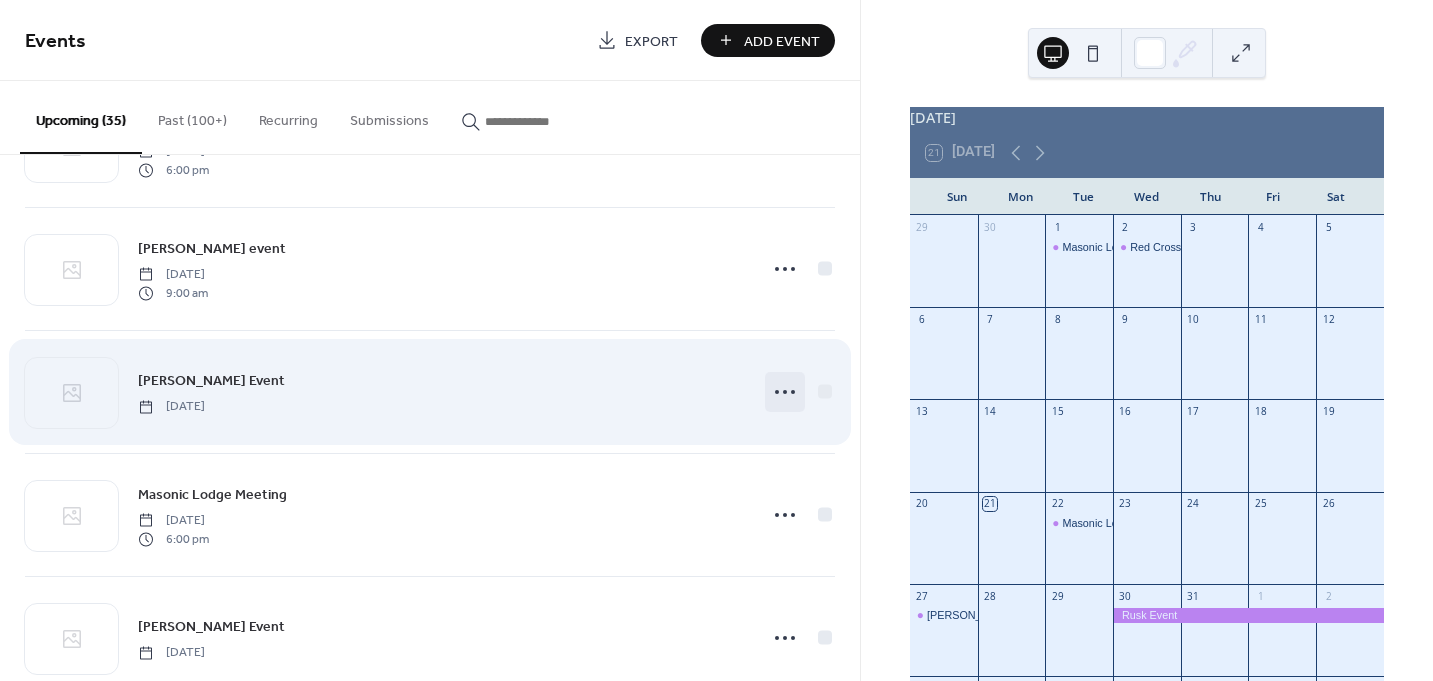 click 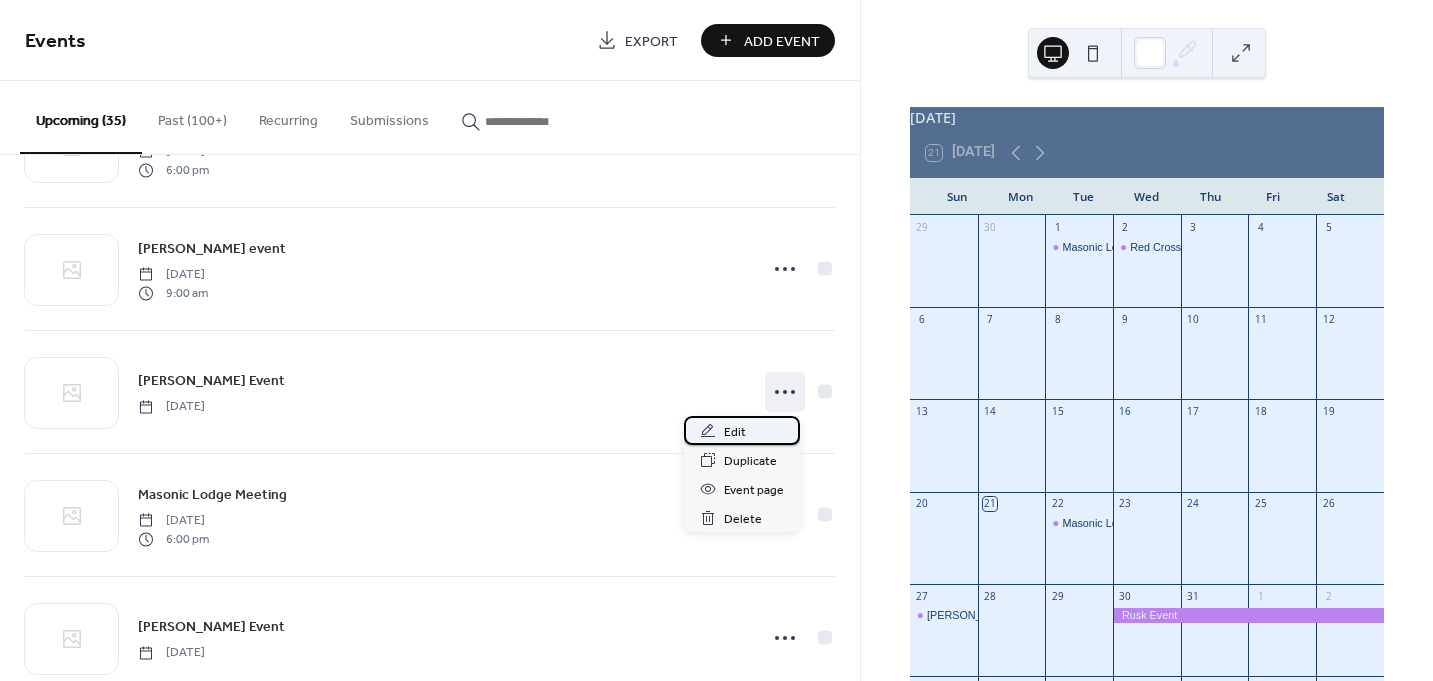 click on "Edit" at bounding box center [735, 432] 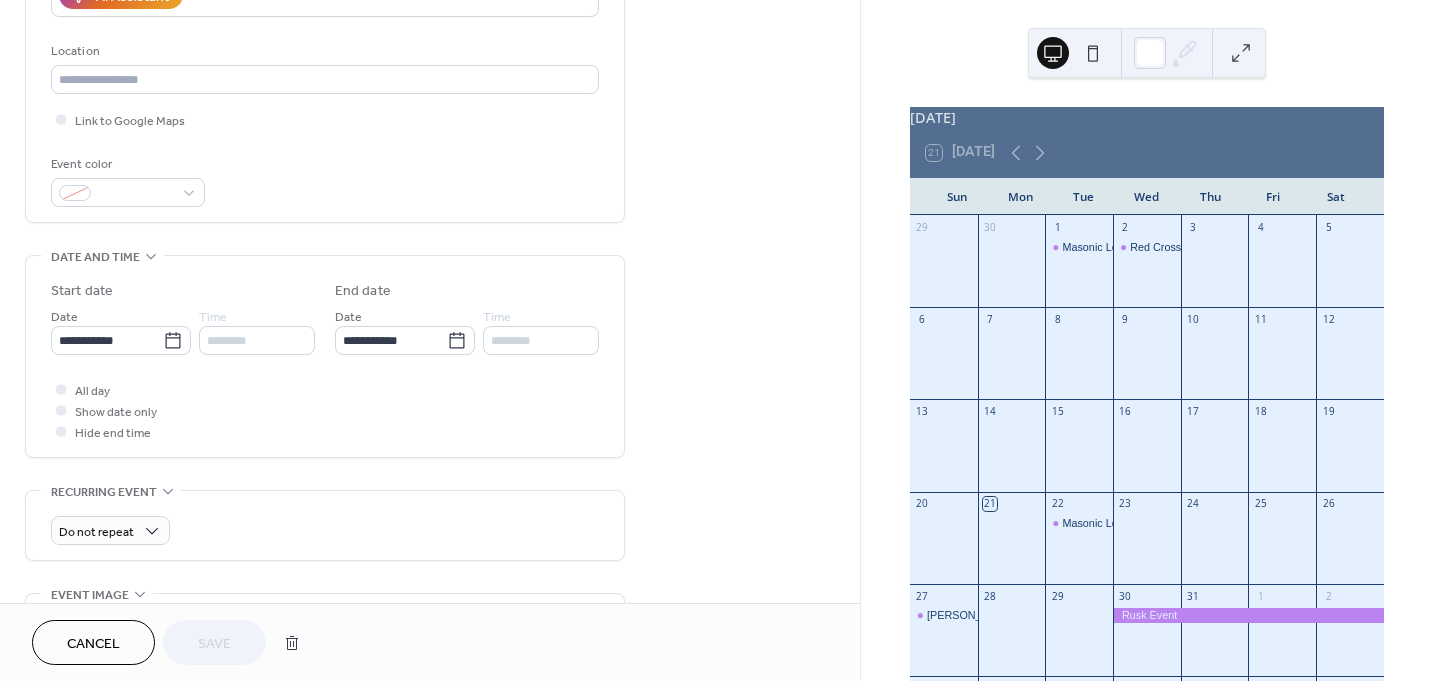 scroll, scrollTop: 400, scrollLeft: 0, axis: vertical 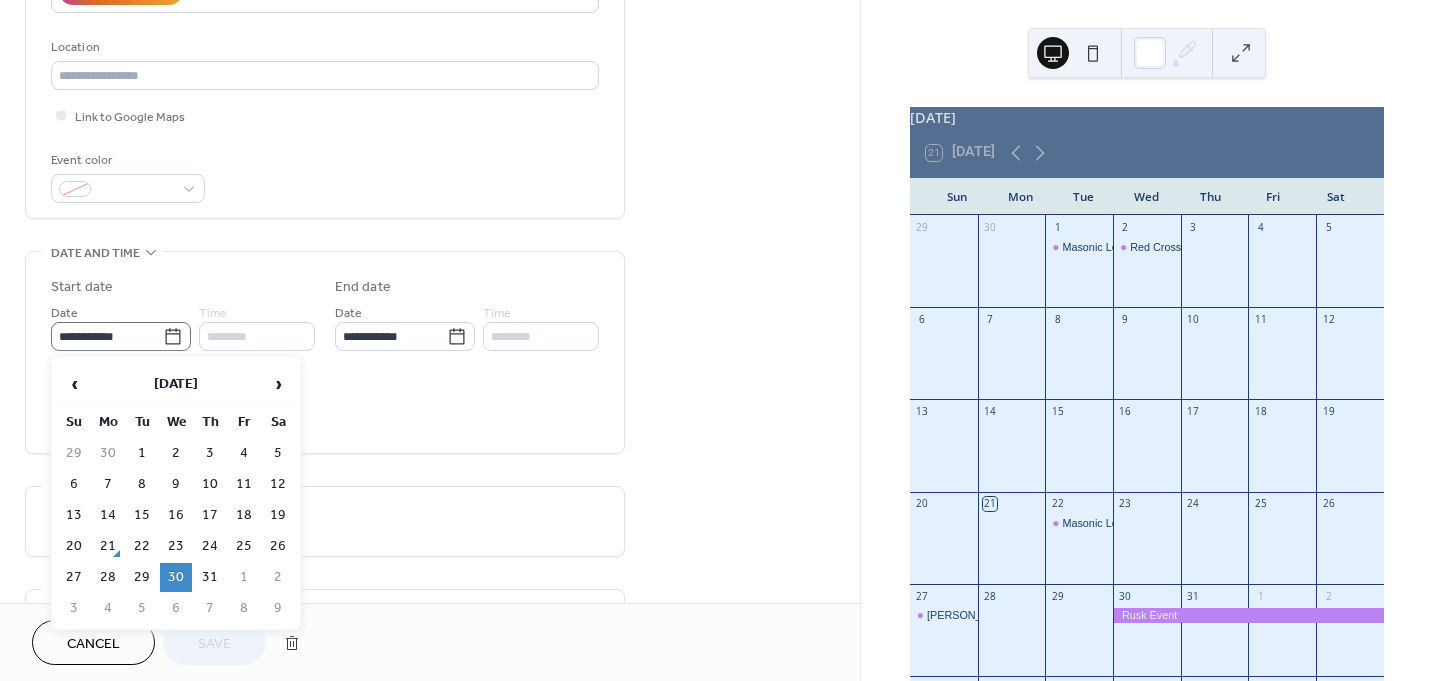 click 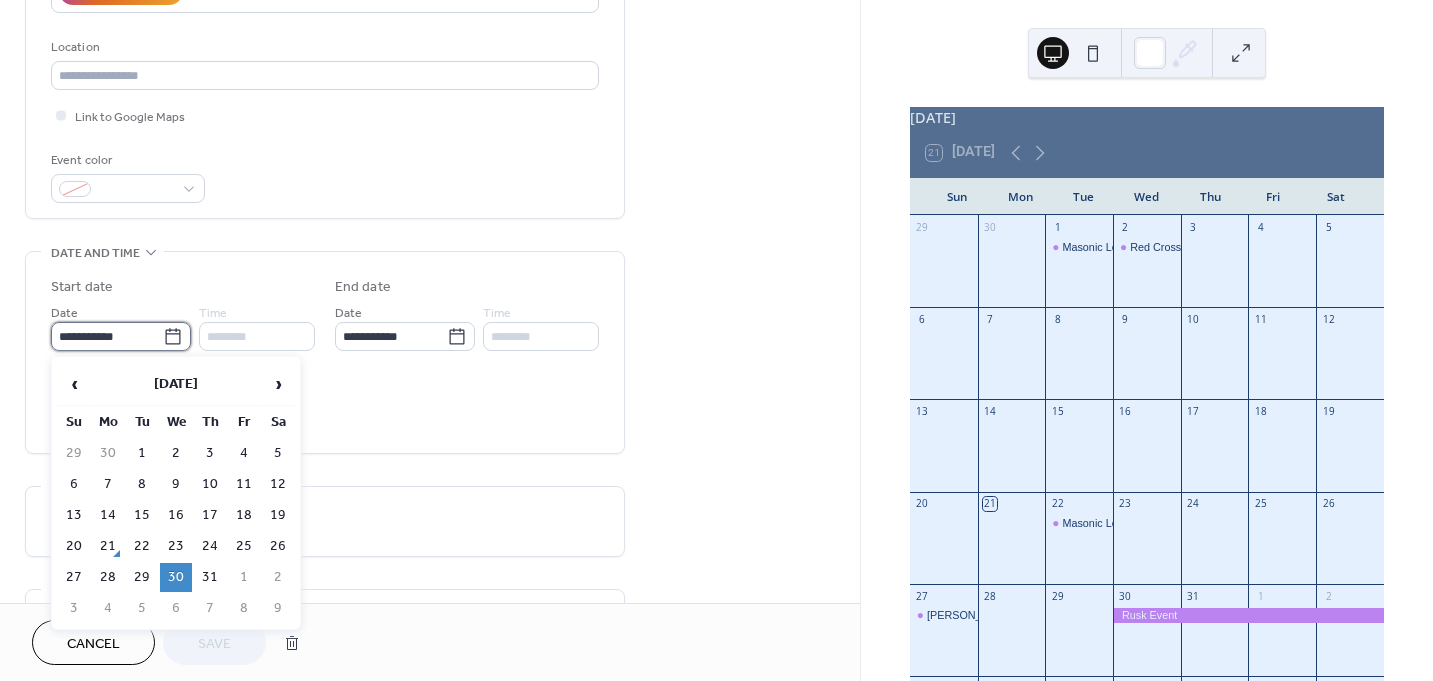 click on "**********" at bounding box center (107, 336) 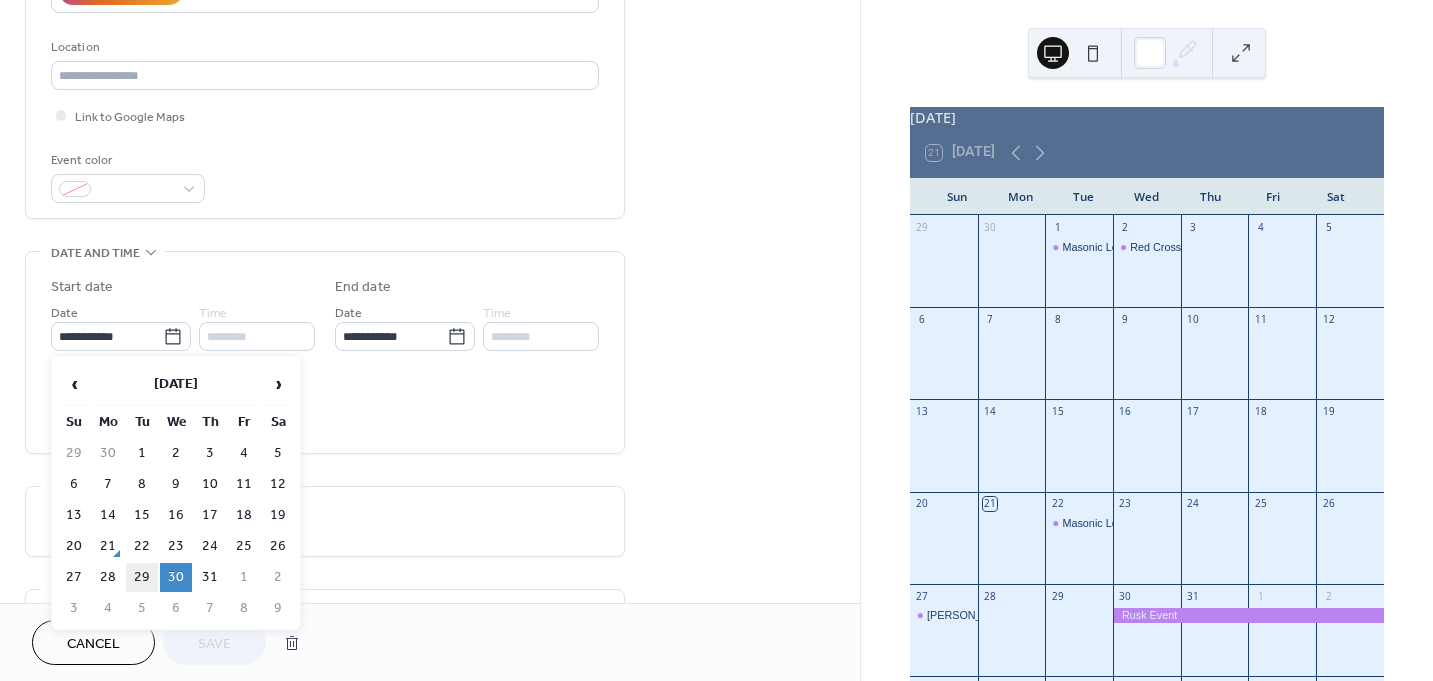 click on "29" at bounding box center (142, 577) 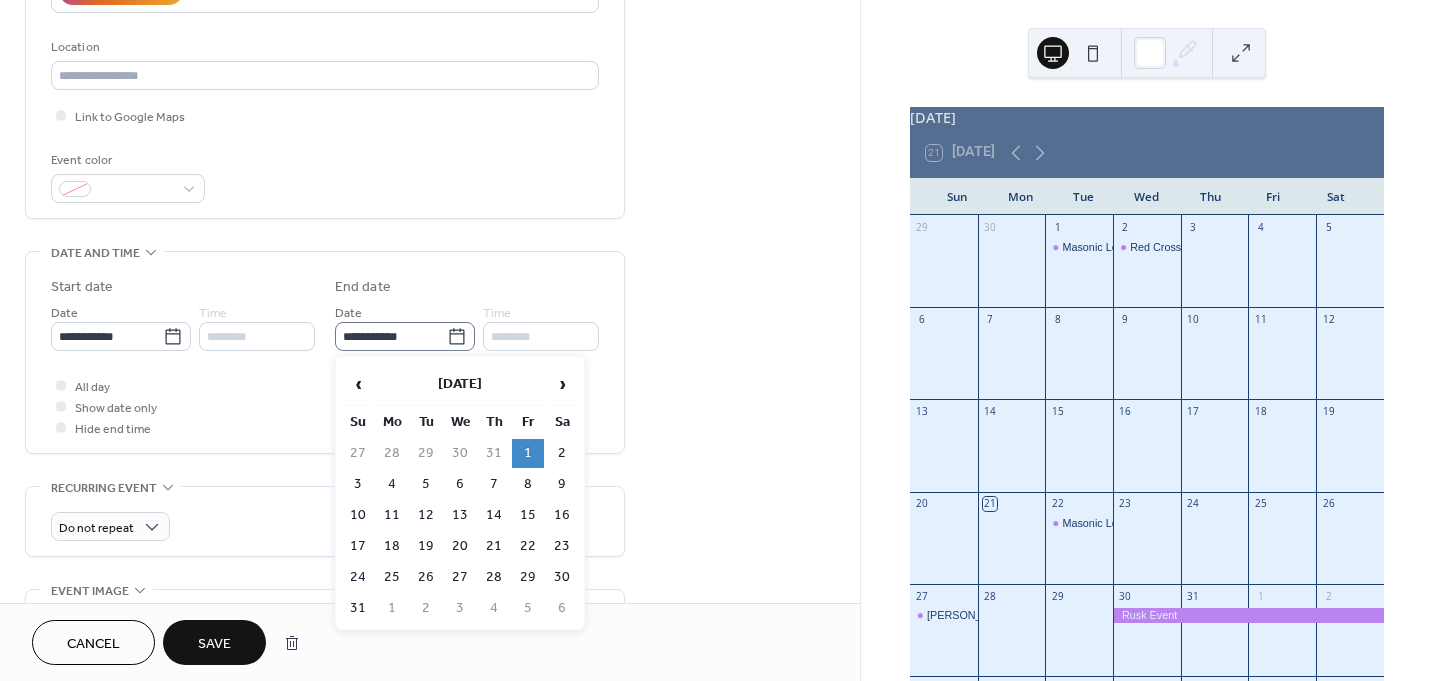 click 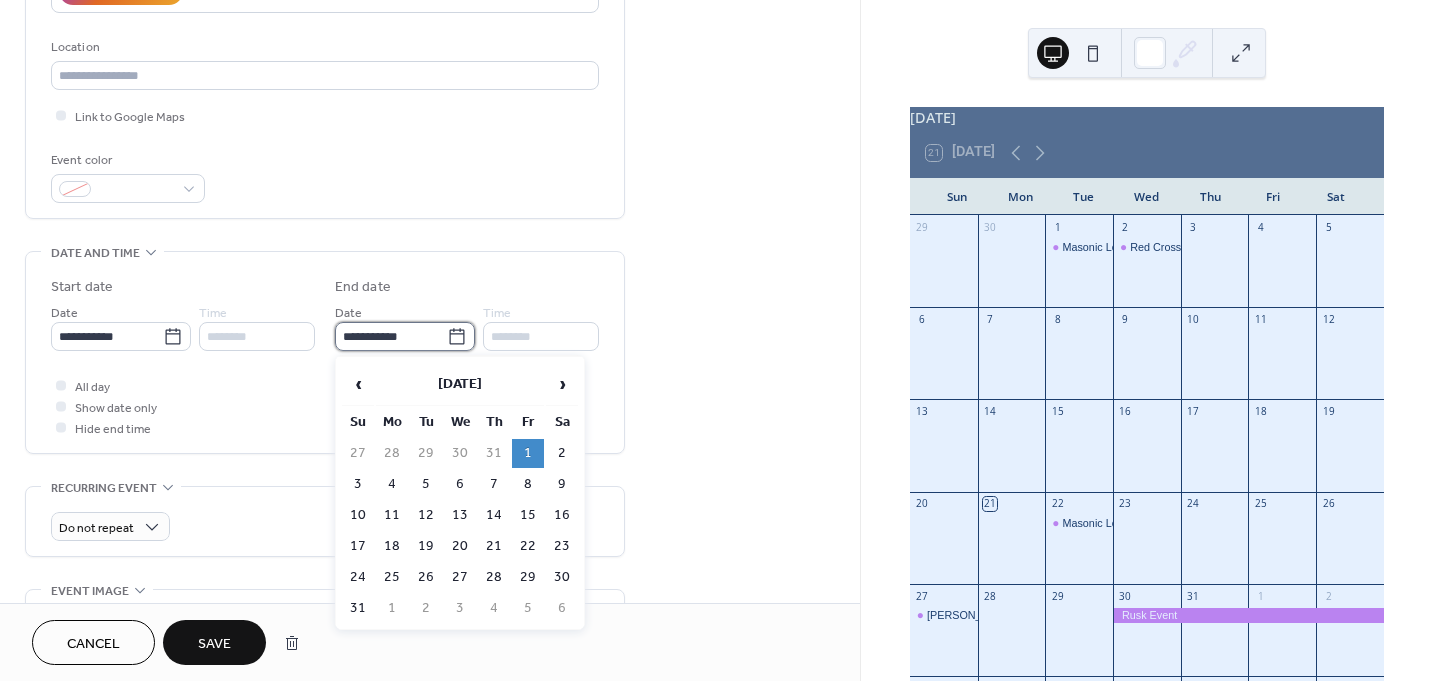 click on "**********" at bounding box center (391, 336) 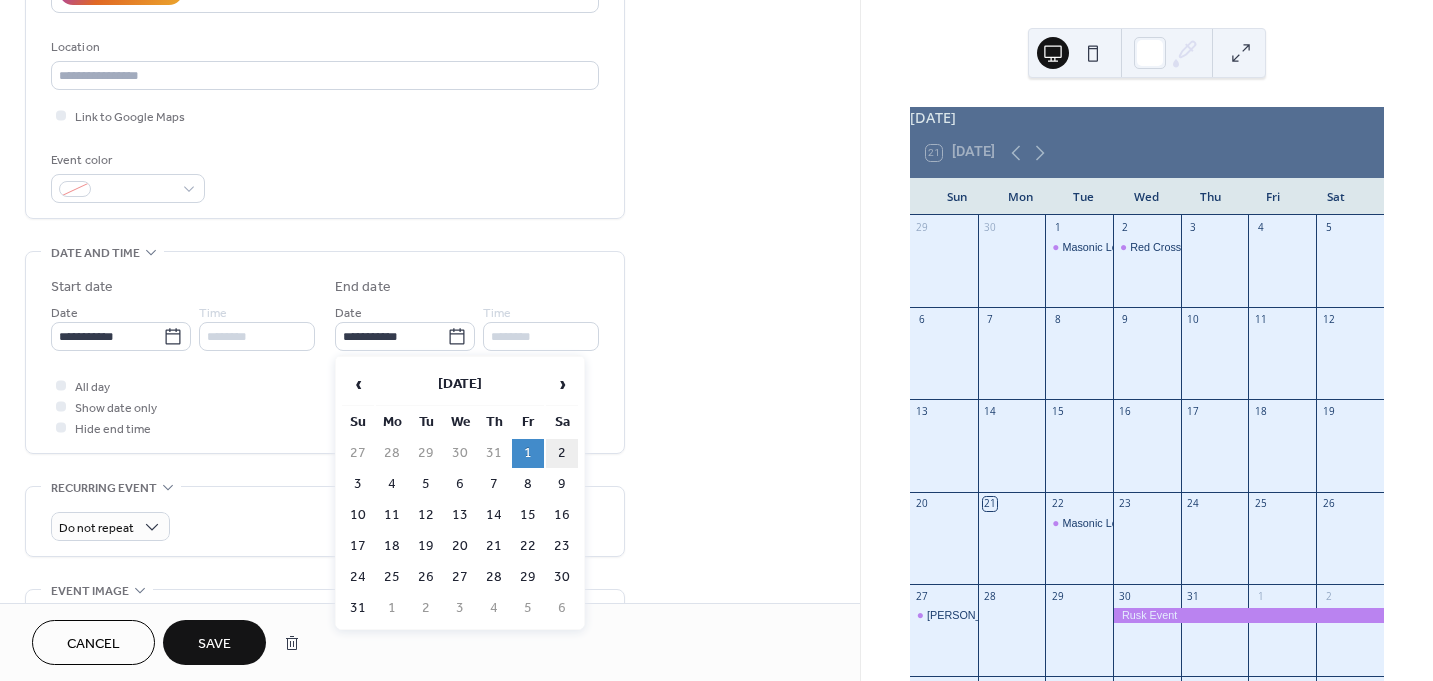click on "2" at bounding box center [562, 453] 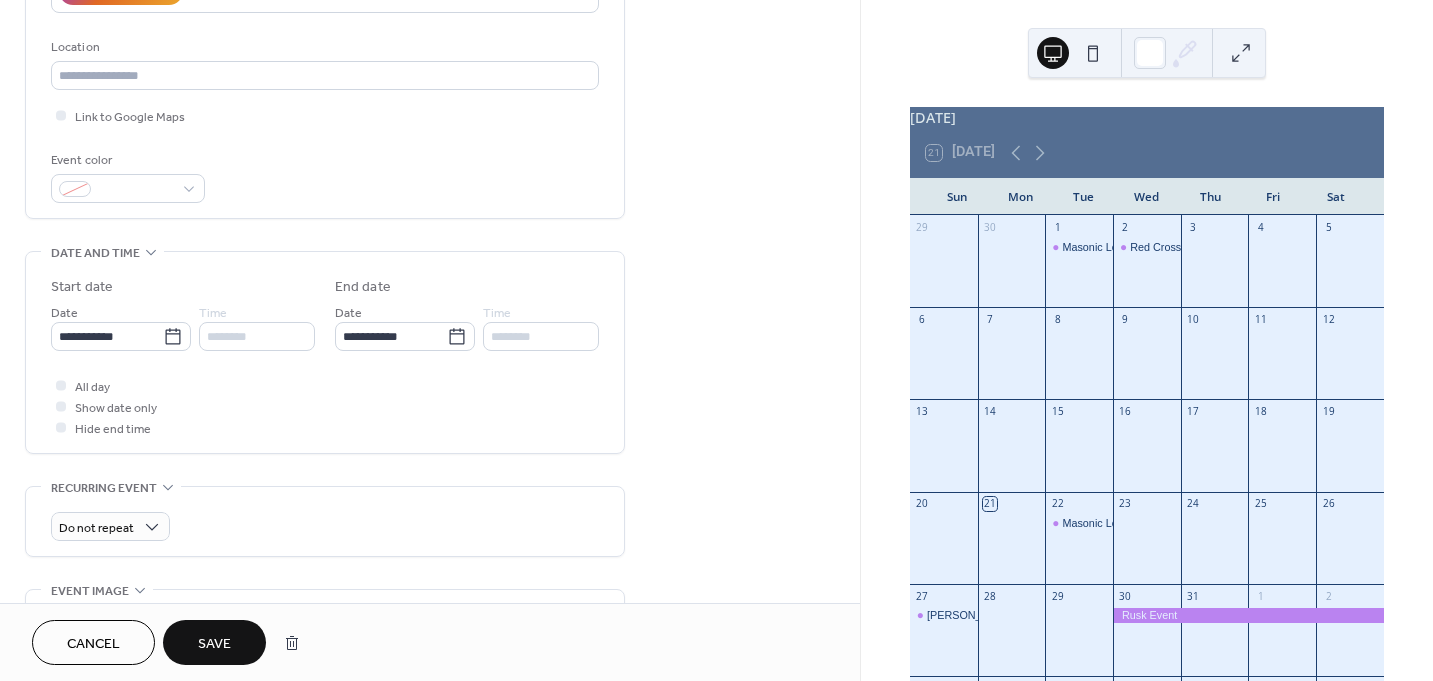 click on "Save" at bounding box center (214, 644) 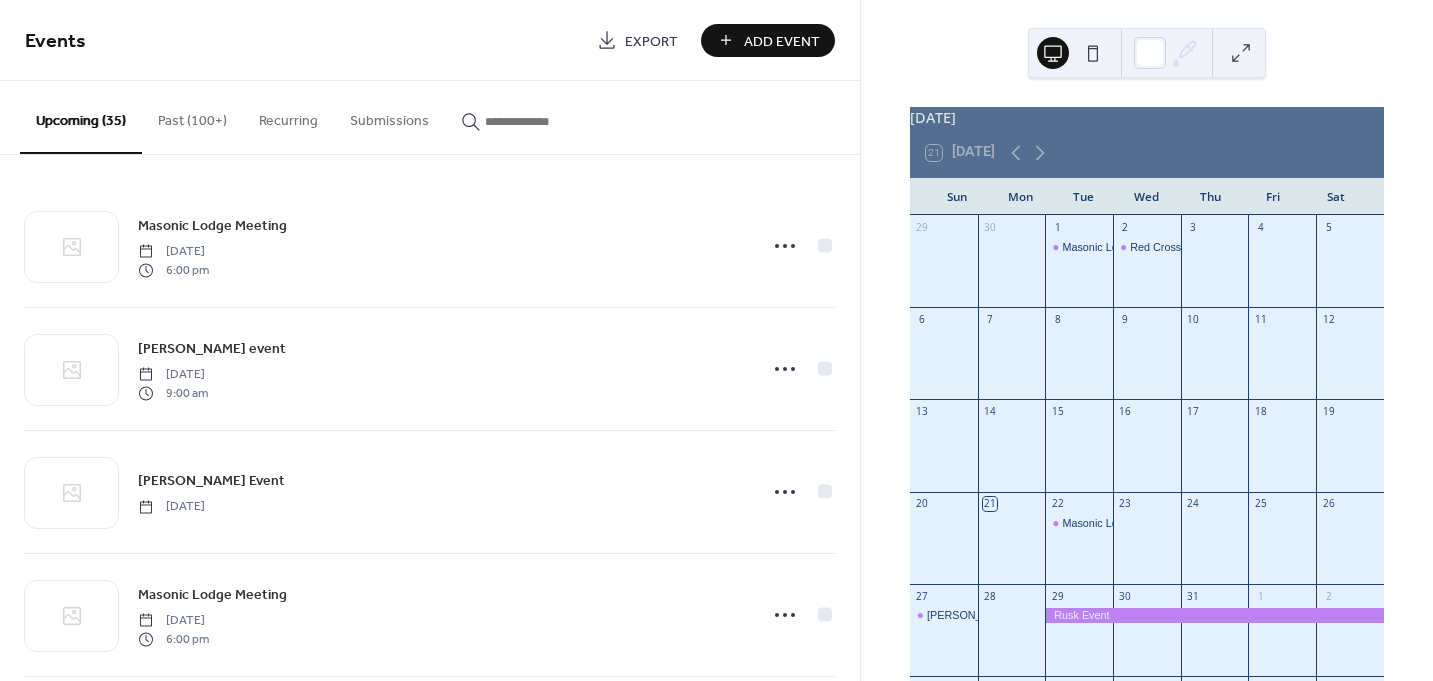 click on "Add Event" at bounding box center [782, 41] 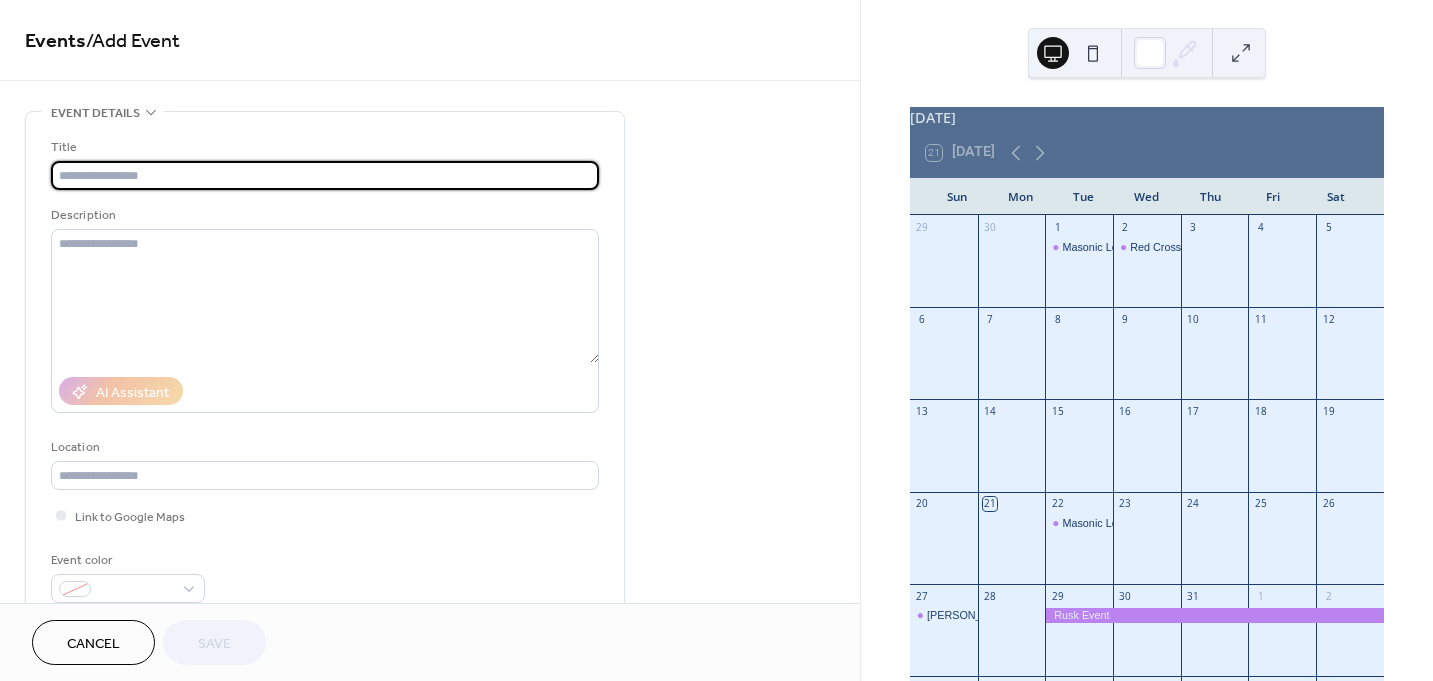 click at bounding box center [325, 175] 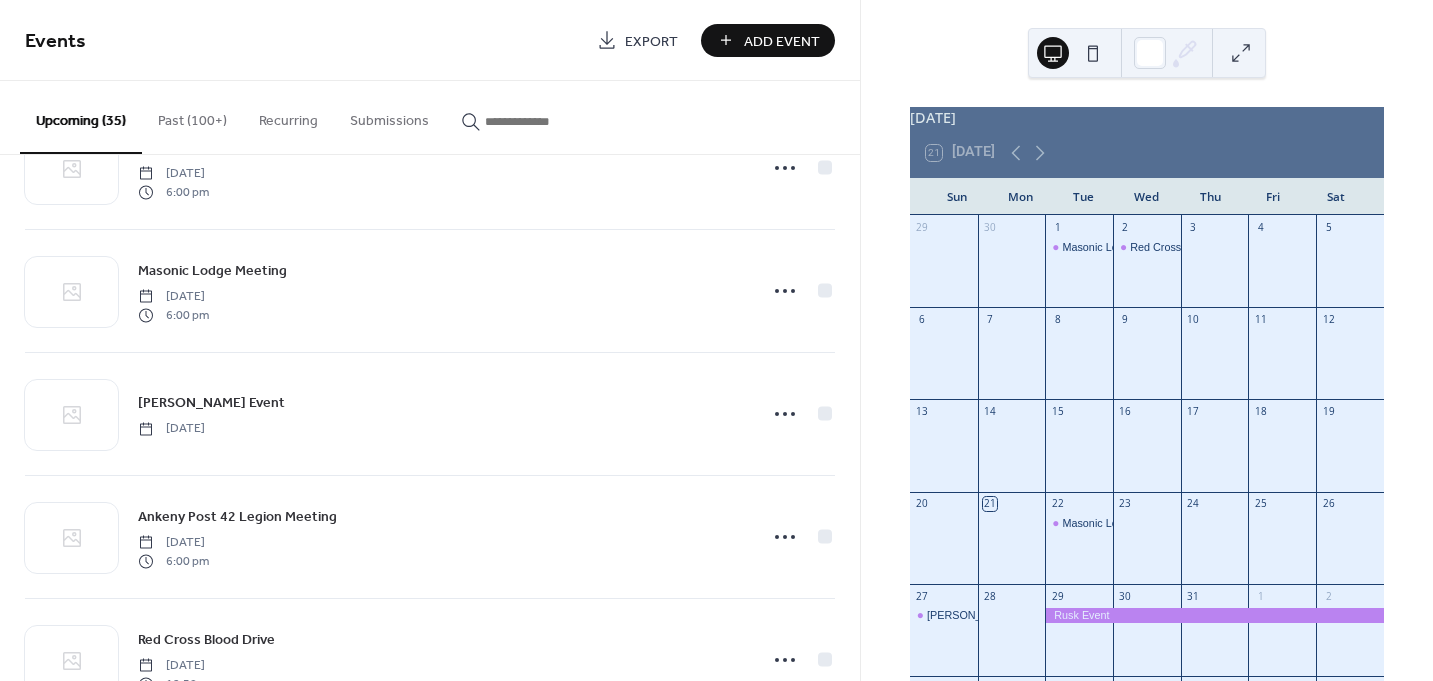 scroll, scrollTop: 800, scrollLeft: 0, axis: vertical 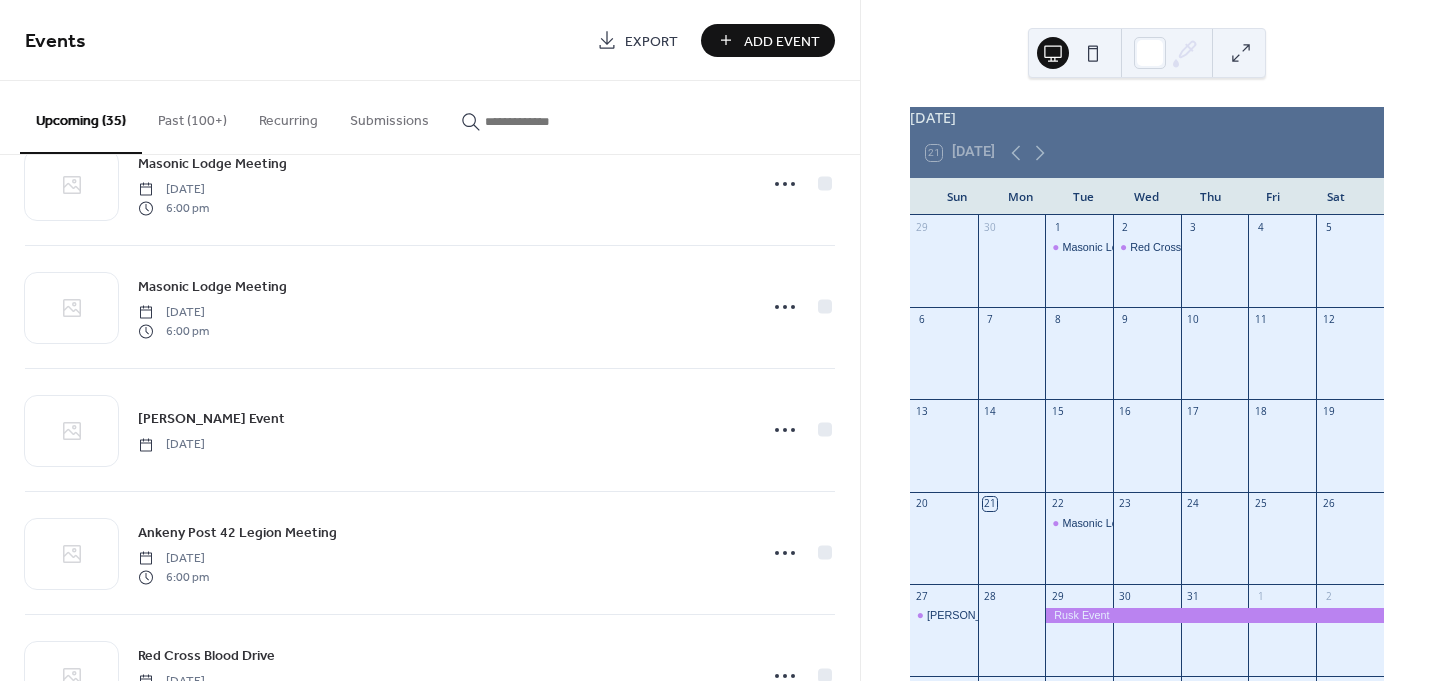 click on "Add Event" at bounding box center (782, 41) 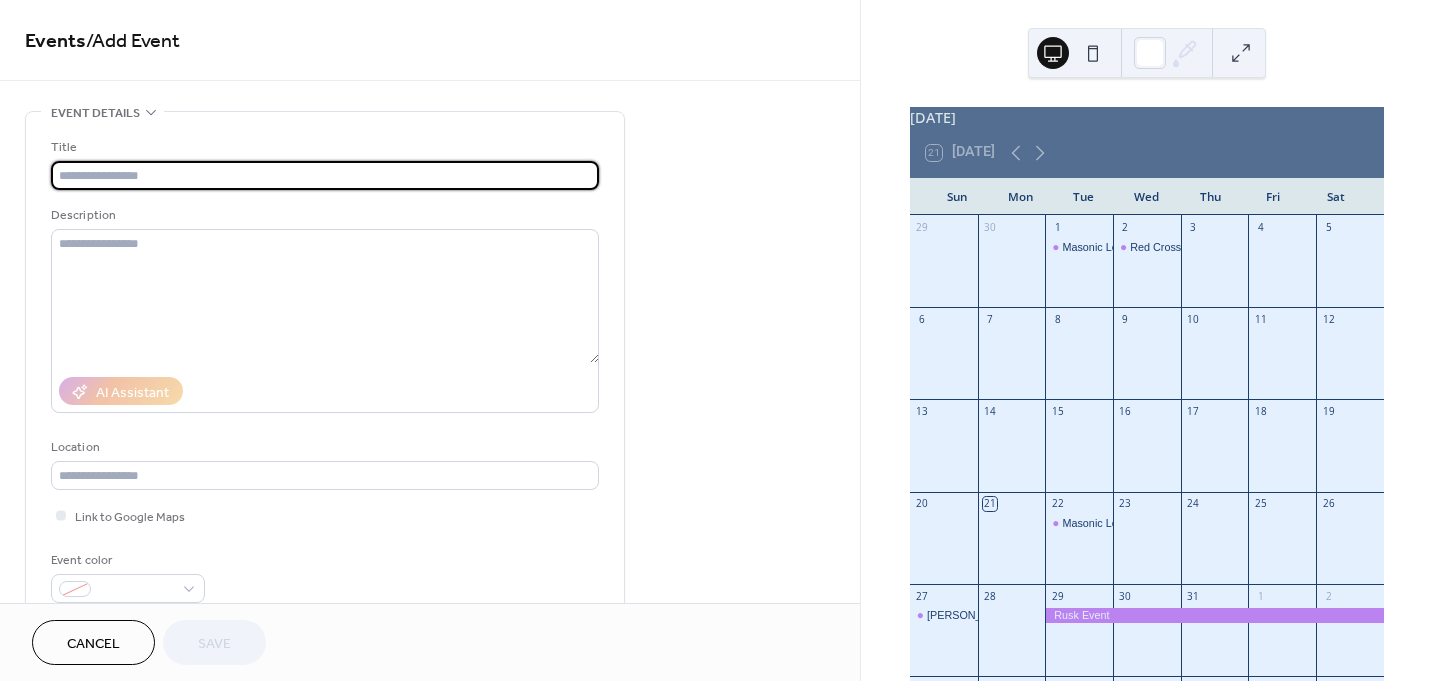 click at bounding box center (325, 175) 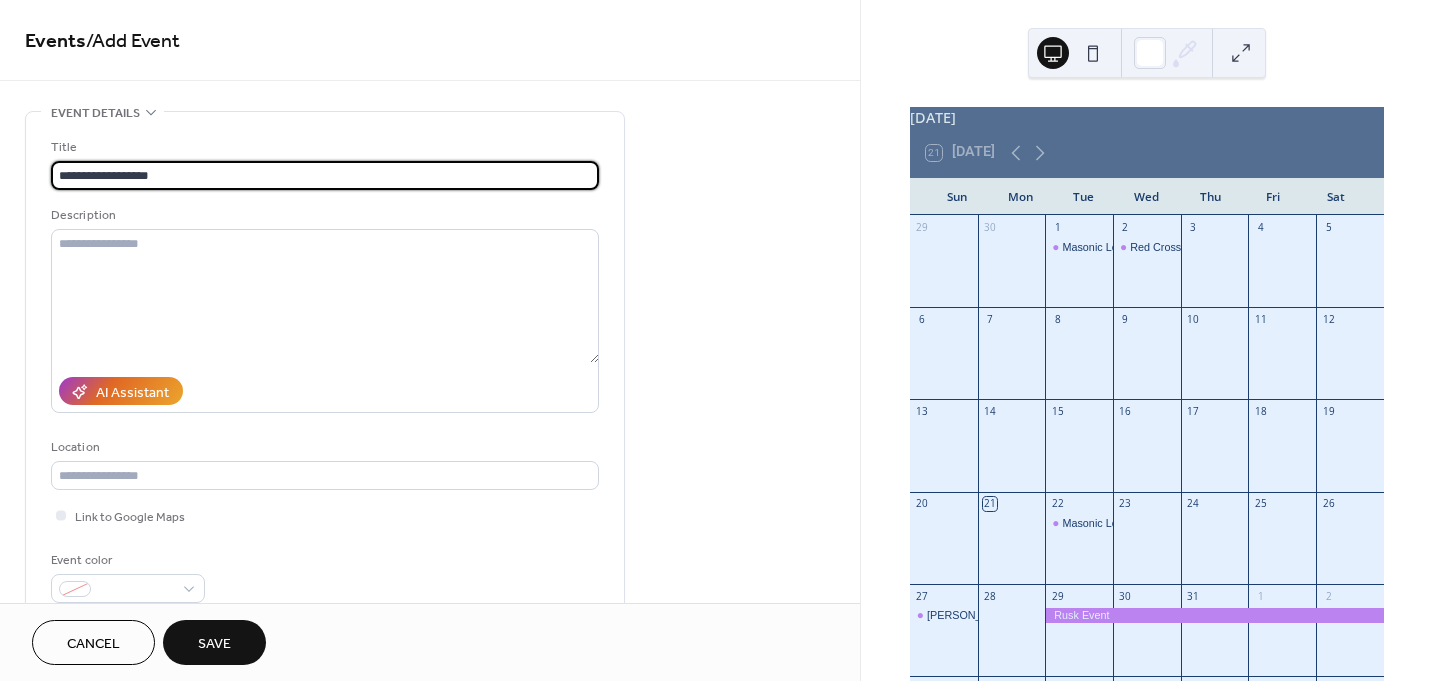 click on "**********" at bounding box center (325, 175) 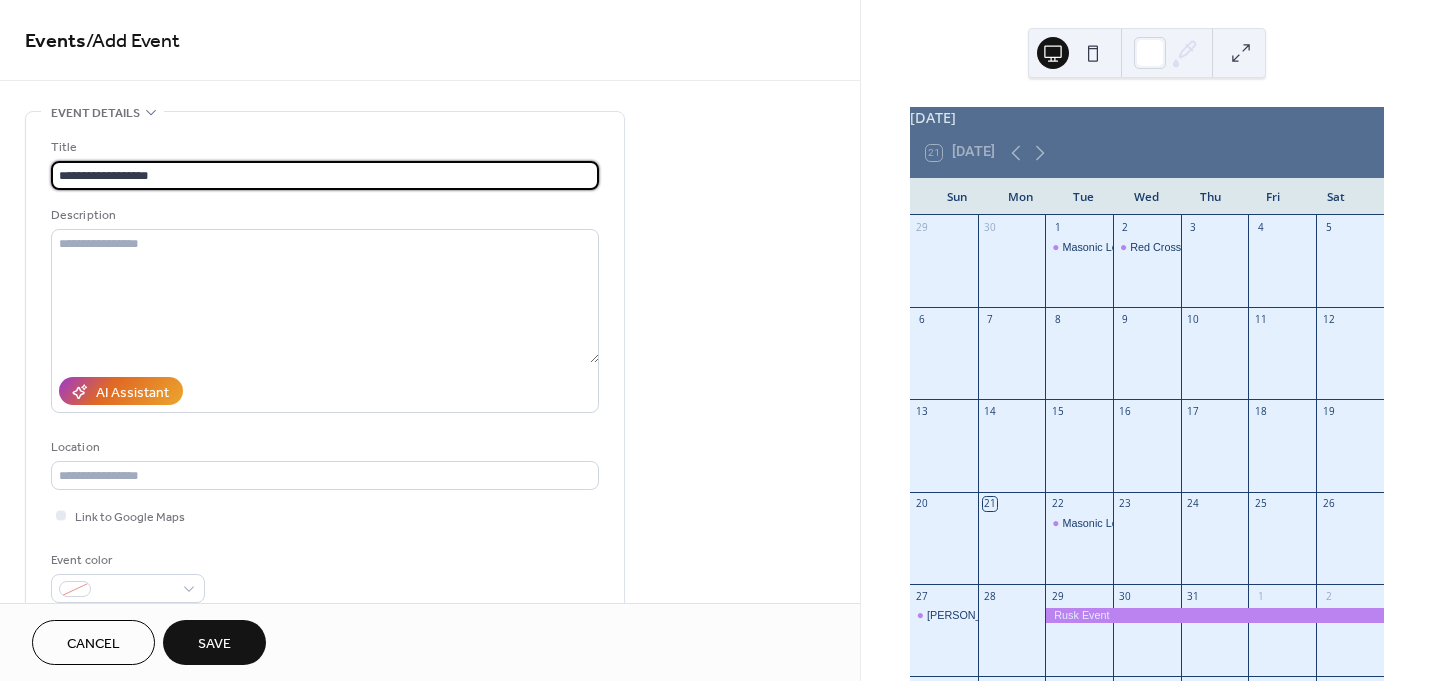 drag, startPoint x: 191, startPoint y: 172, endPoint x: 39, endPoint y: 158, distance: 152.64337 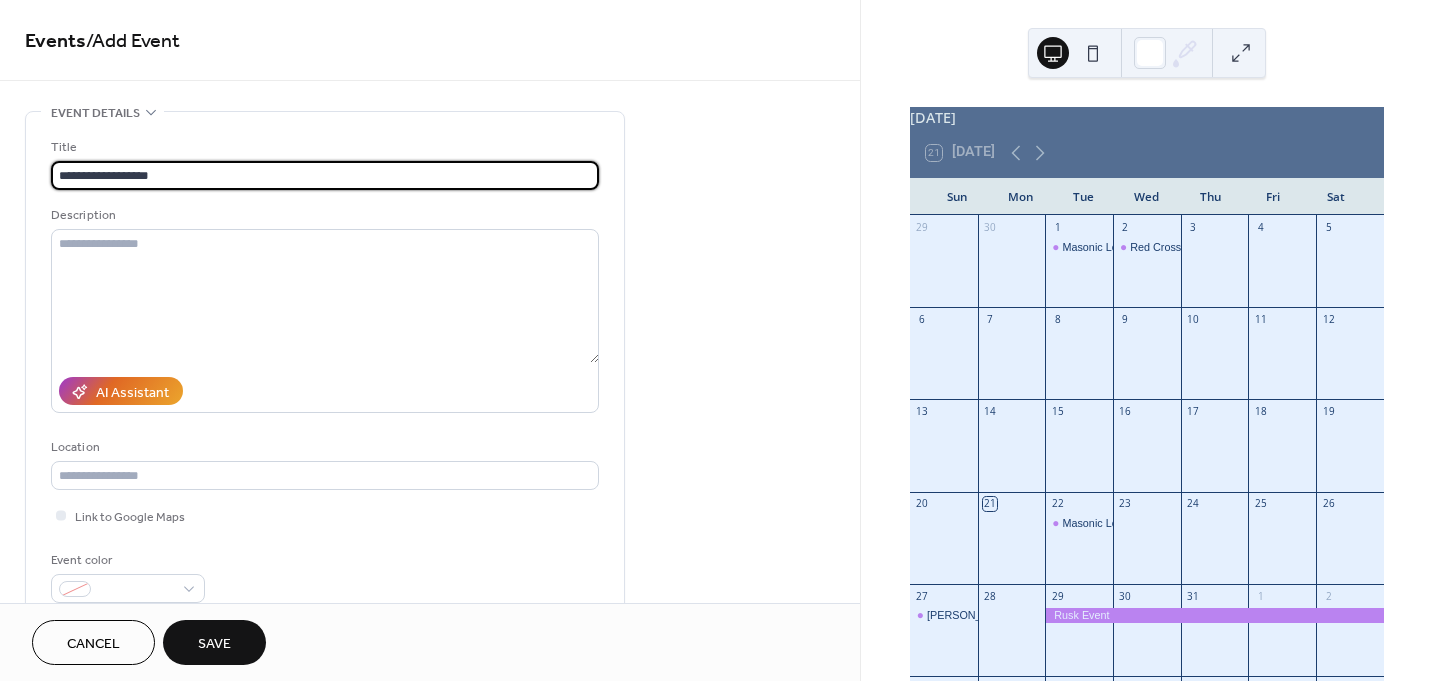 click on "**********" at bounding box center [325, 365] 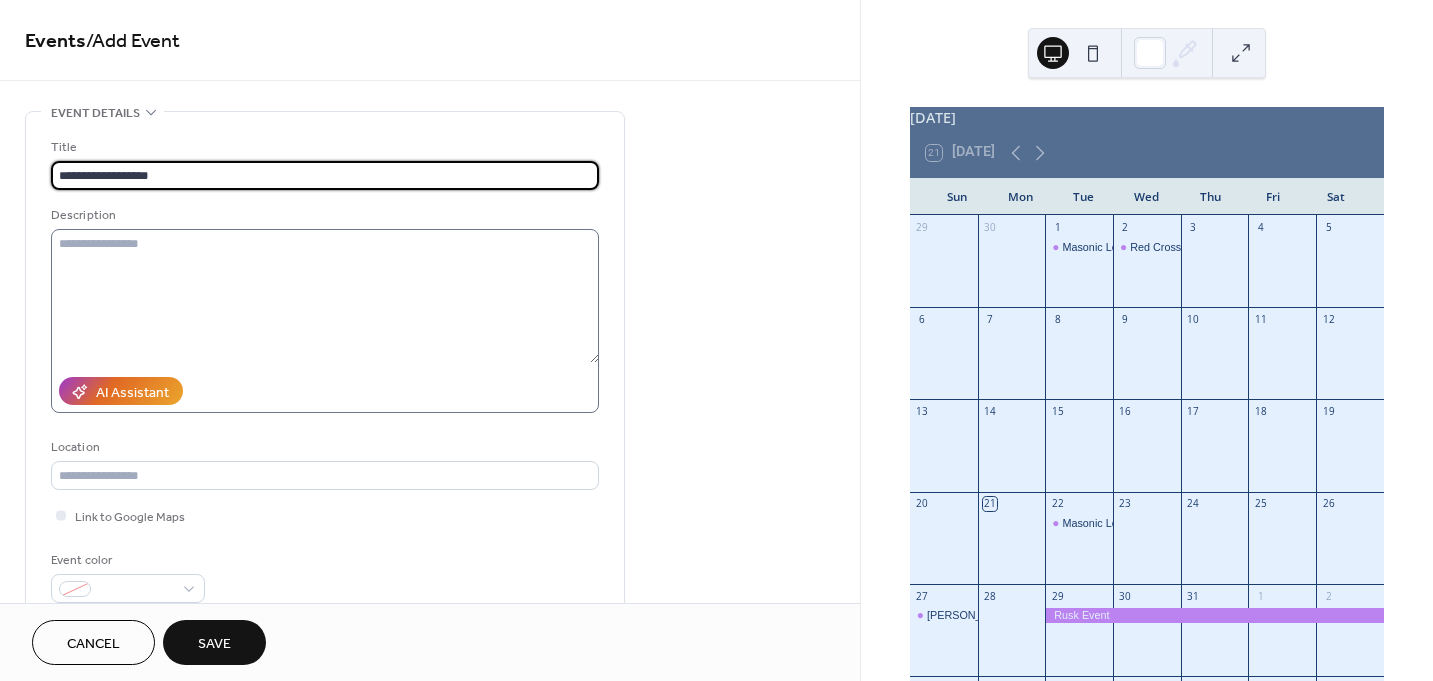 type on "**********" 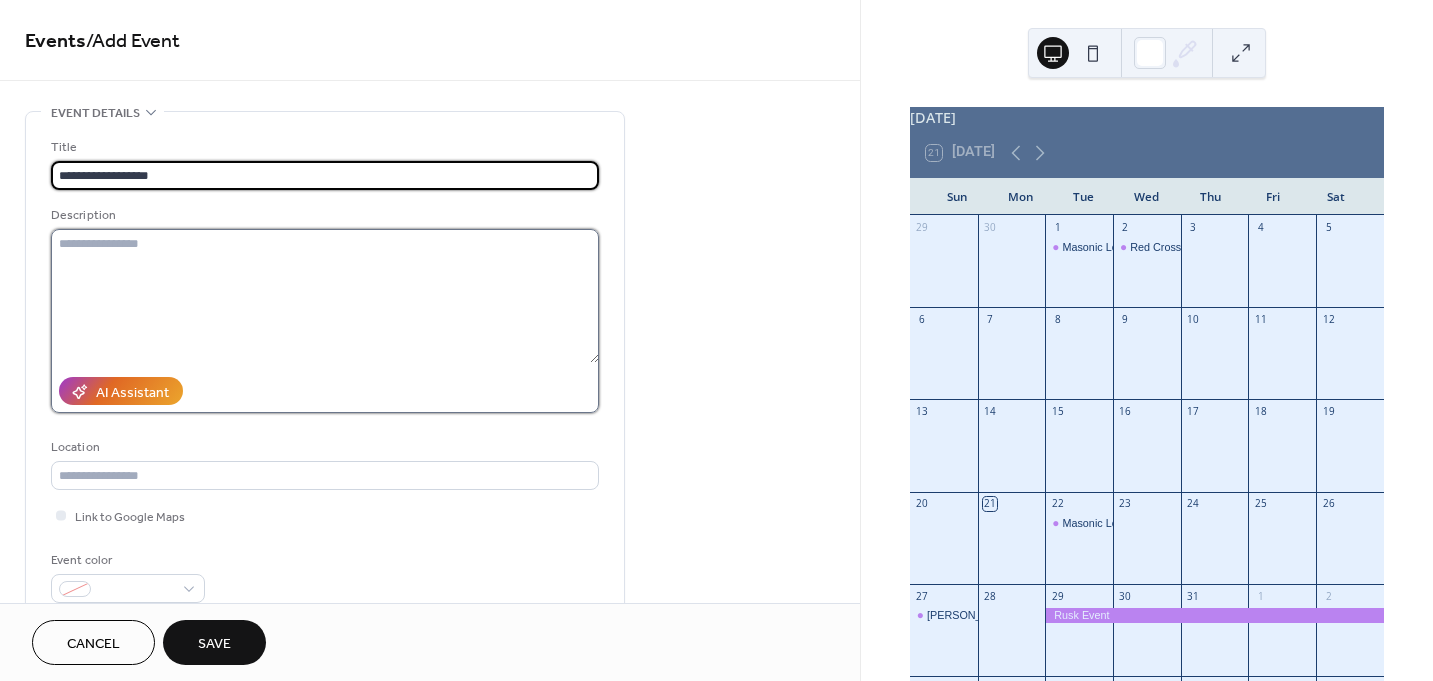 click at bounding box center (325, 296) 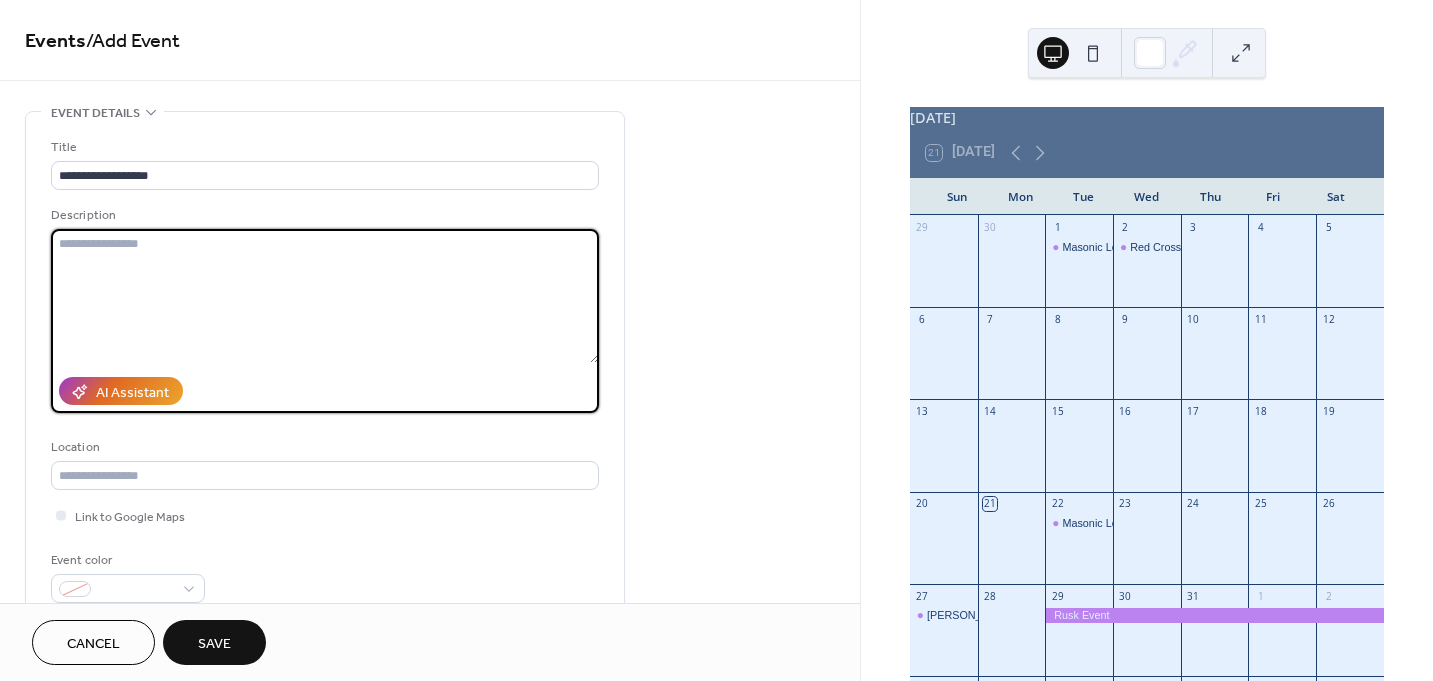 paste on "**********" 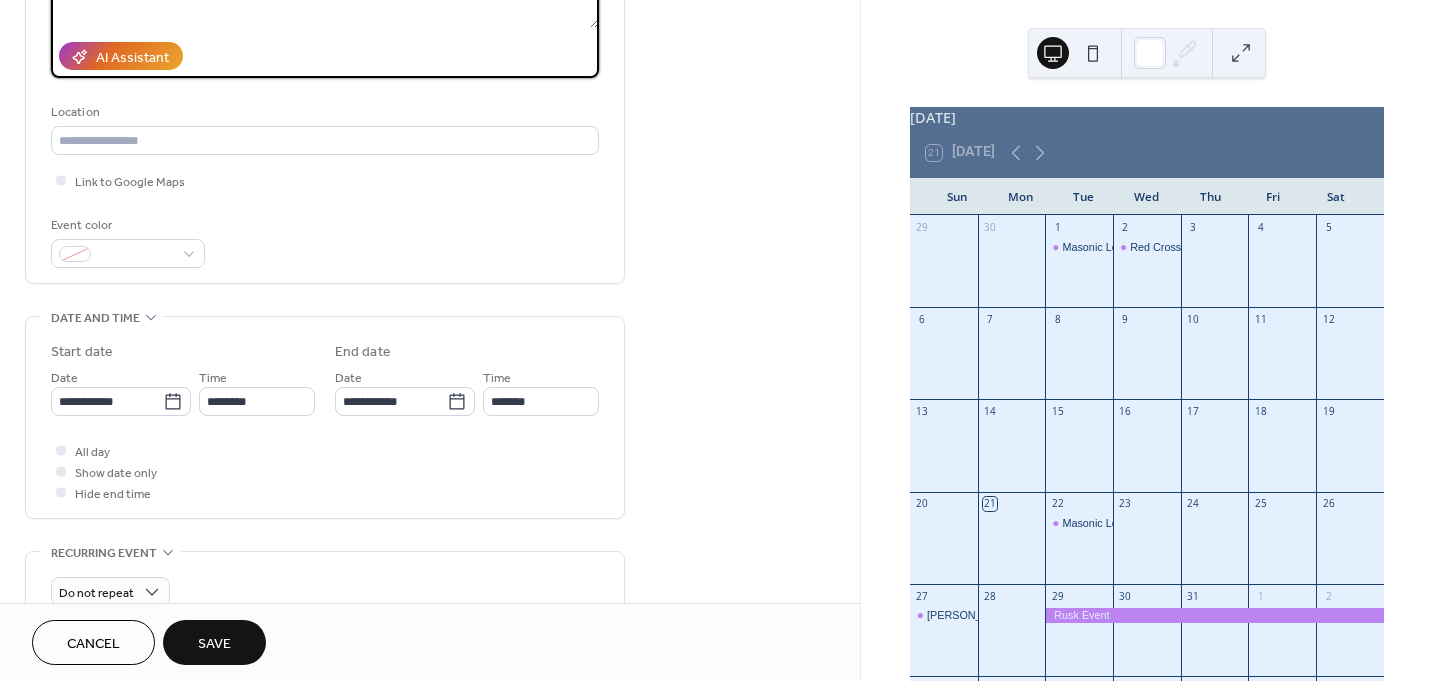 scroll, scrollTop: 400, scrollLeft: 0, axis: vertical 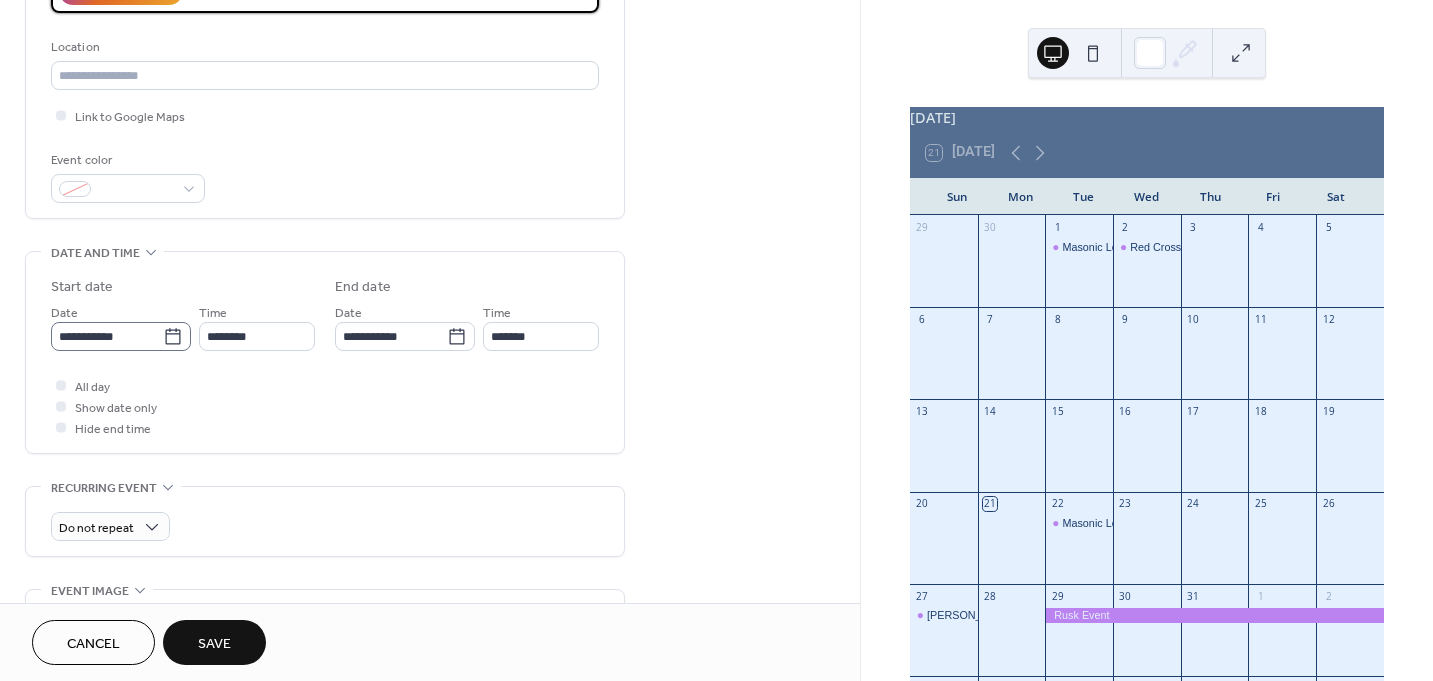 type on "**********" 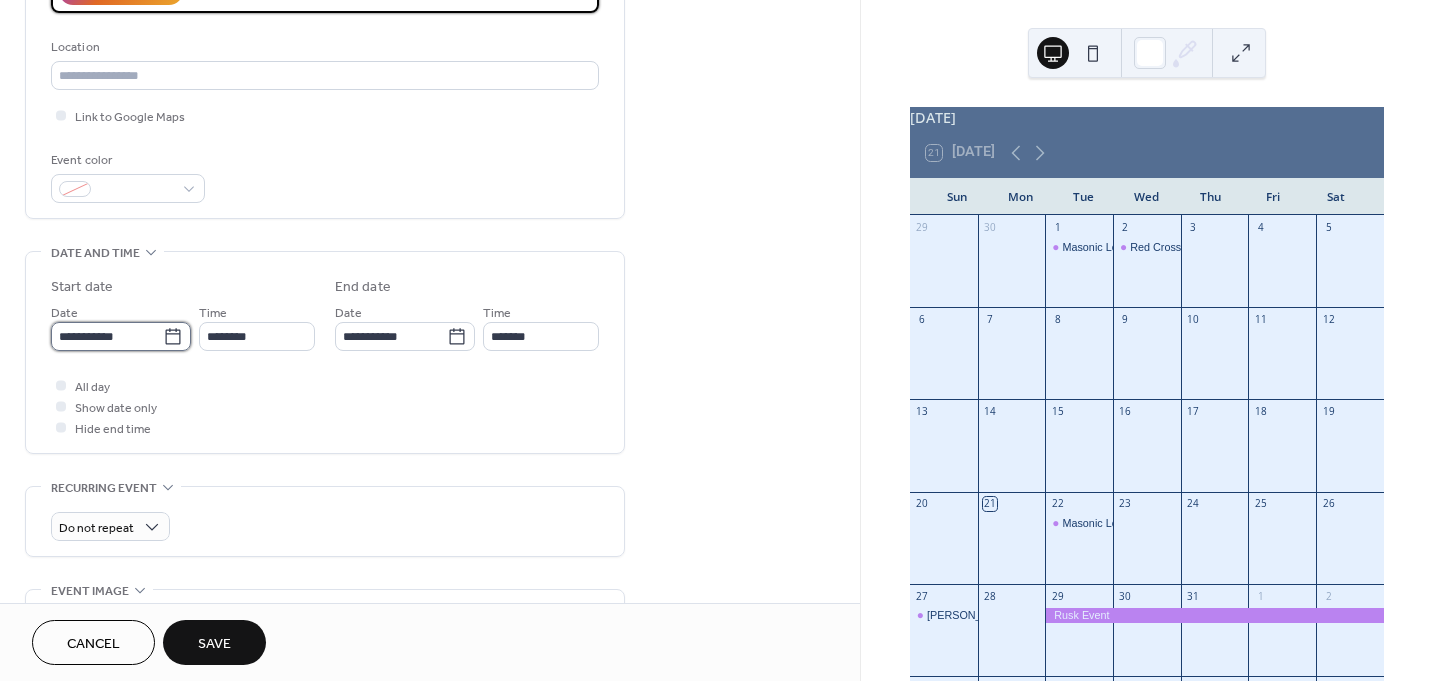 click on "**********" at bounding box center (107, 336) 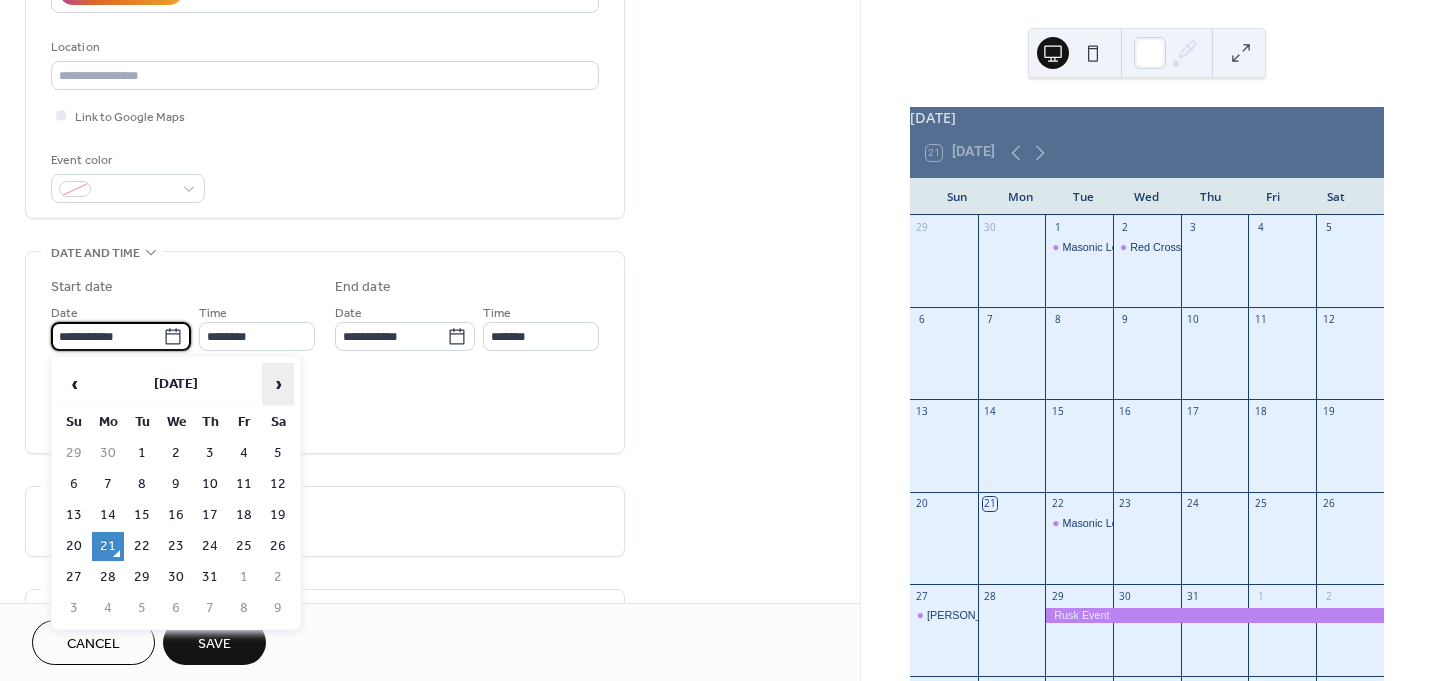 click on "›" at bounding box center [278, 384] 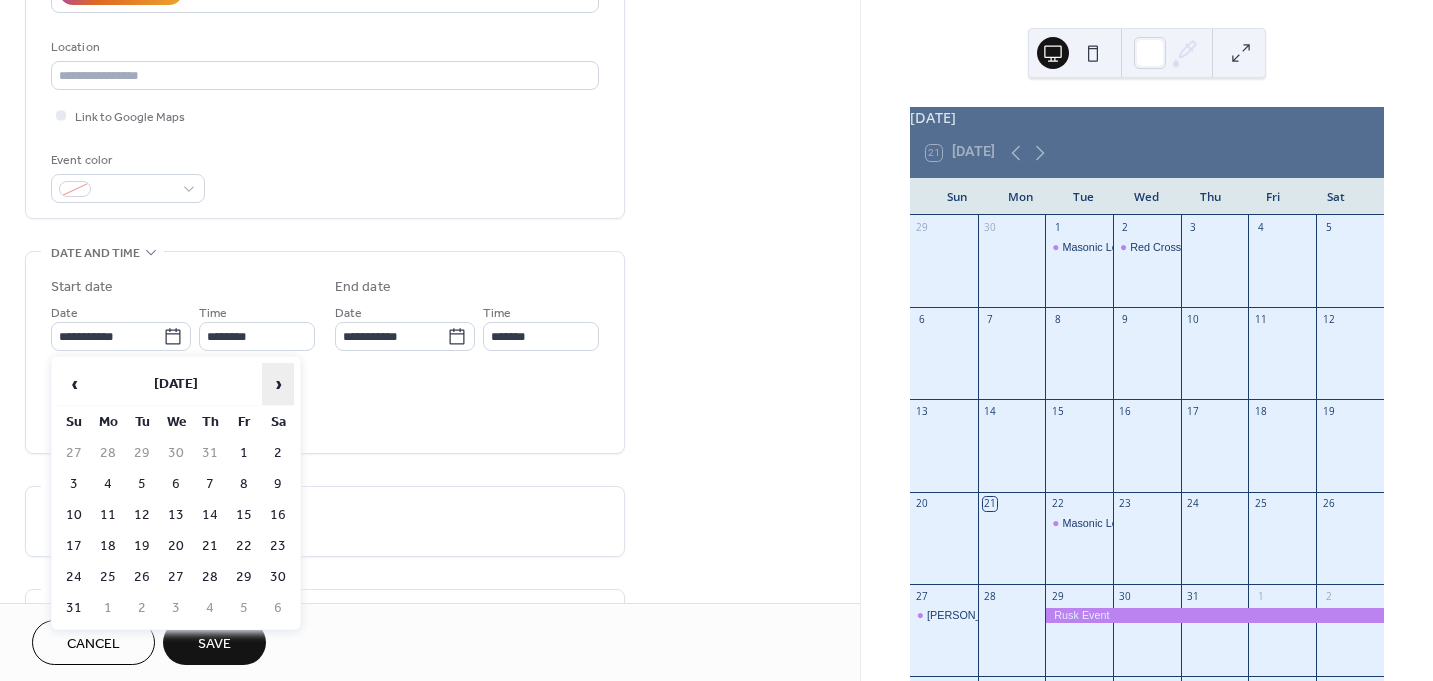 click on "›" at bounding box center [278, 384] 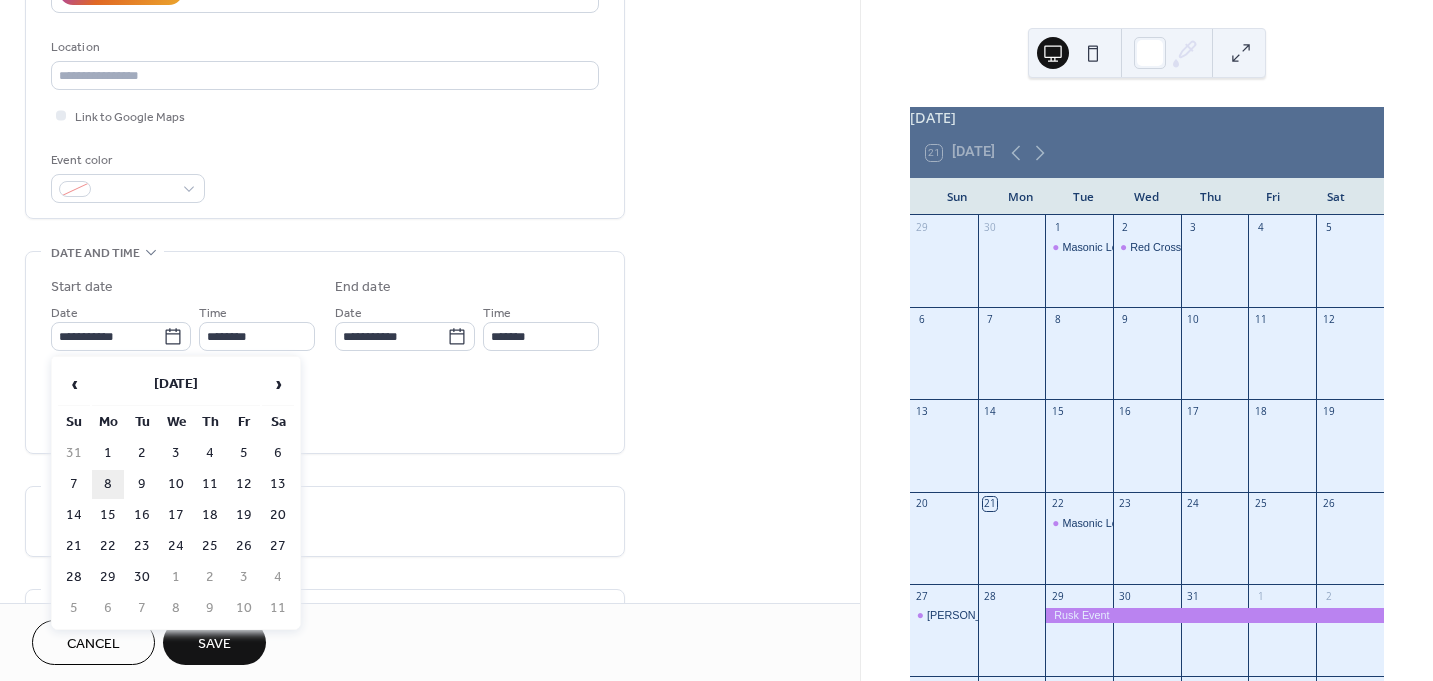 click on "8" at bounding box center (108, 484) 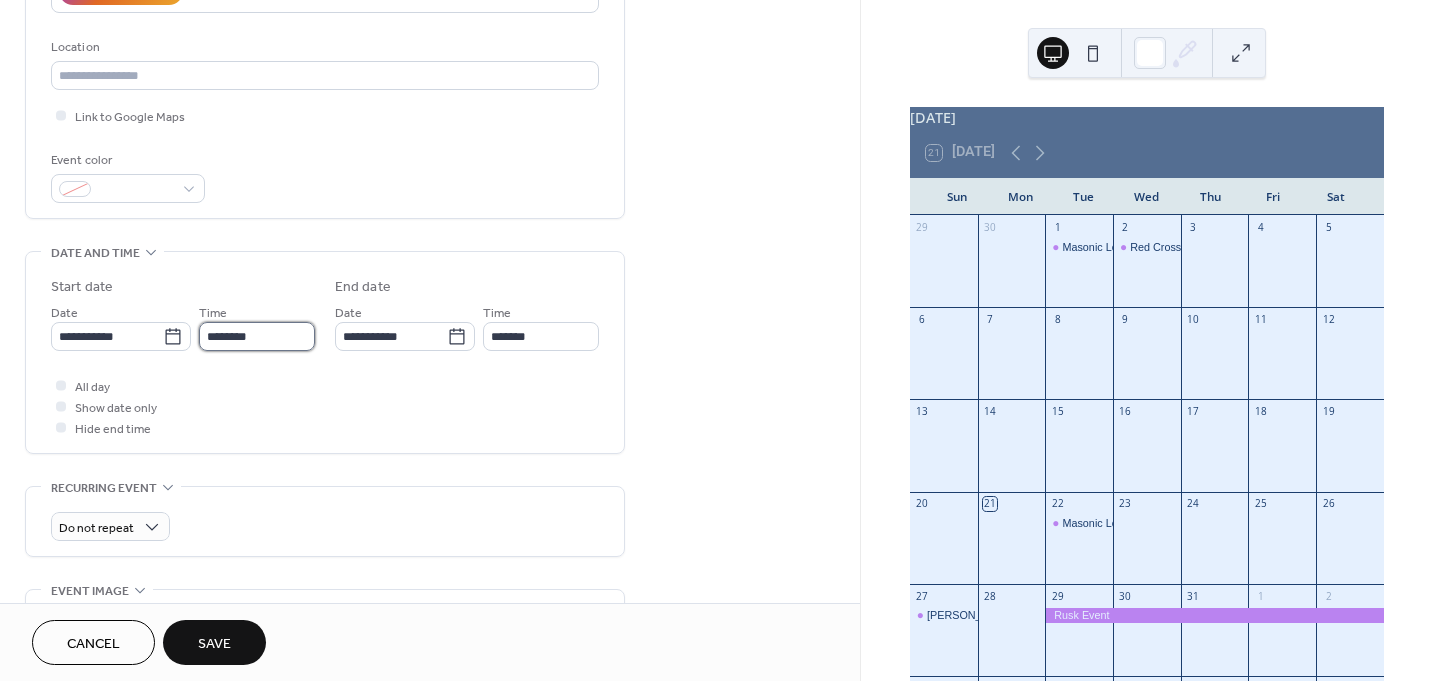 click on "********" at bounding box center [257, 336] 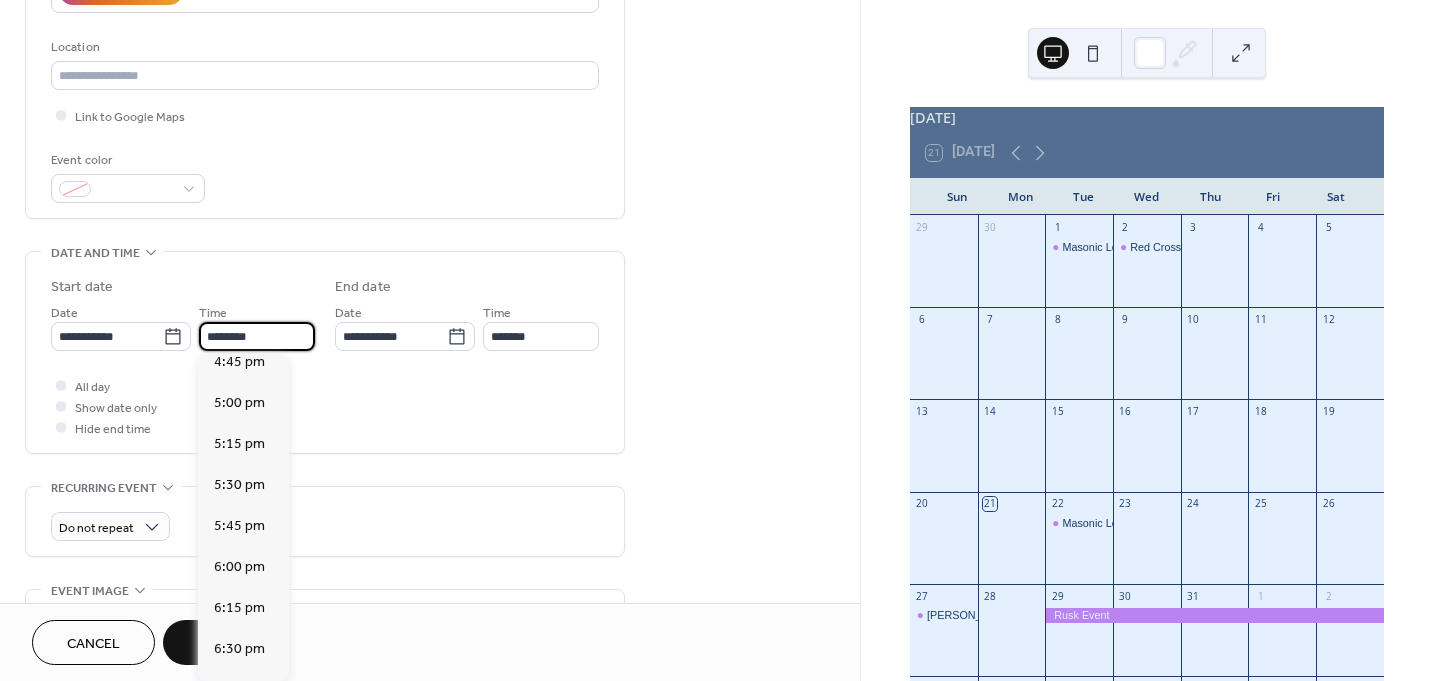 scroll, scrollTop: 2768, scrollLeft: 0, axis: vertical 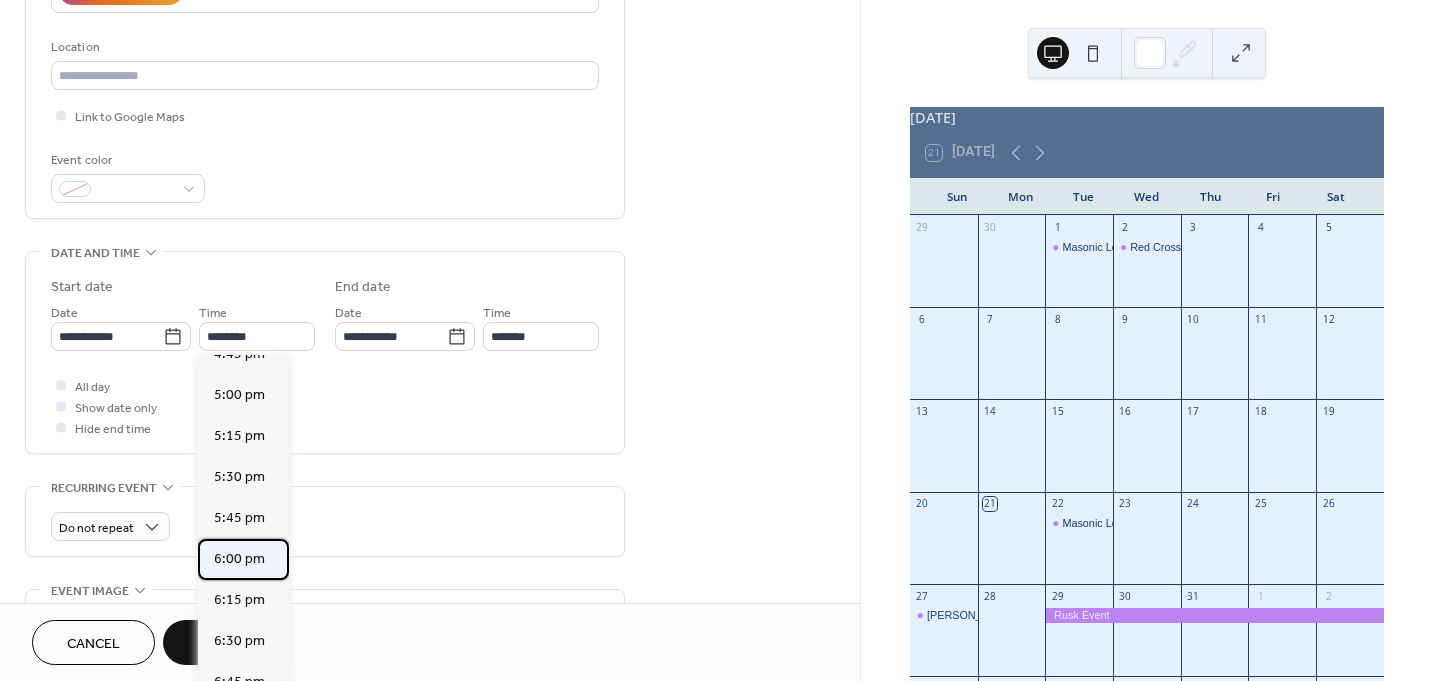 click on "6:00 pm" at bounding box center (239, 559) 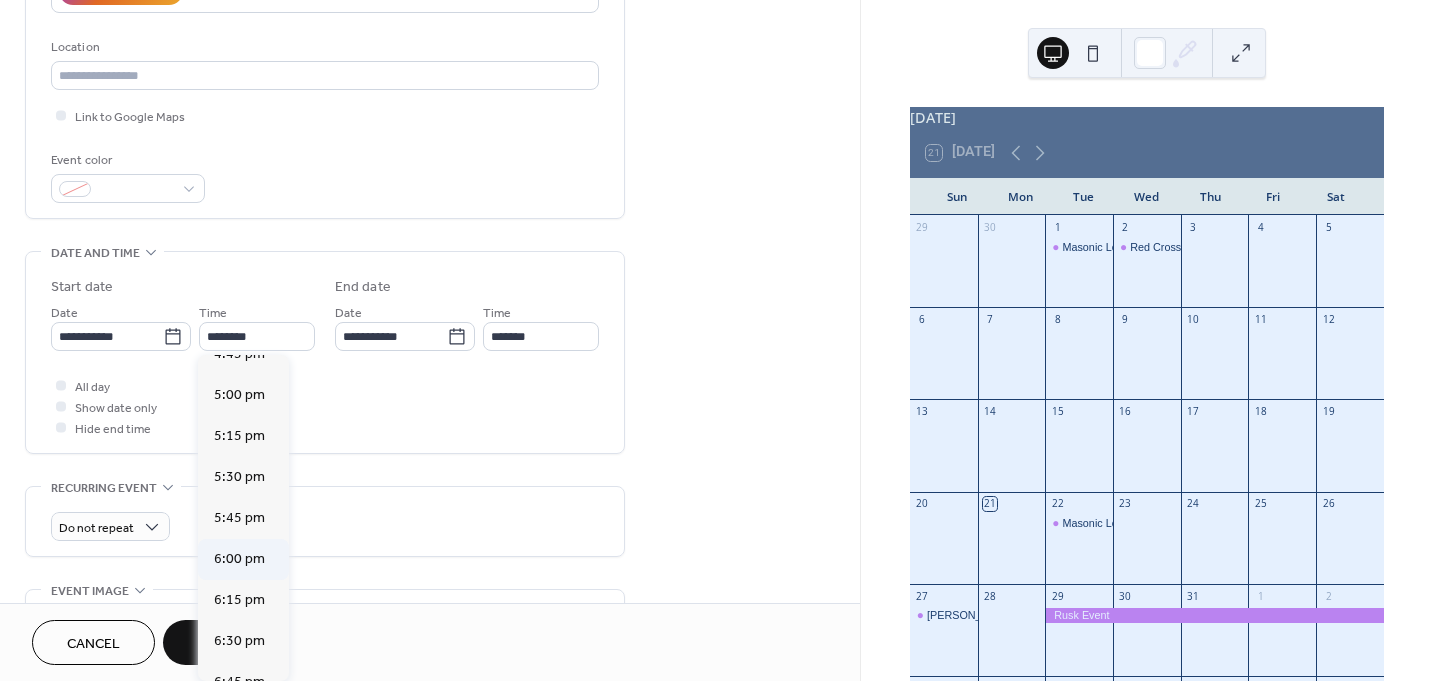 type on "*******" 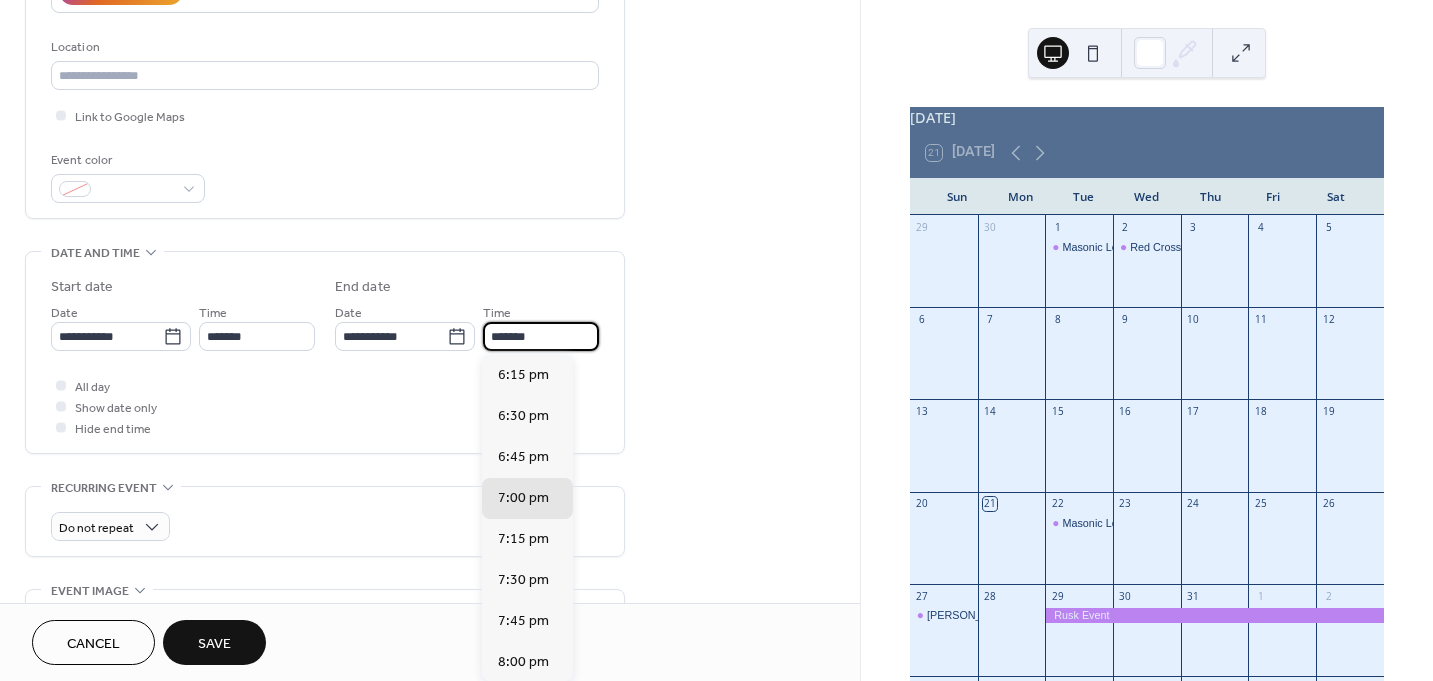 click on "*******" at bounding box center [541, 336] 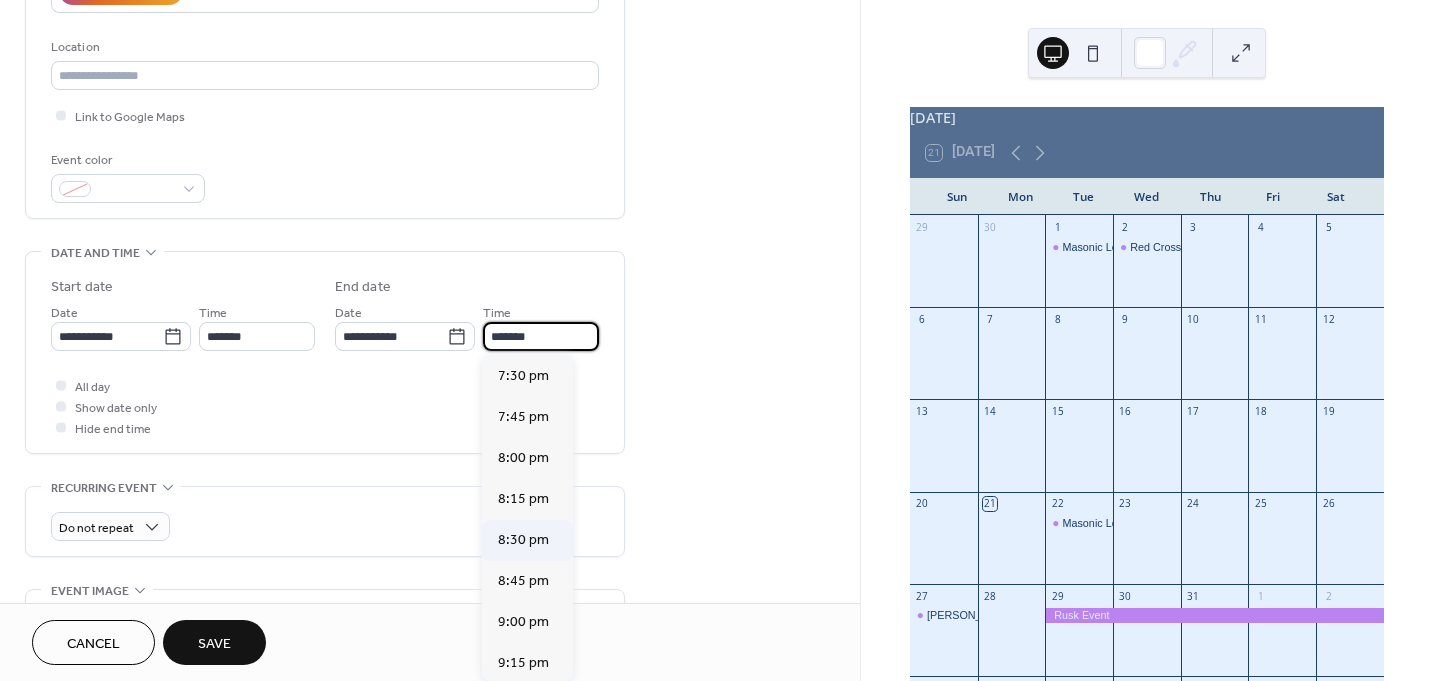 scroll, scrollTop: 300, scrollLeft: 0, axis: vertical 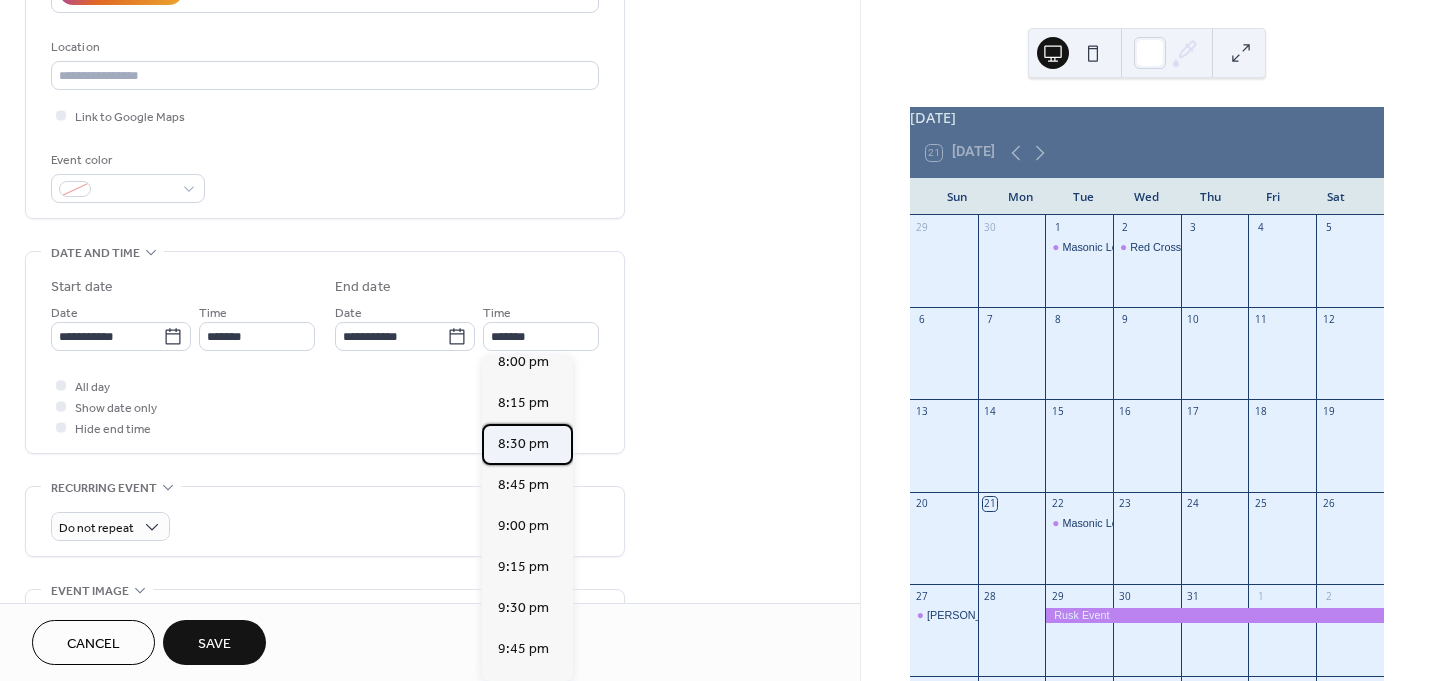 click on "8:30 pm" at bounding box center (523, 444) 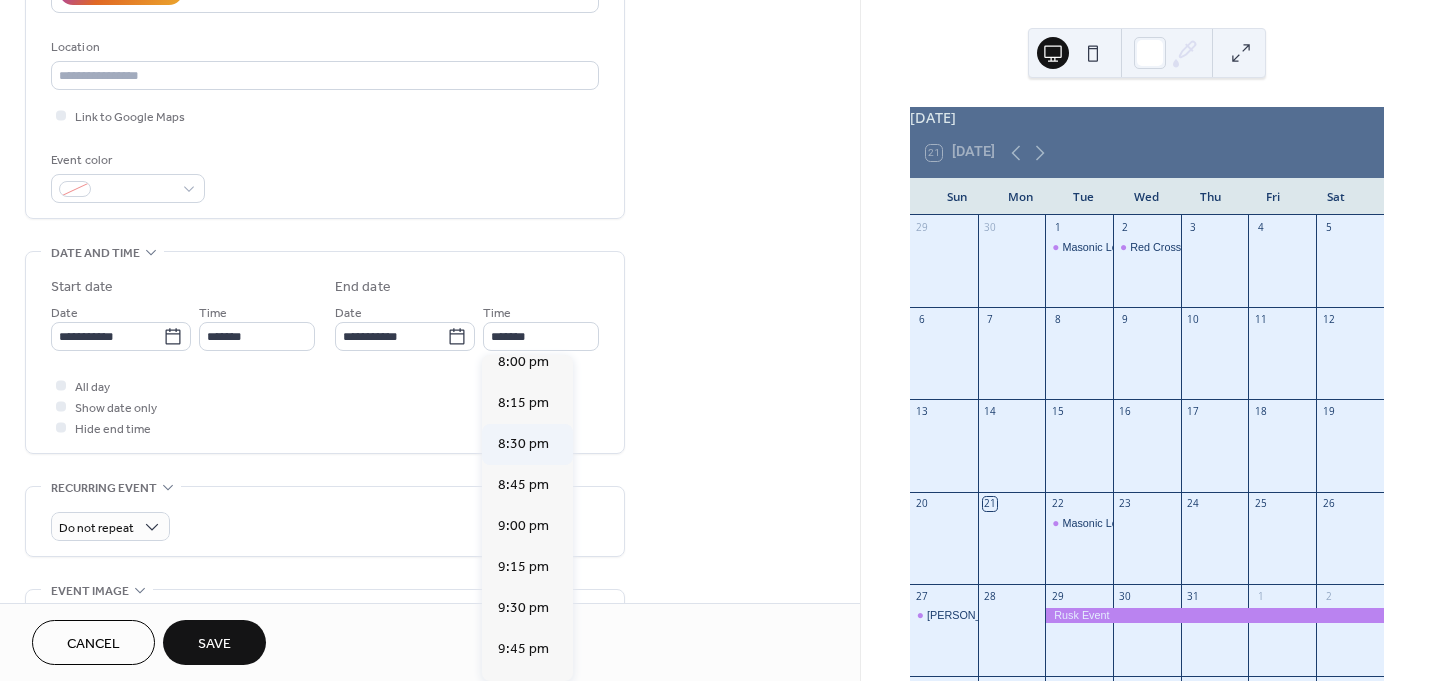 type on "*******" 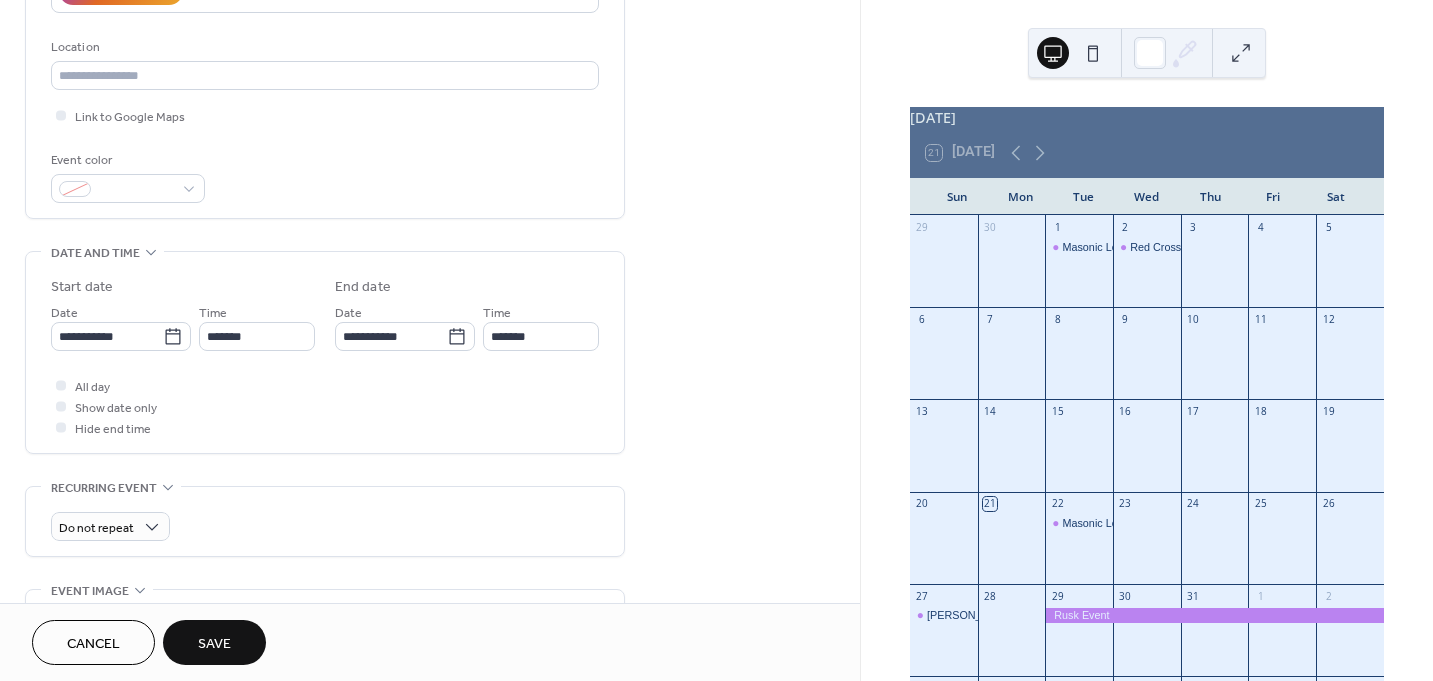 click on "Save" at bounding box center [214, 644] 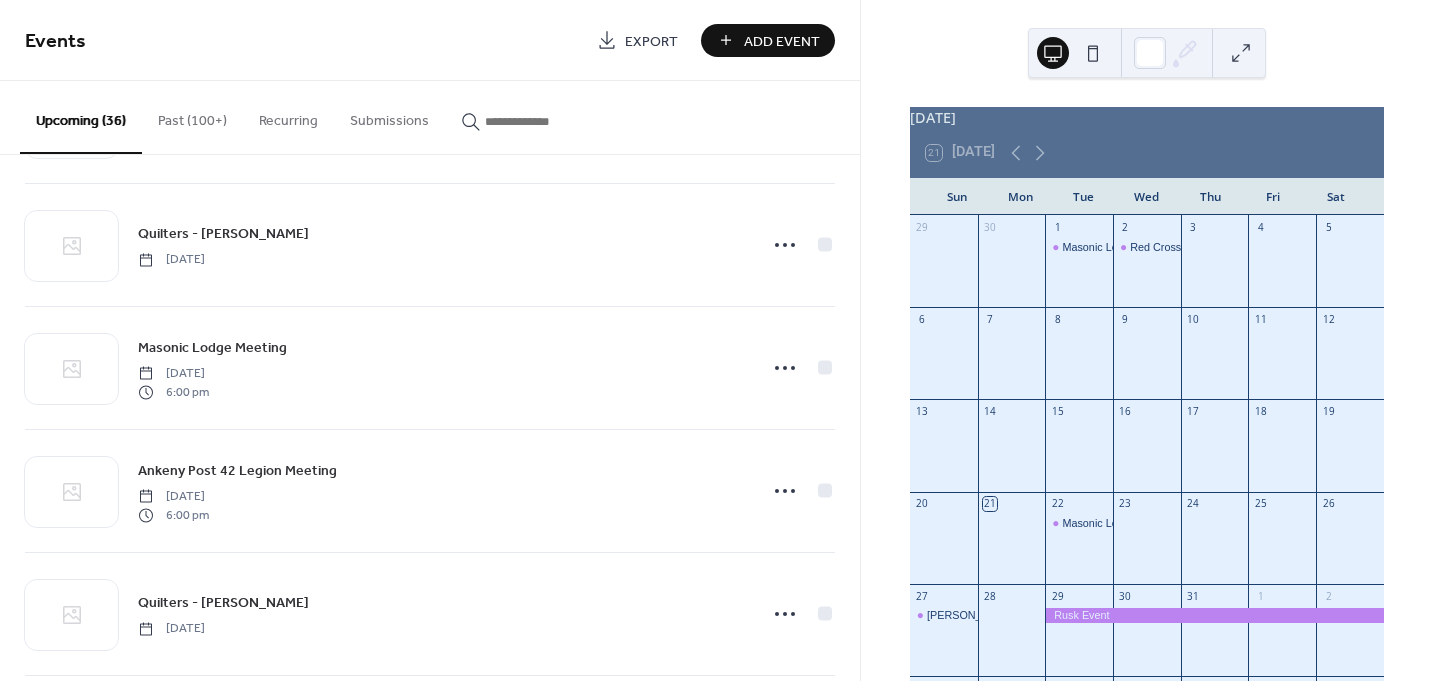 scroll, scrollTop: 1100, scrollLeft: 0, axis: vertical 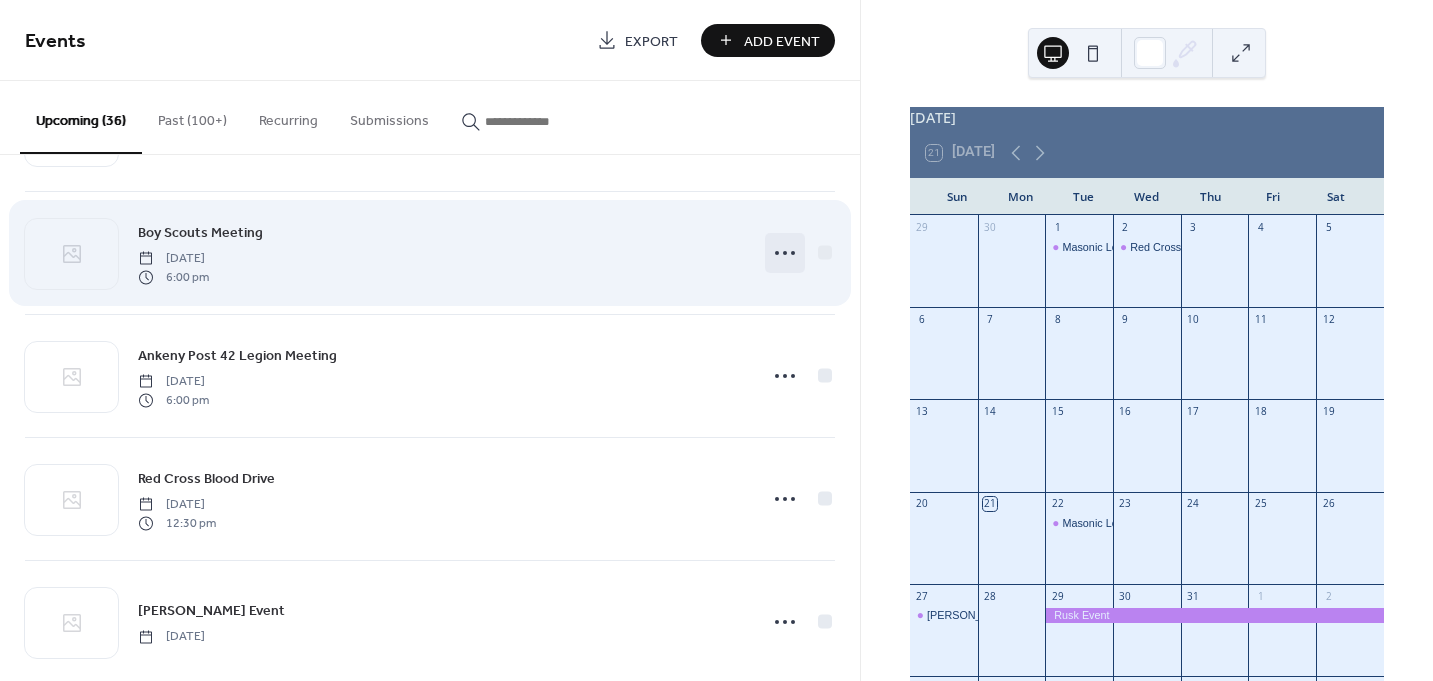 click 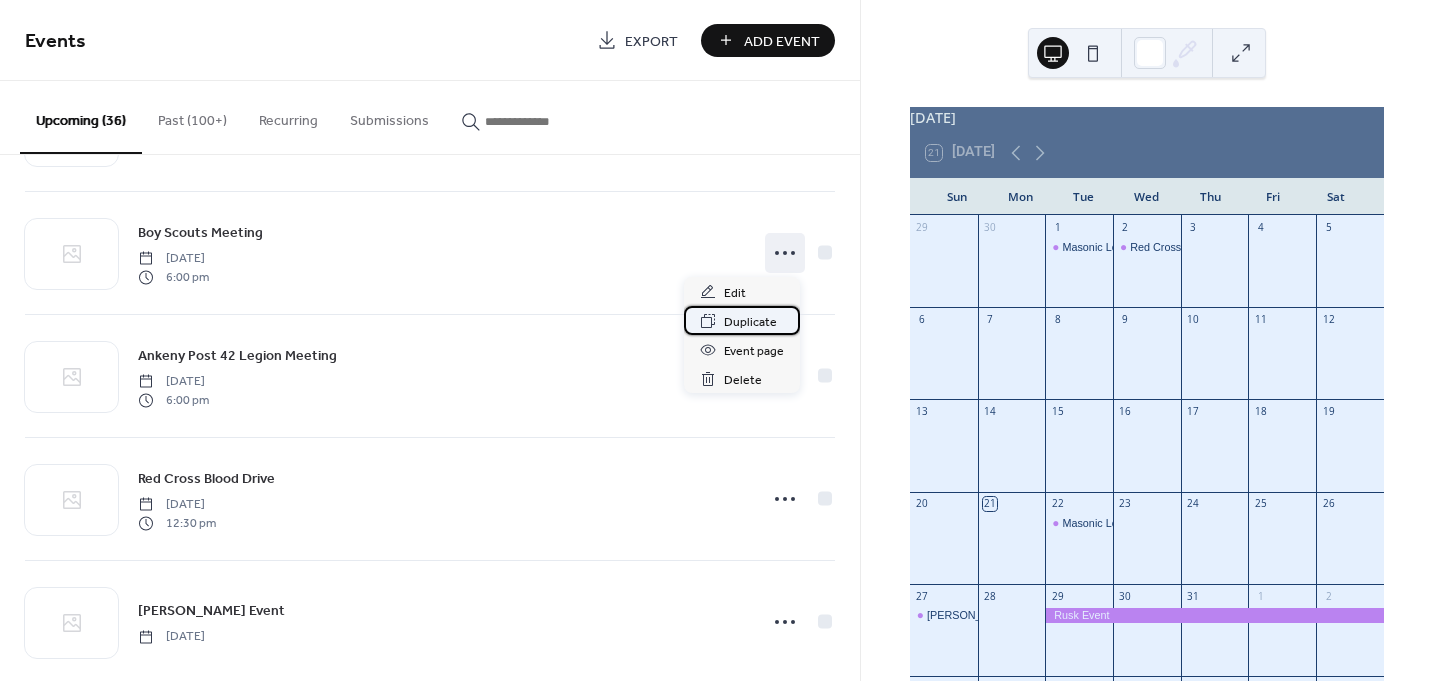 click on "Duplicate" at bounding box center (750, 322) 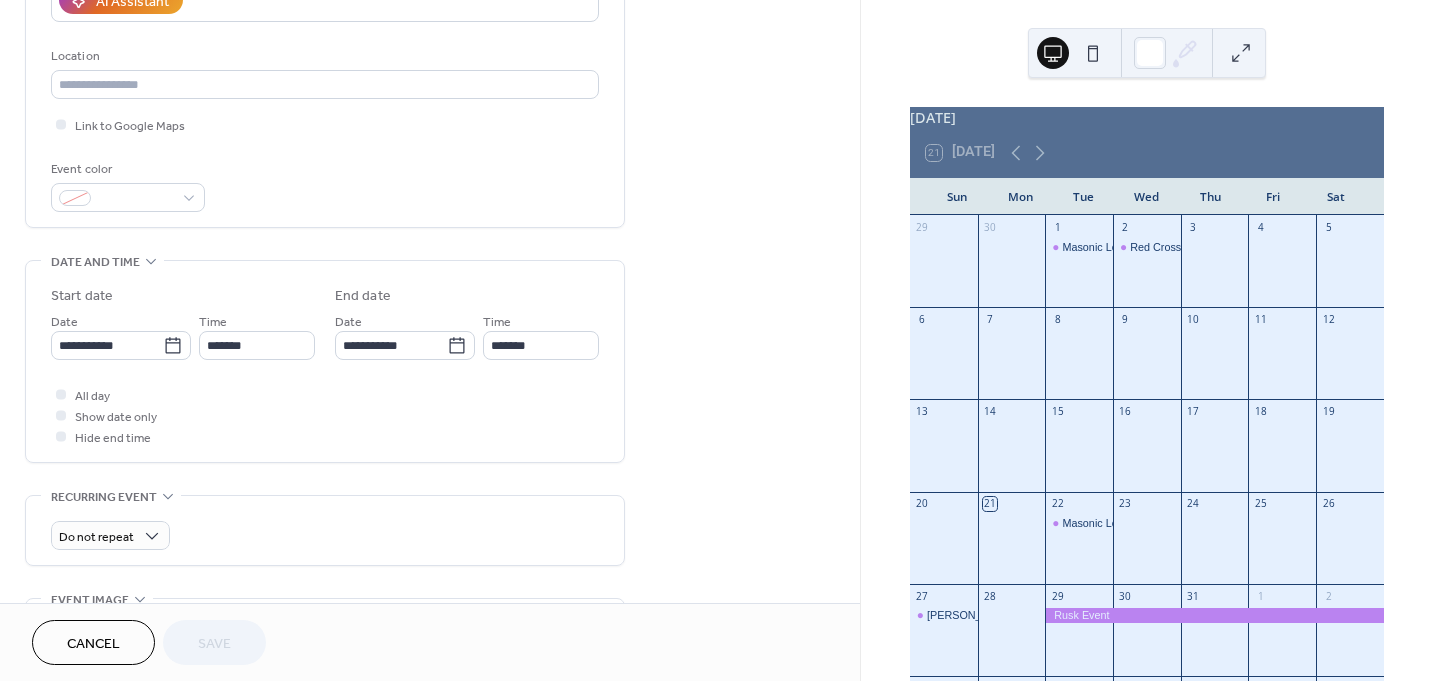 scroll, scrollTop: 400, scrollLeft: 0, axis: vertical 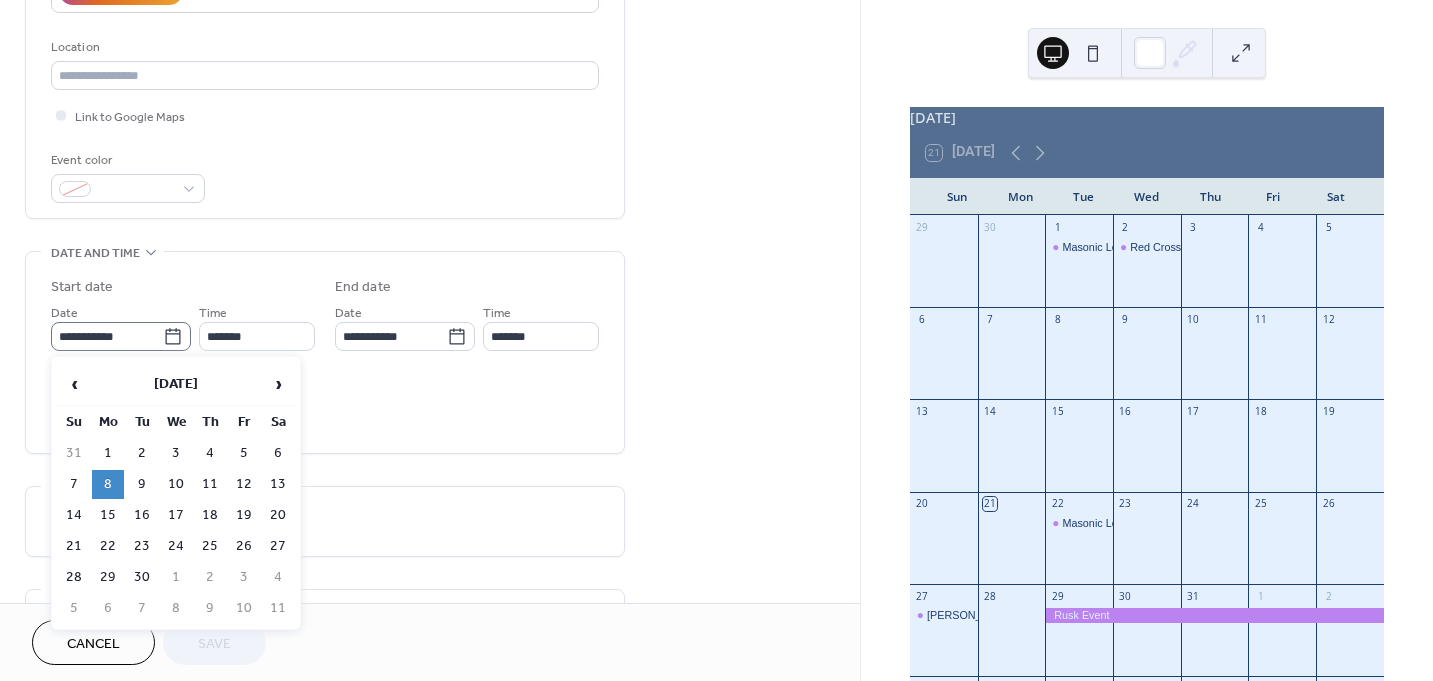 click 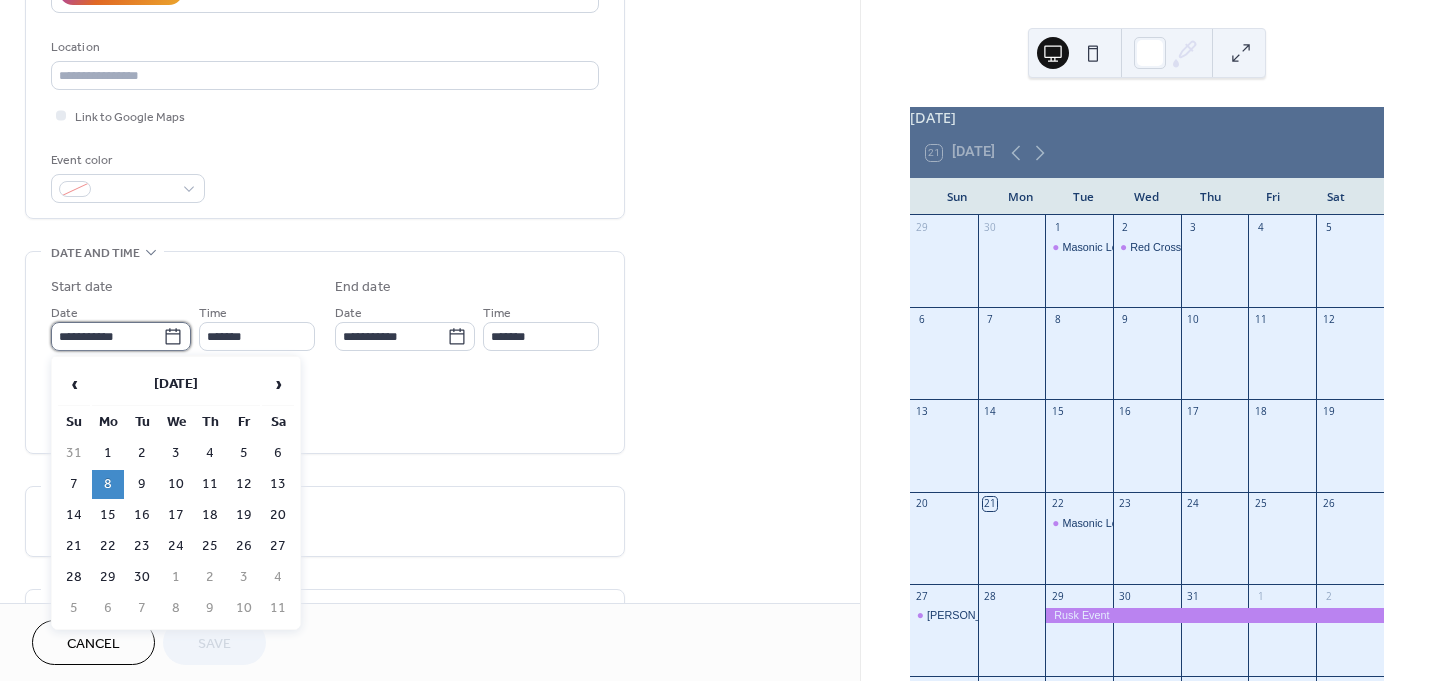 click on "**********" at bounding box center (107, 336) 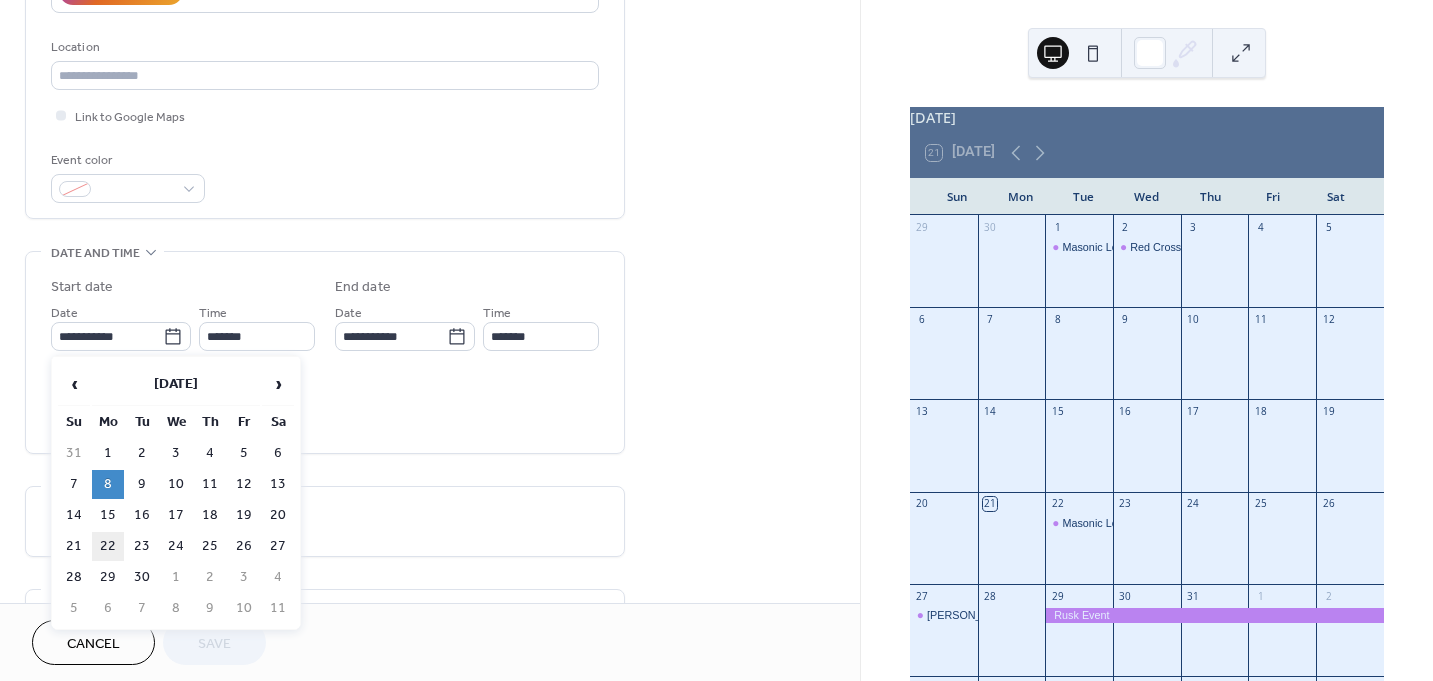 click on "22" at bounding box center (108, 546) 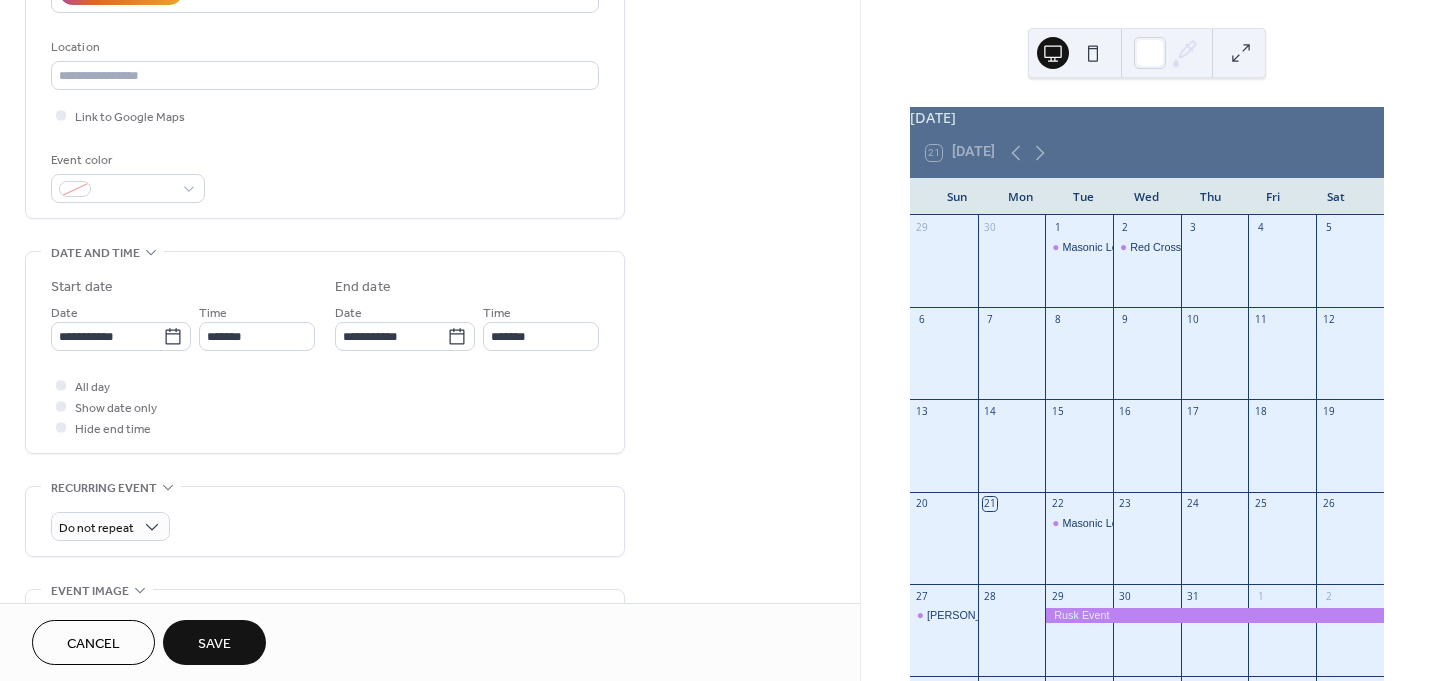 click on "Save" at bounding box center [214, 644] 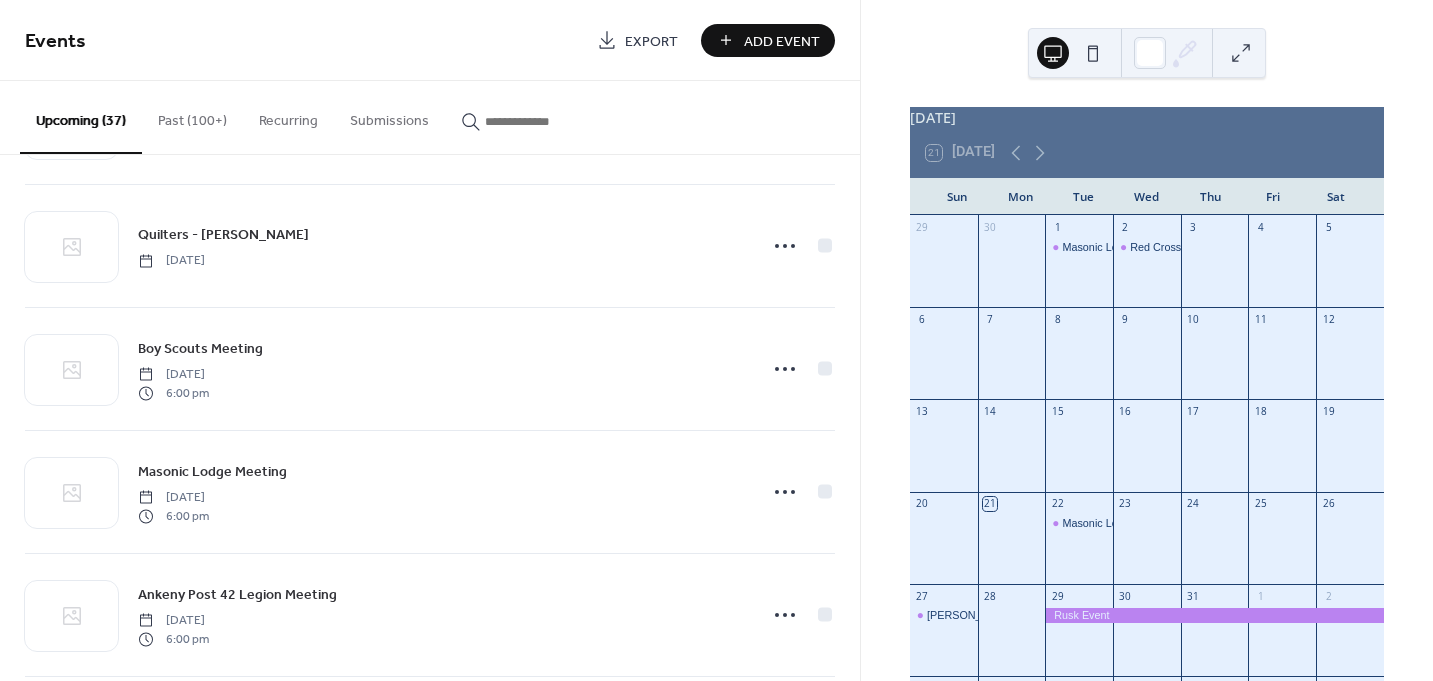 scroll, scrollTop: 1600, scrollLeft: 0, axis: vertical 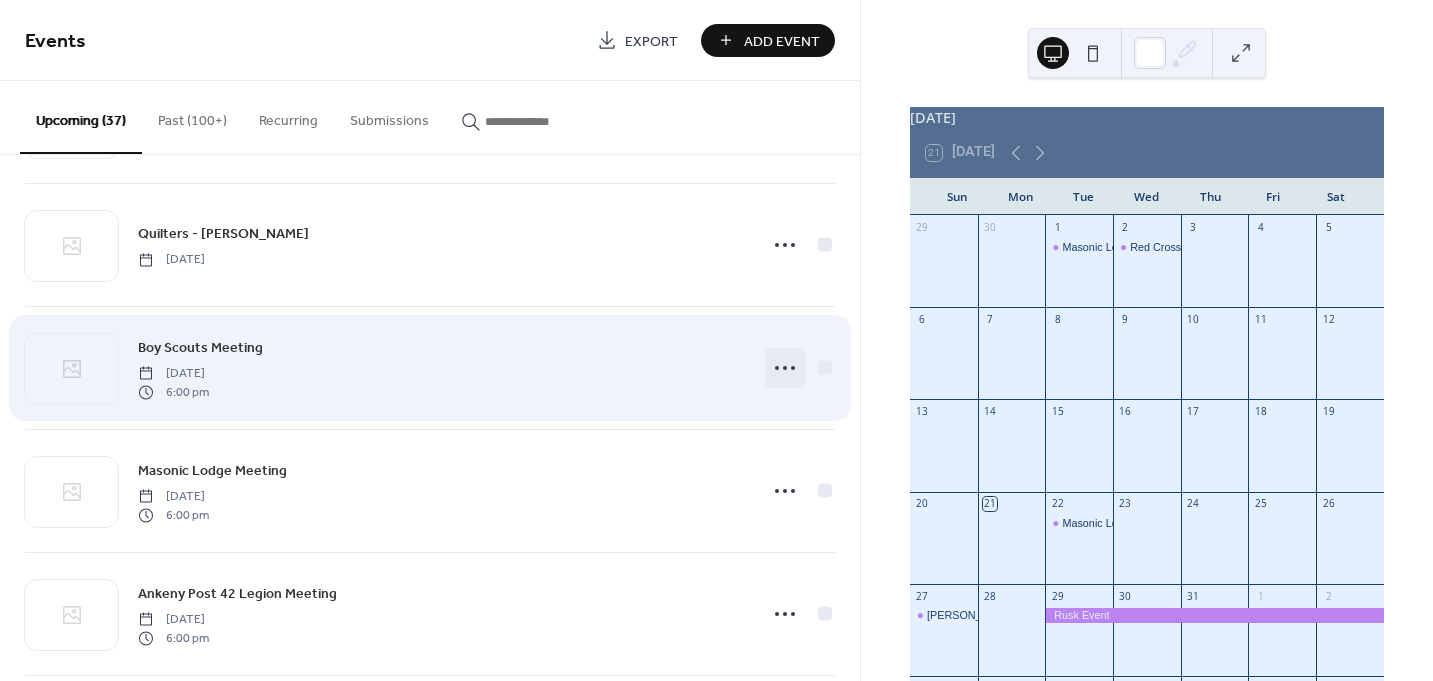 click 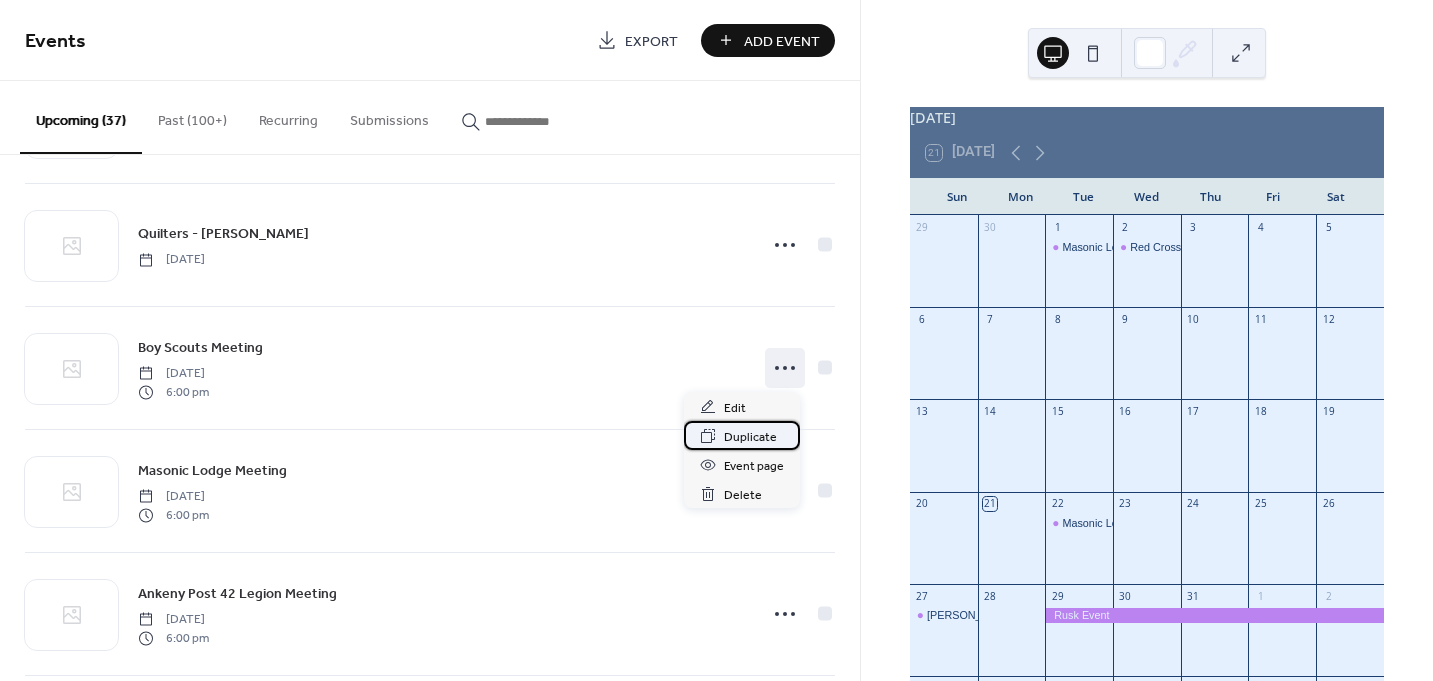 click on "Duplicate" at bounding box center [750, 437] 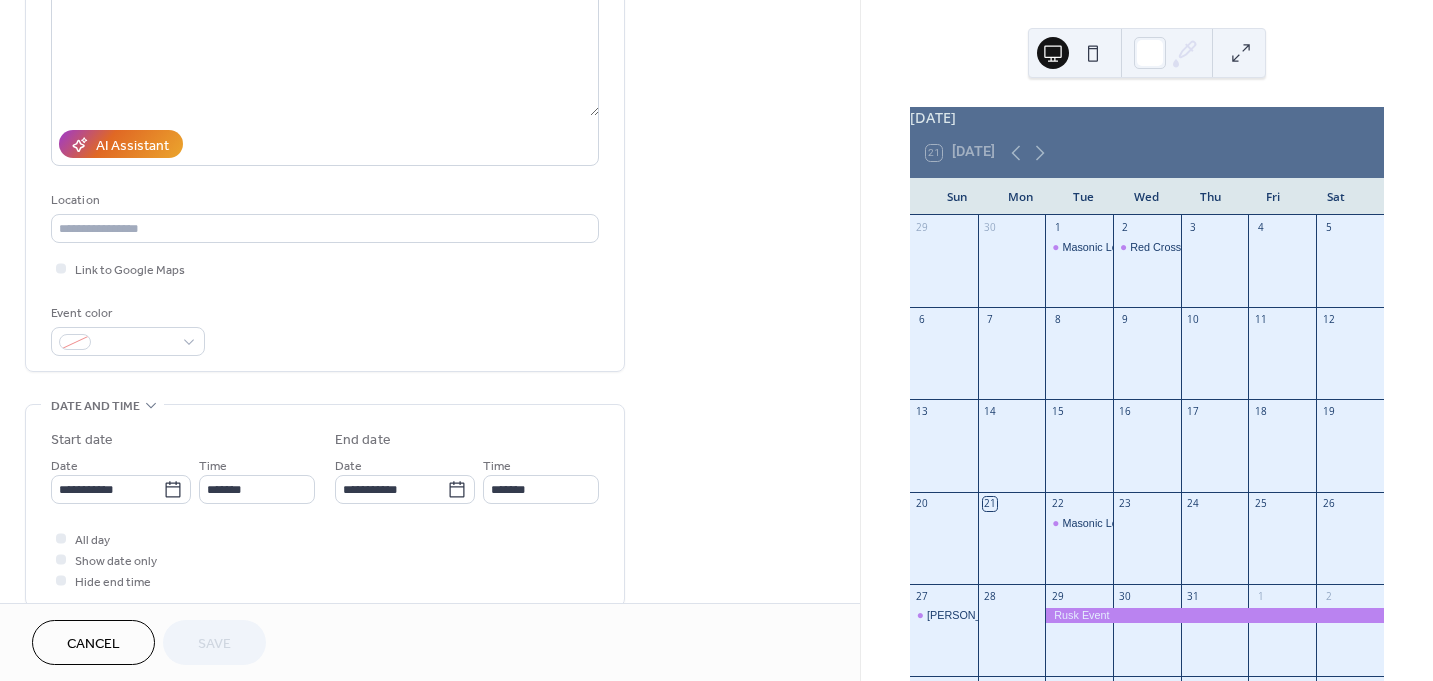 scroll, scrollTop: 300, scrollLeft: 0, axis: vertical 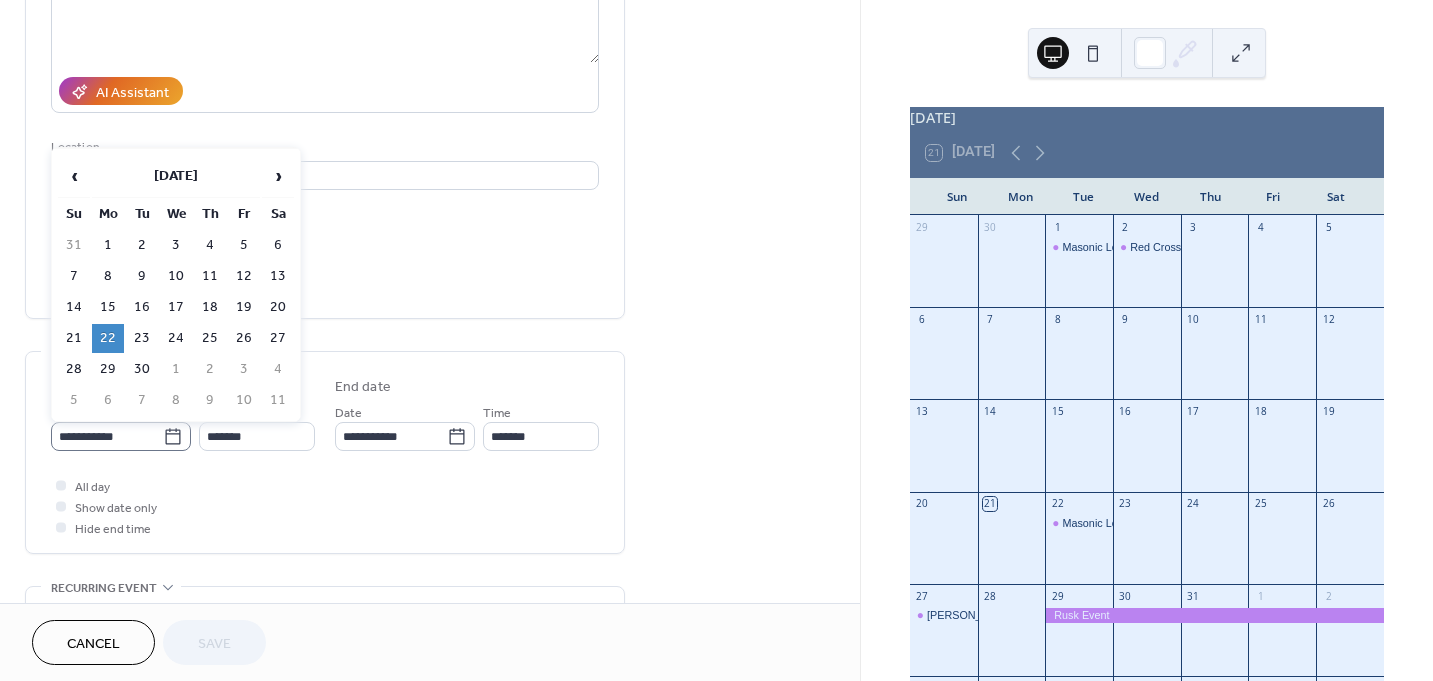 click 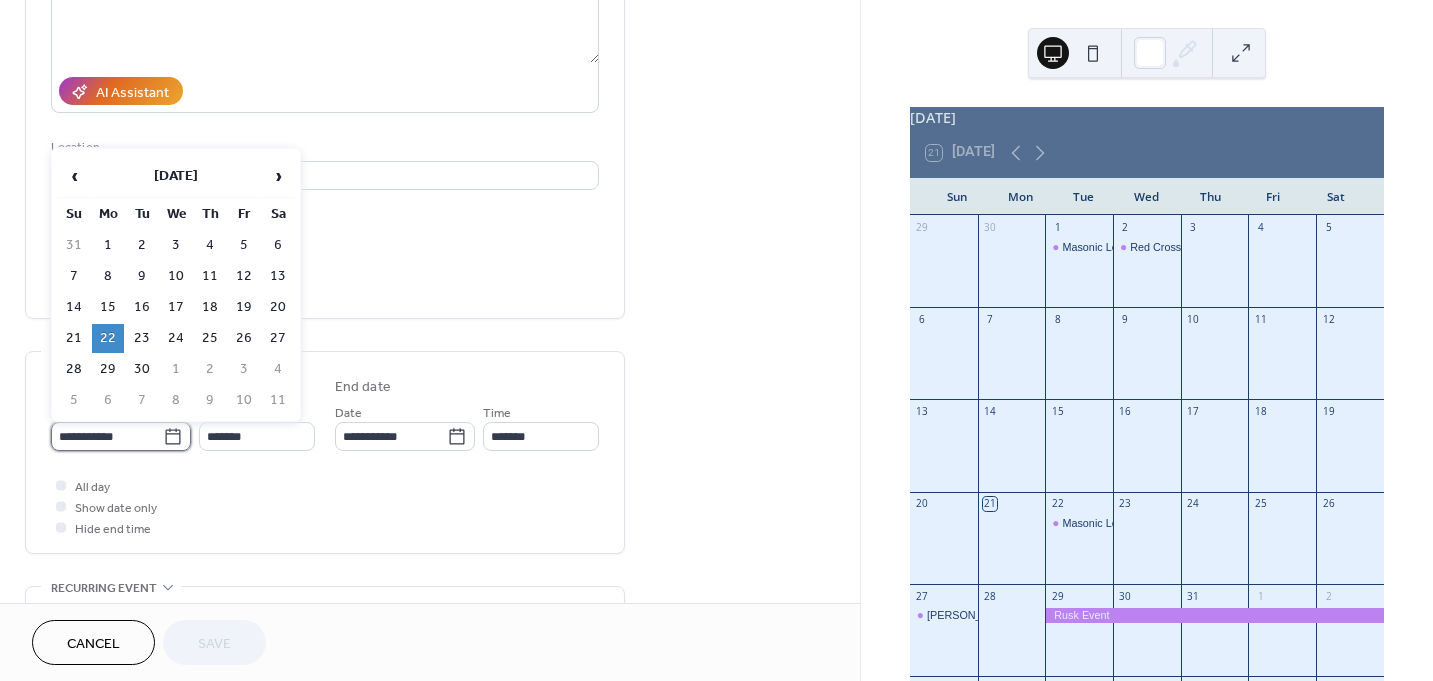 click on "**********" at bounding box center (107, 436) 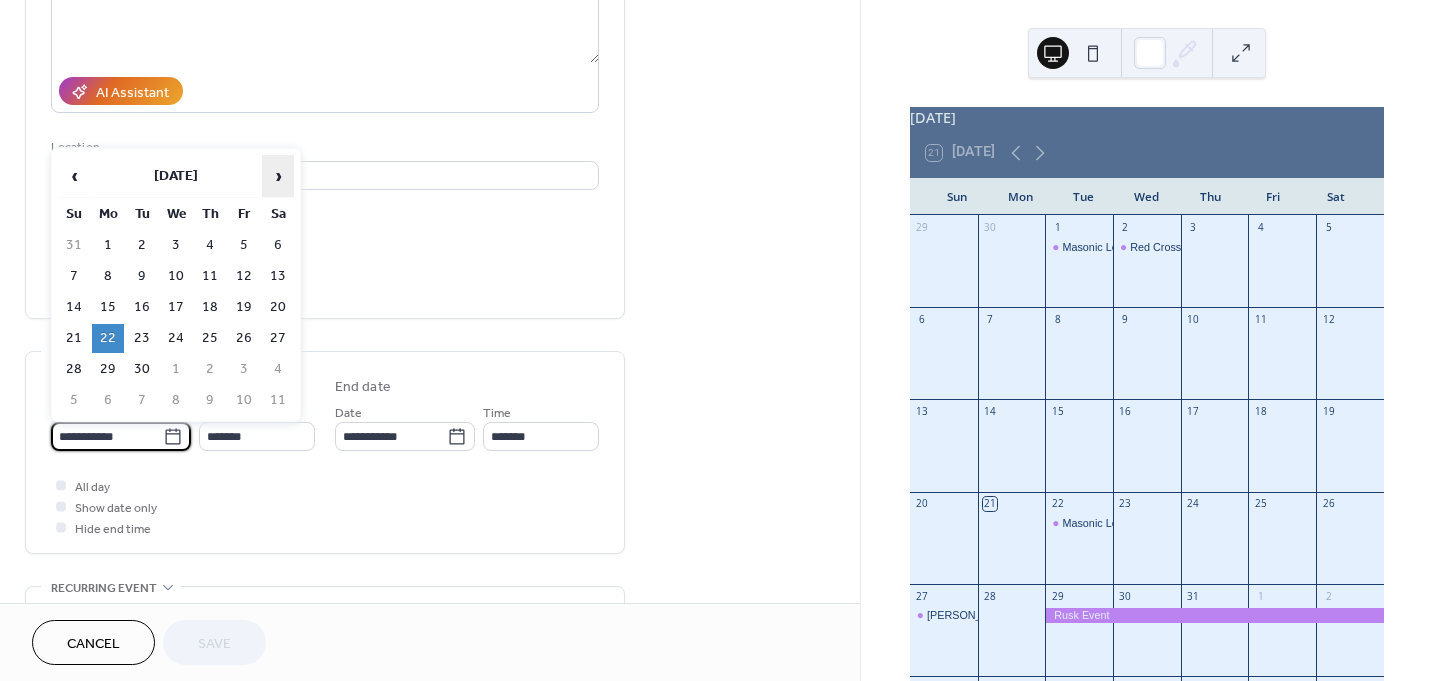 click on "›" at bounding box center [278, 176] 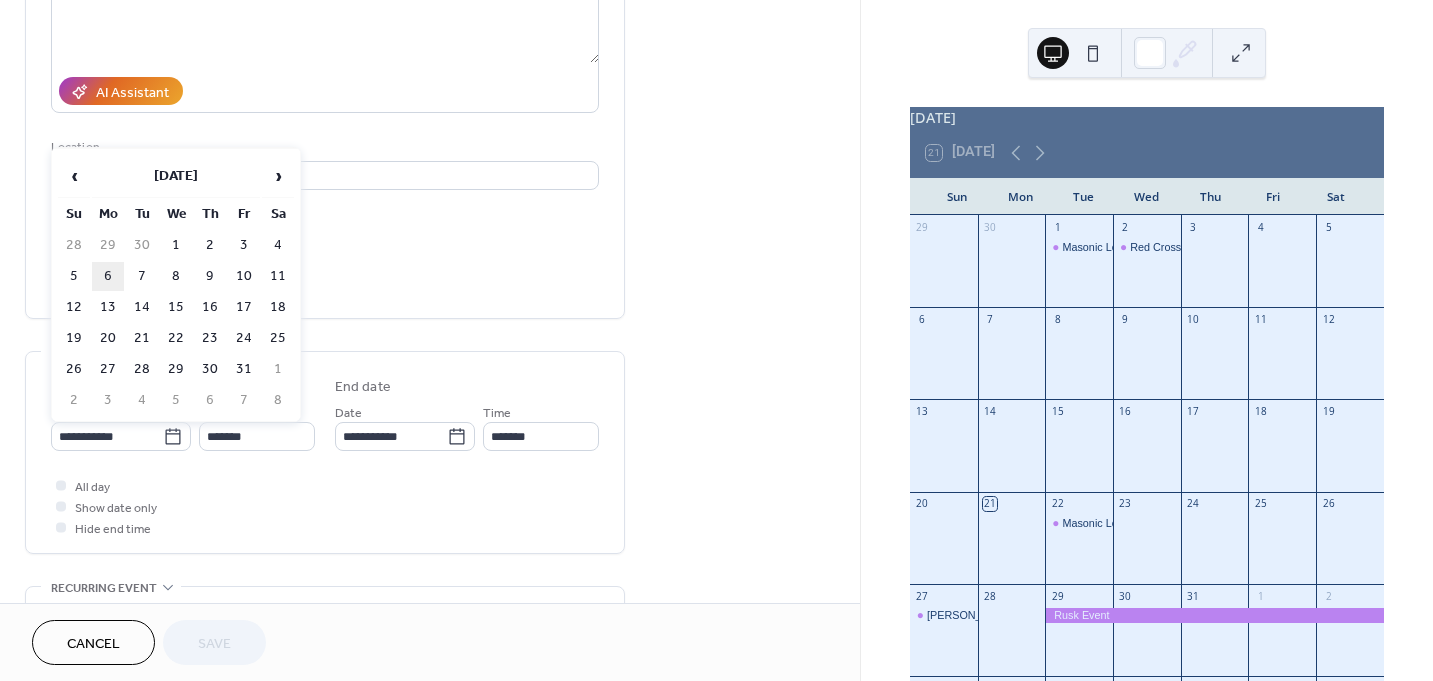 click on "6" at bounding box center (108, 276) 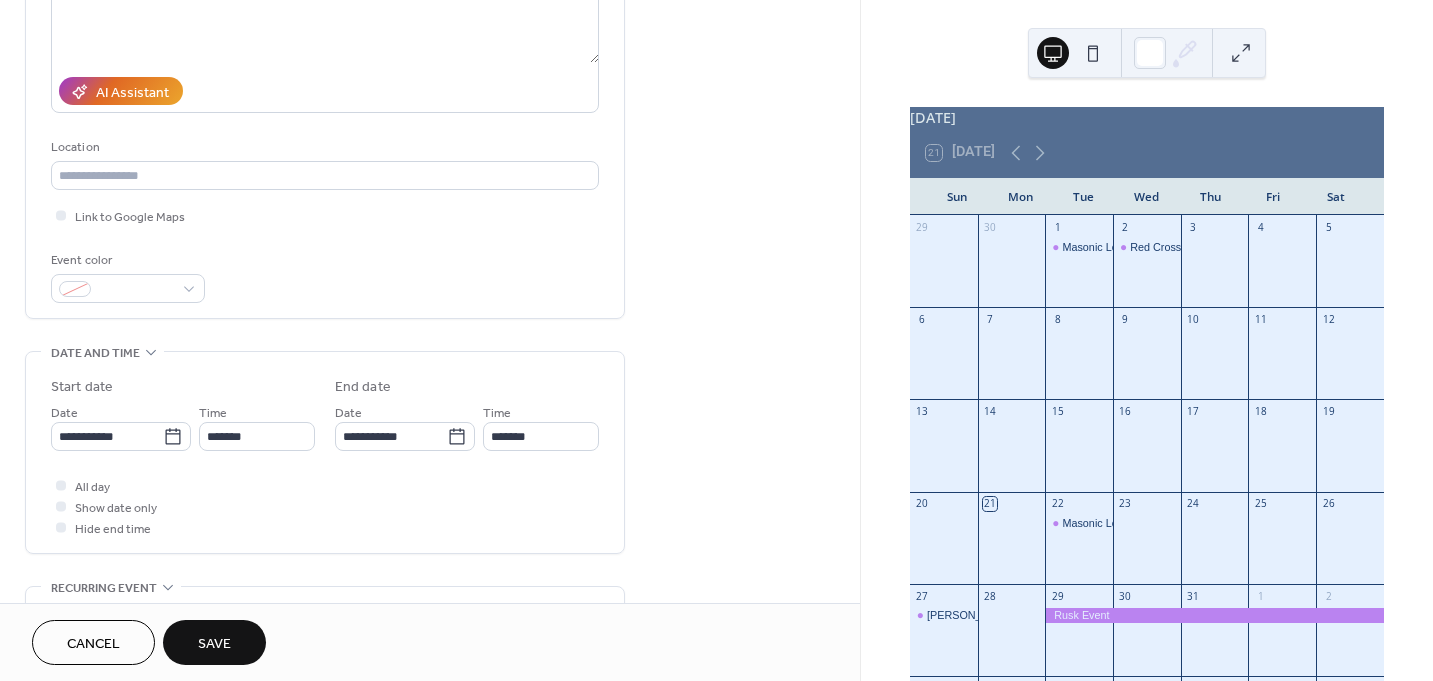 click on "Save" at bounding box center [214, 644] 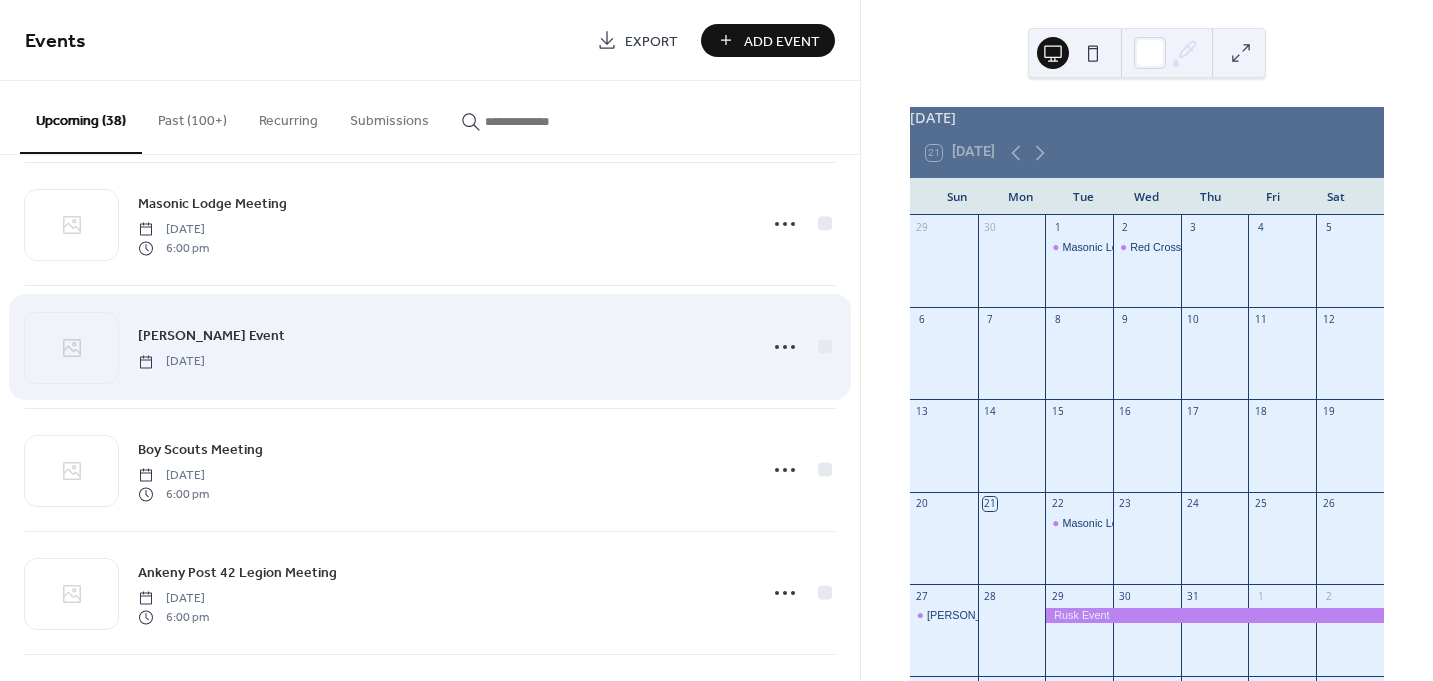 scroll, scrollTop: 900, scrollLeft: 0, axis: vertical 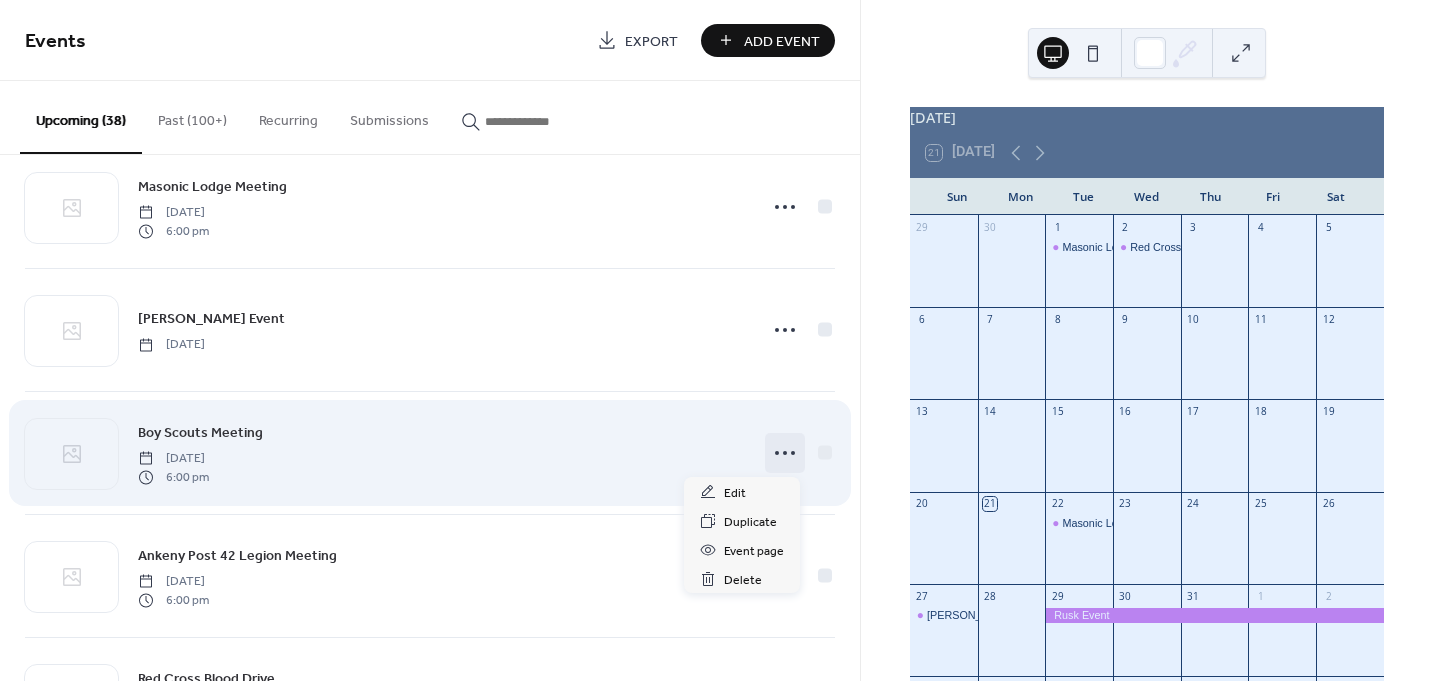 click 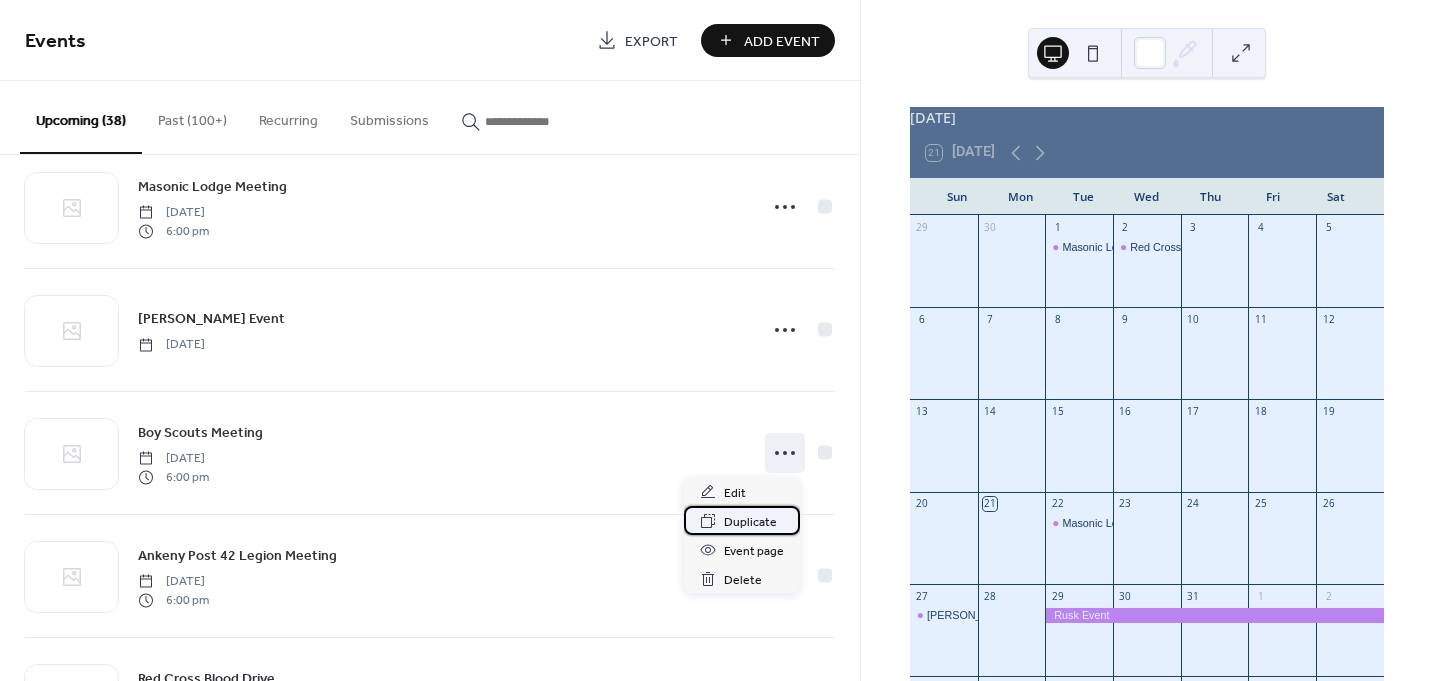 click on "Duplicate" at bounding box center [750, 522] 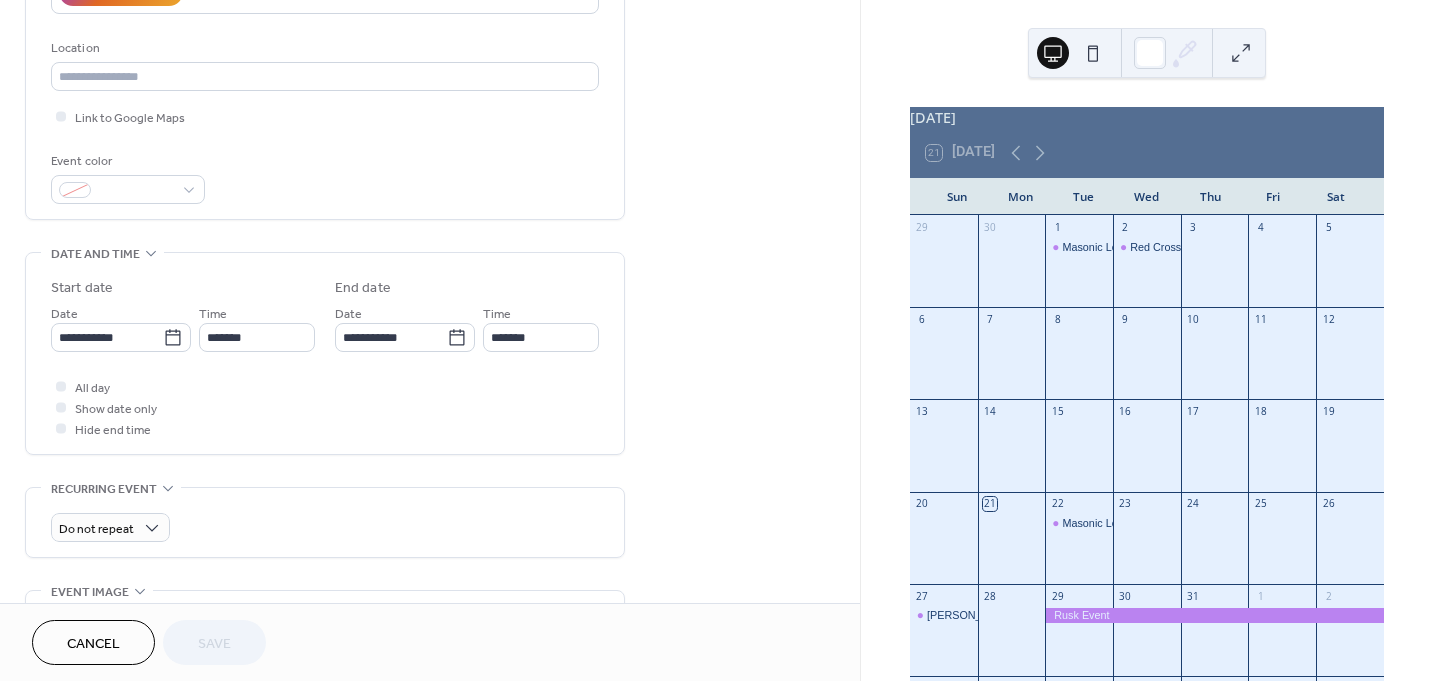 scroll, scrollTop: 400, scrollLeft: 0, axis: vertical 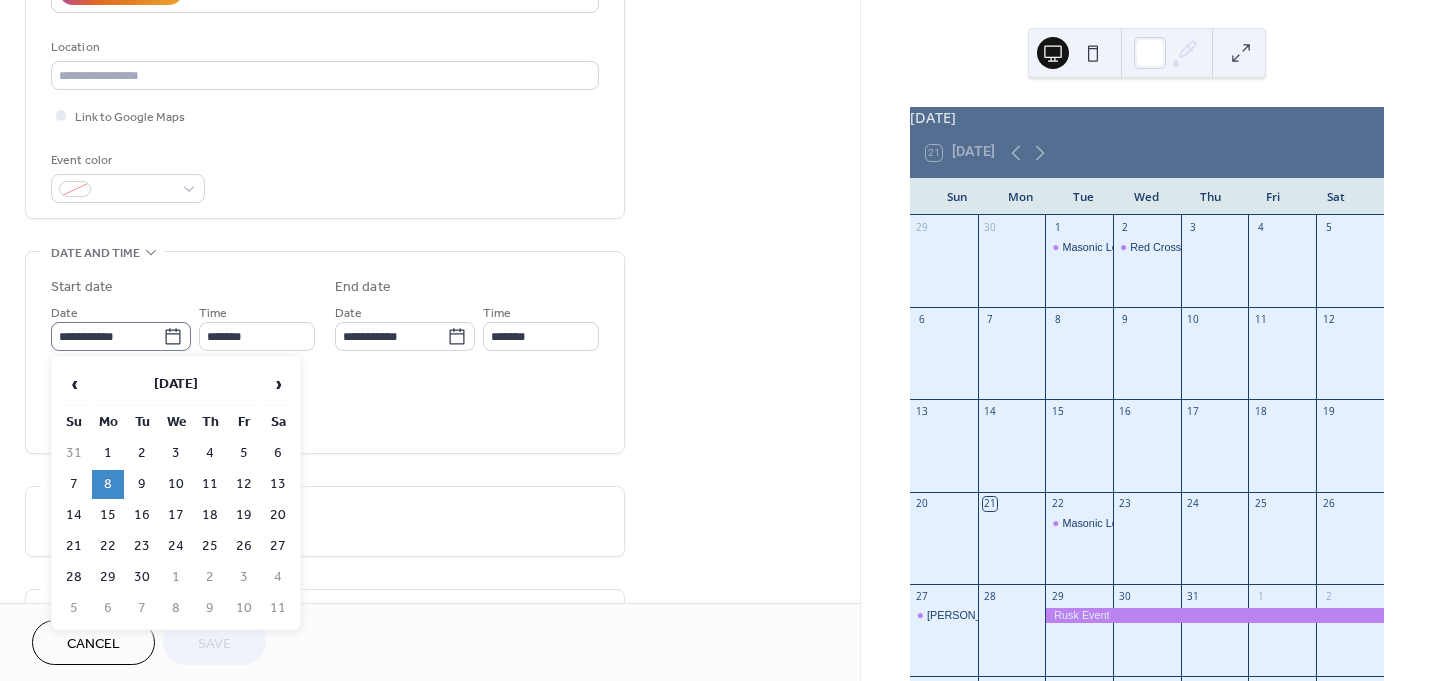 click 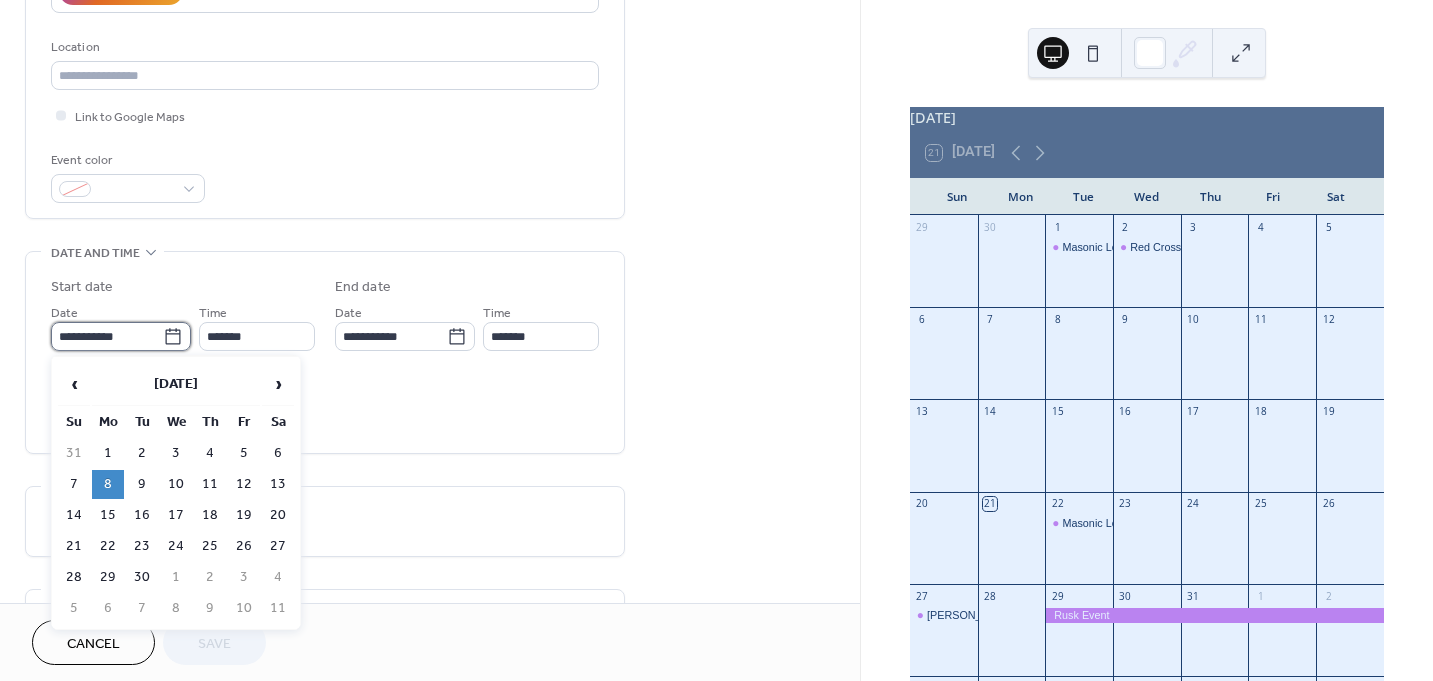 click on "**********" at bounding box center [107, 336] 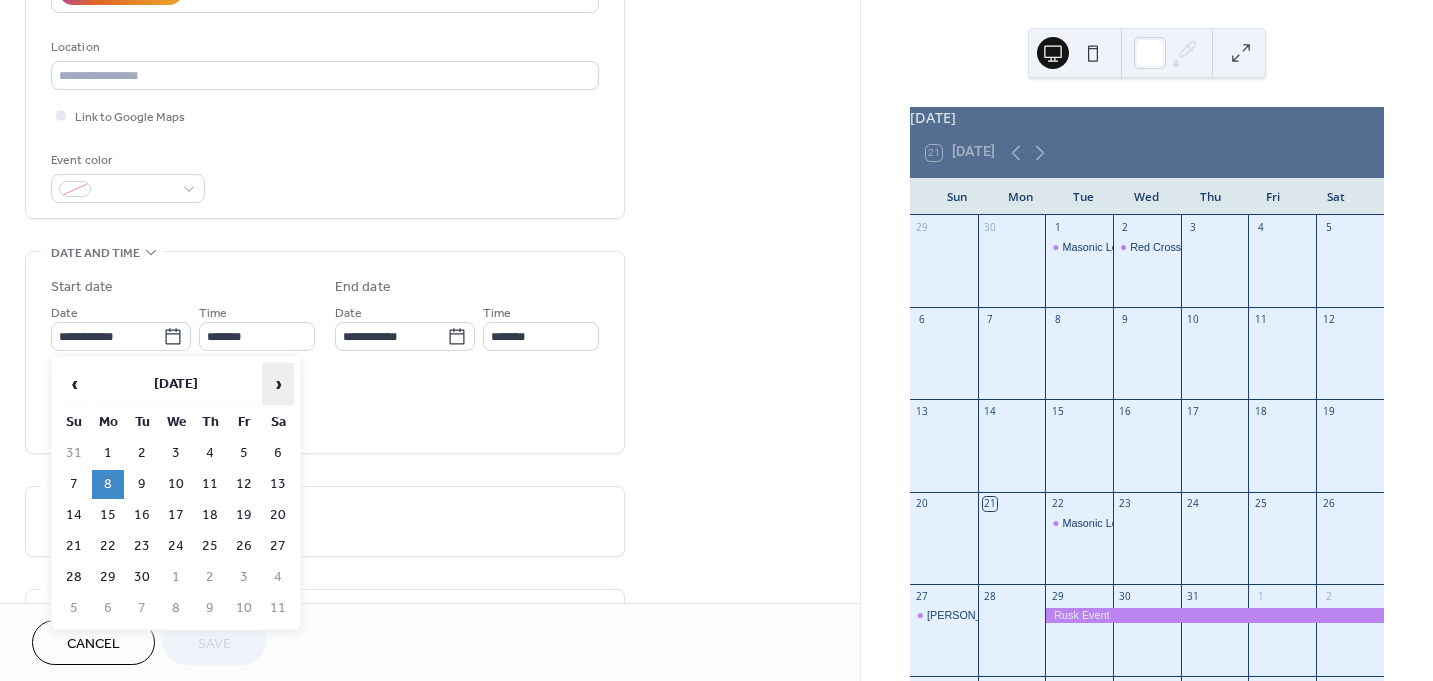 click on "›" at bounding box center (278, 384) 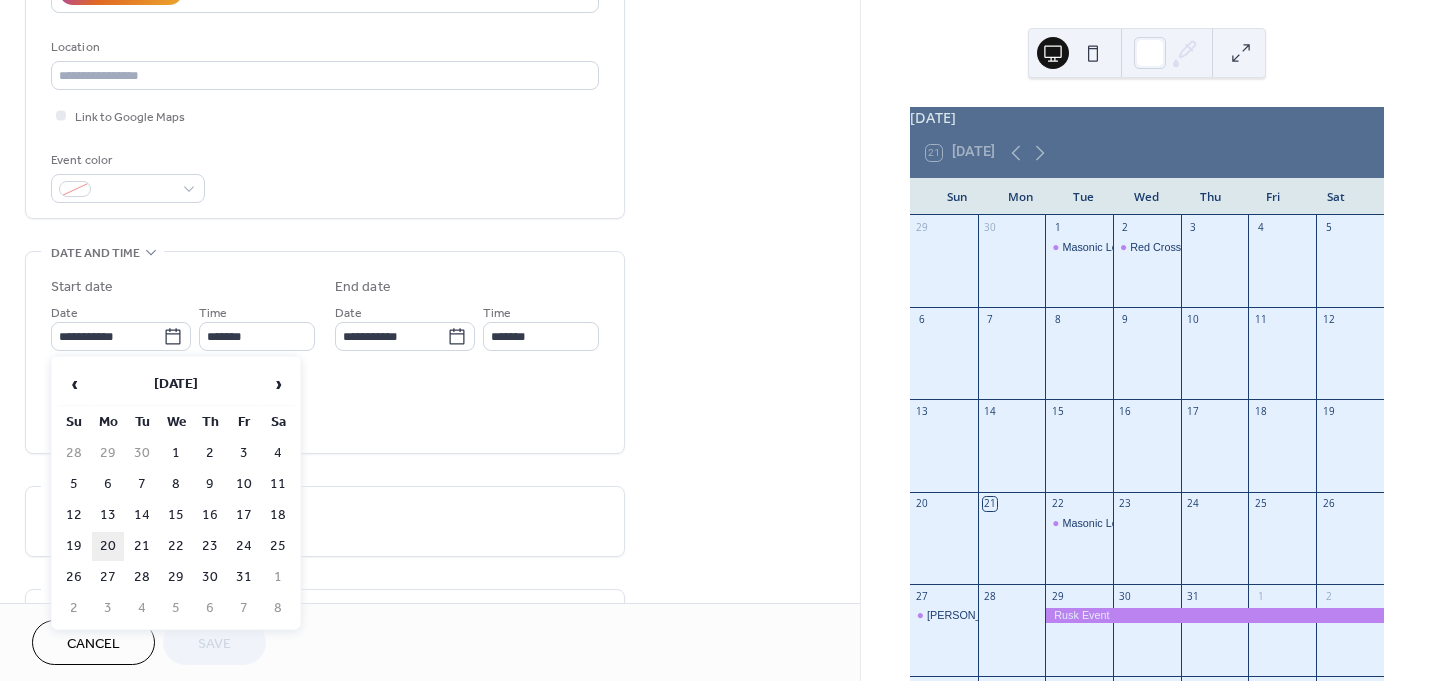 click on "20" at bounding box center (108, 546) 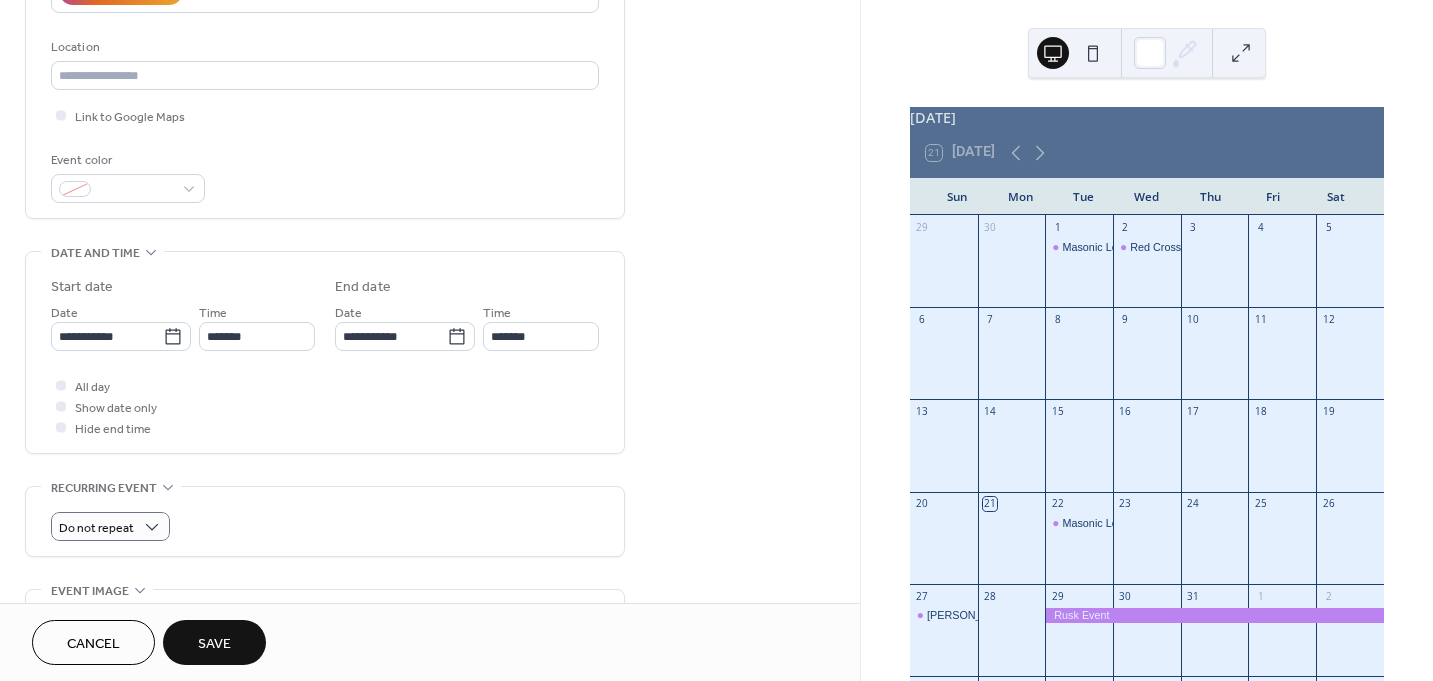 click on "Save" at bounding box center [214, 644] 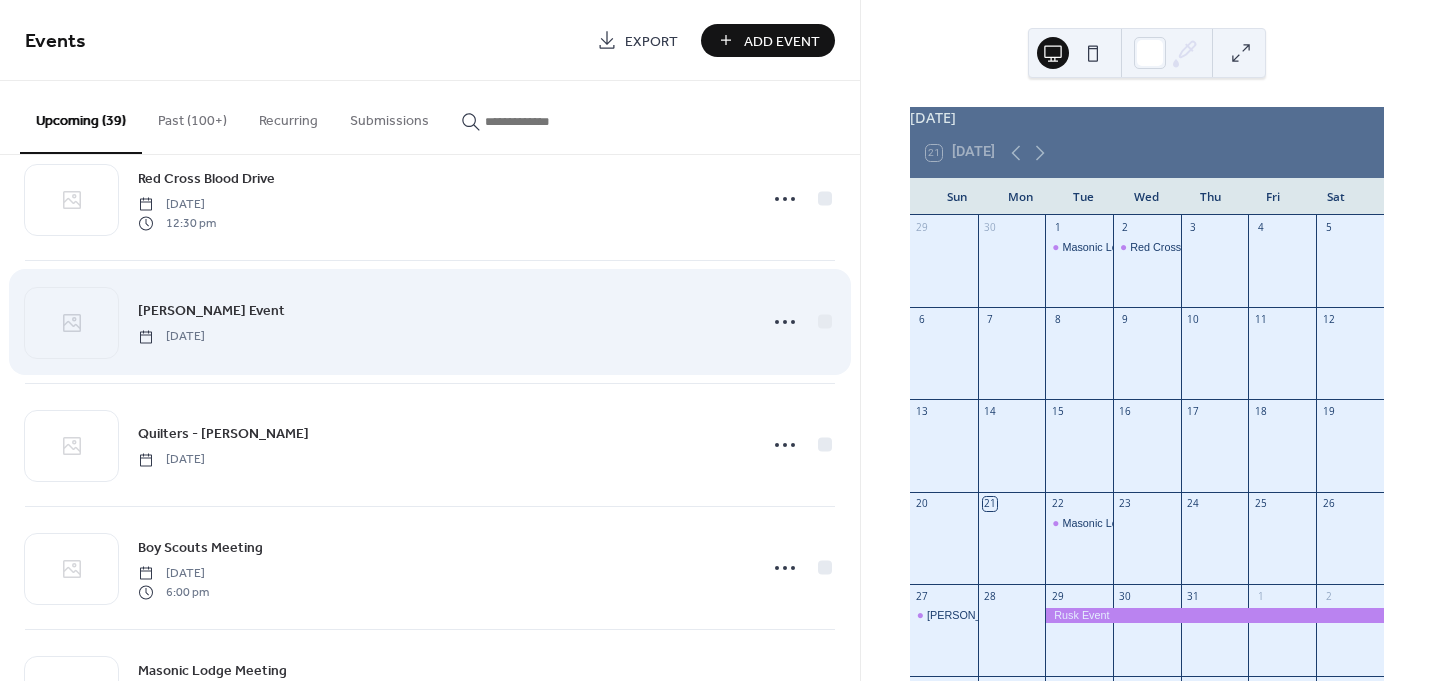 scroll, scrollTop: 1500, scrollLeft: 0, axis: vertical 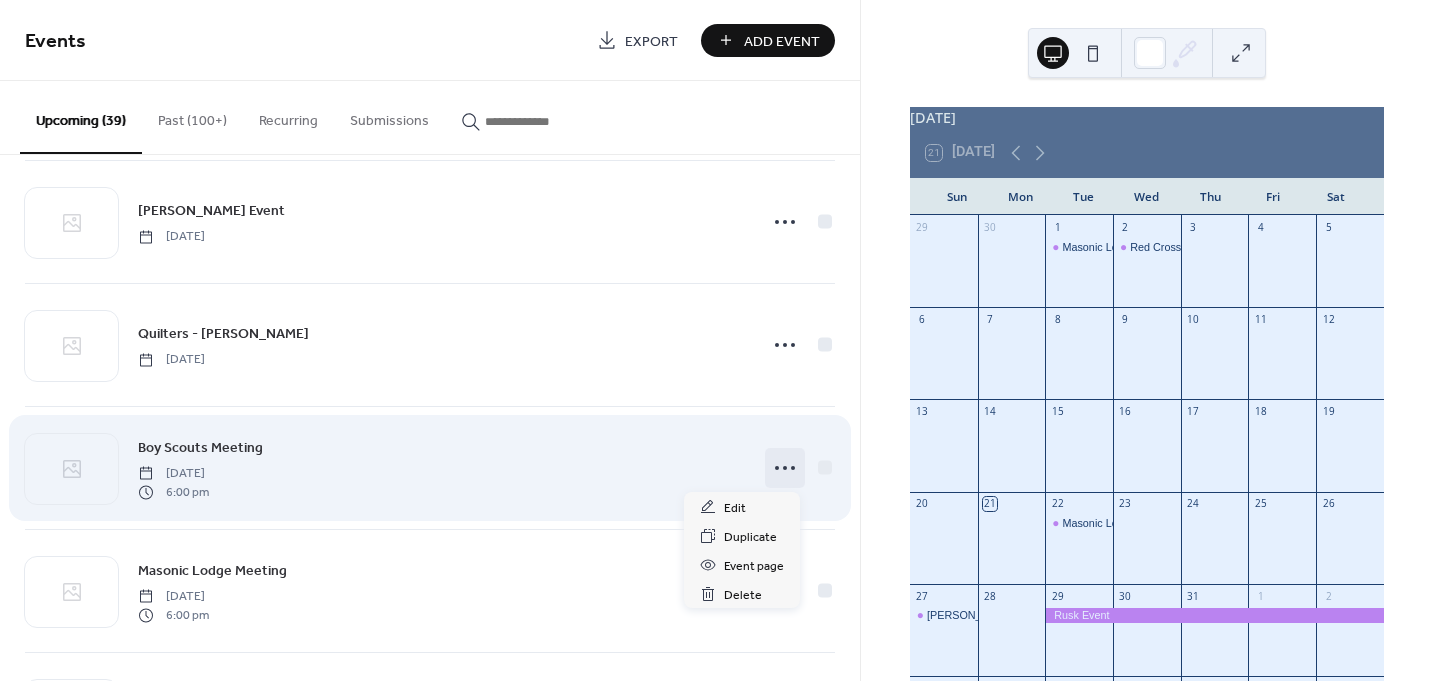 click 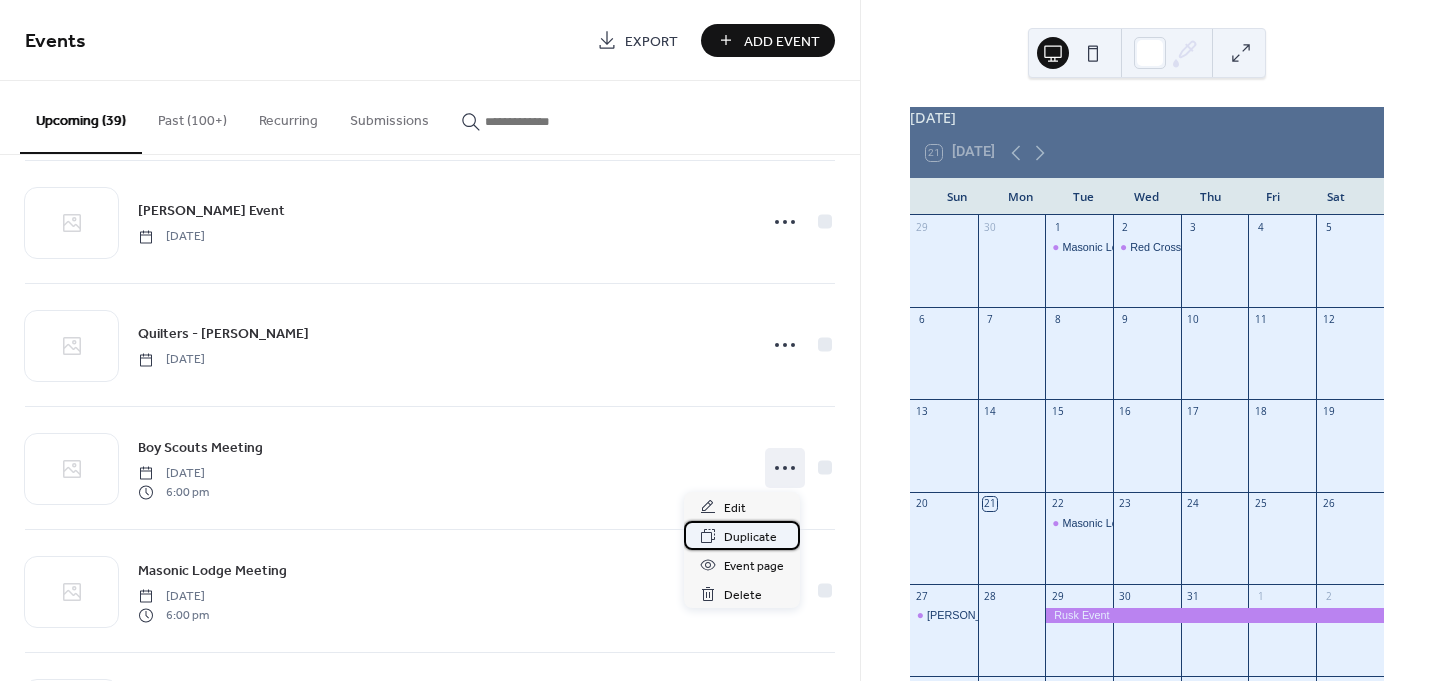 click on "Duplicate" at bounding box center [750, 537] 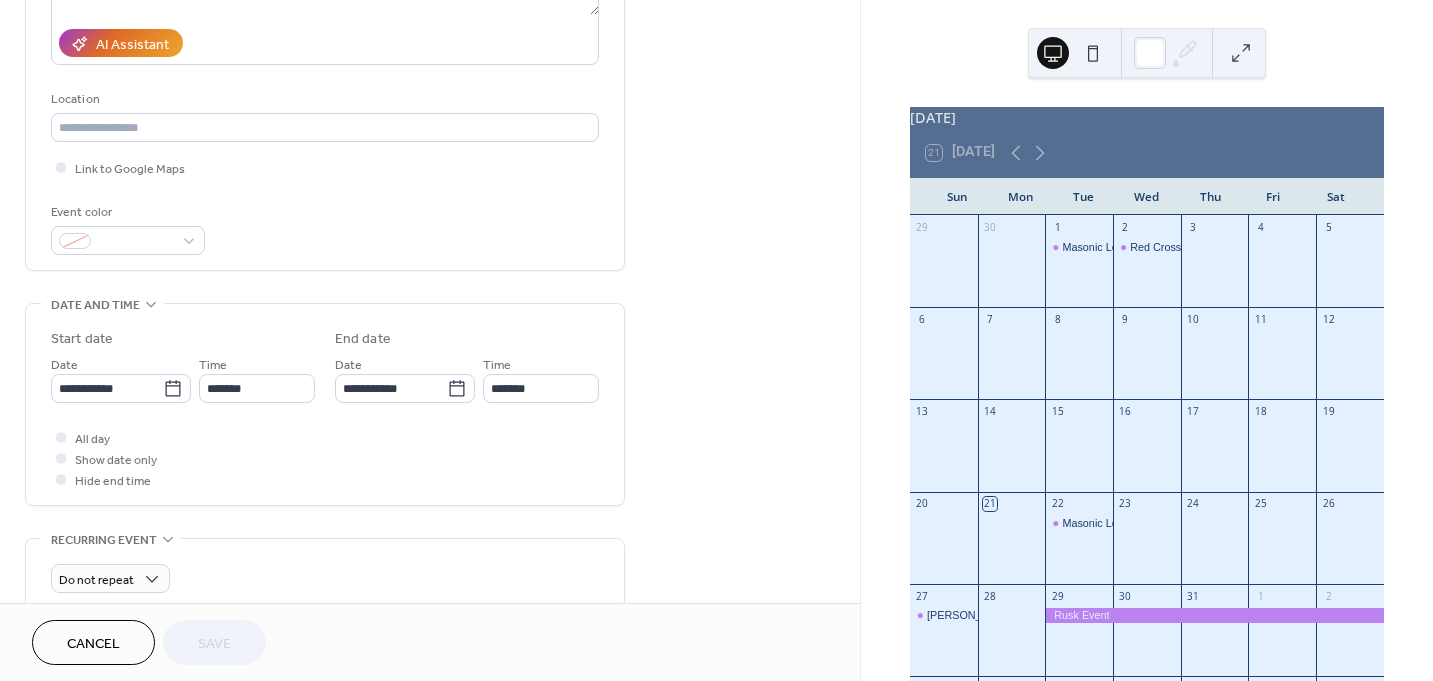scroll, scrollTop: 400, scrollLeft: 0, axis: vertical 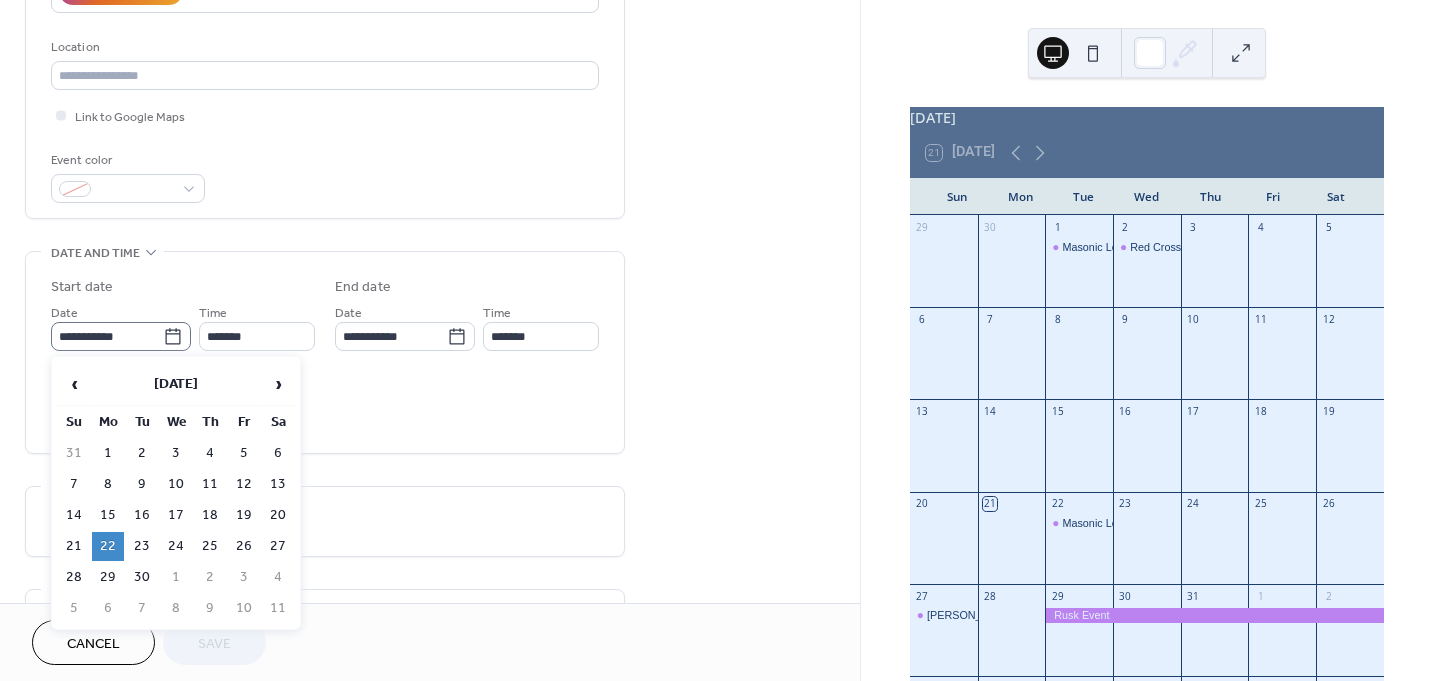 click 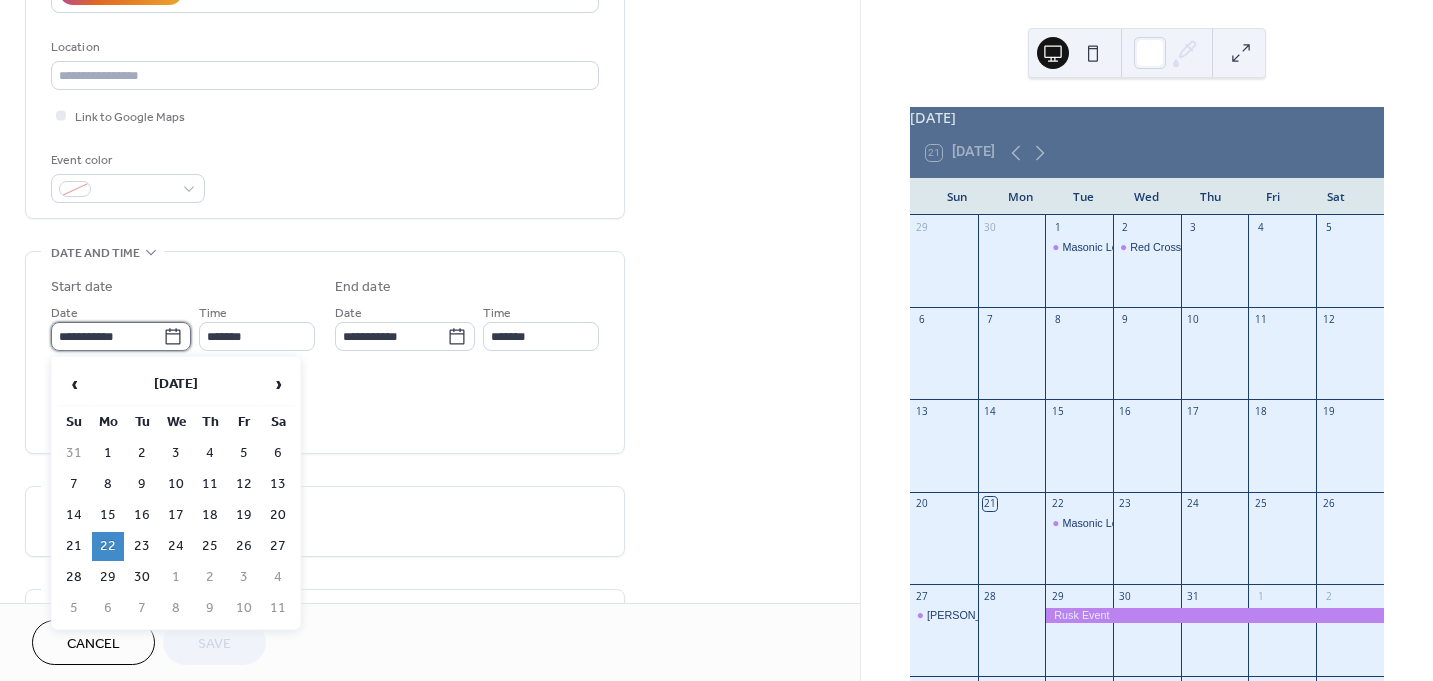 click on "**********" at bounding box center (107, 336) 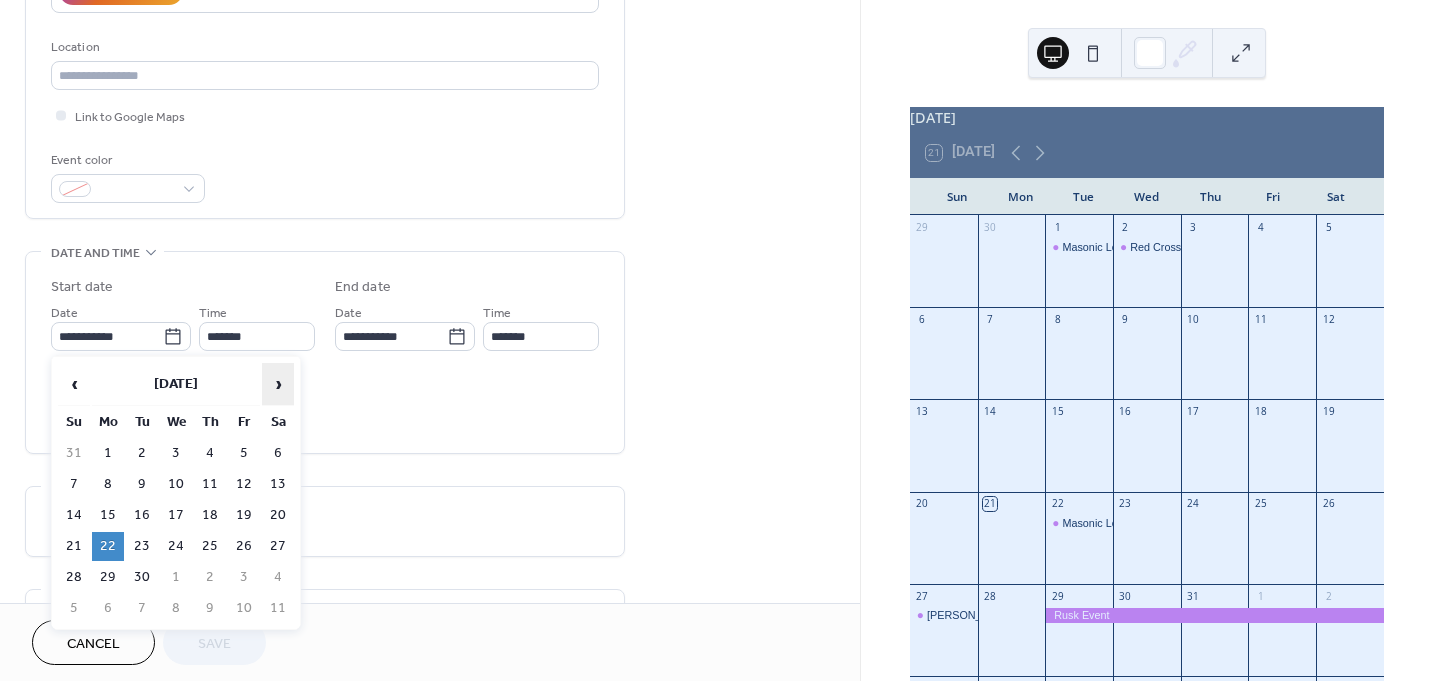 click on "›" at bounding box center [278, 384] 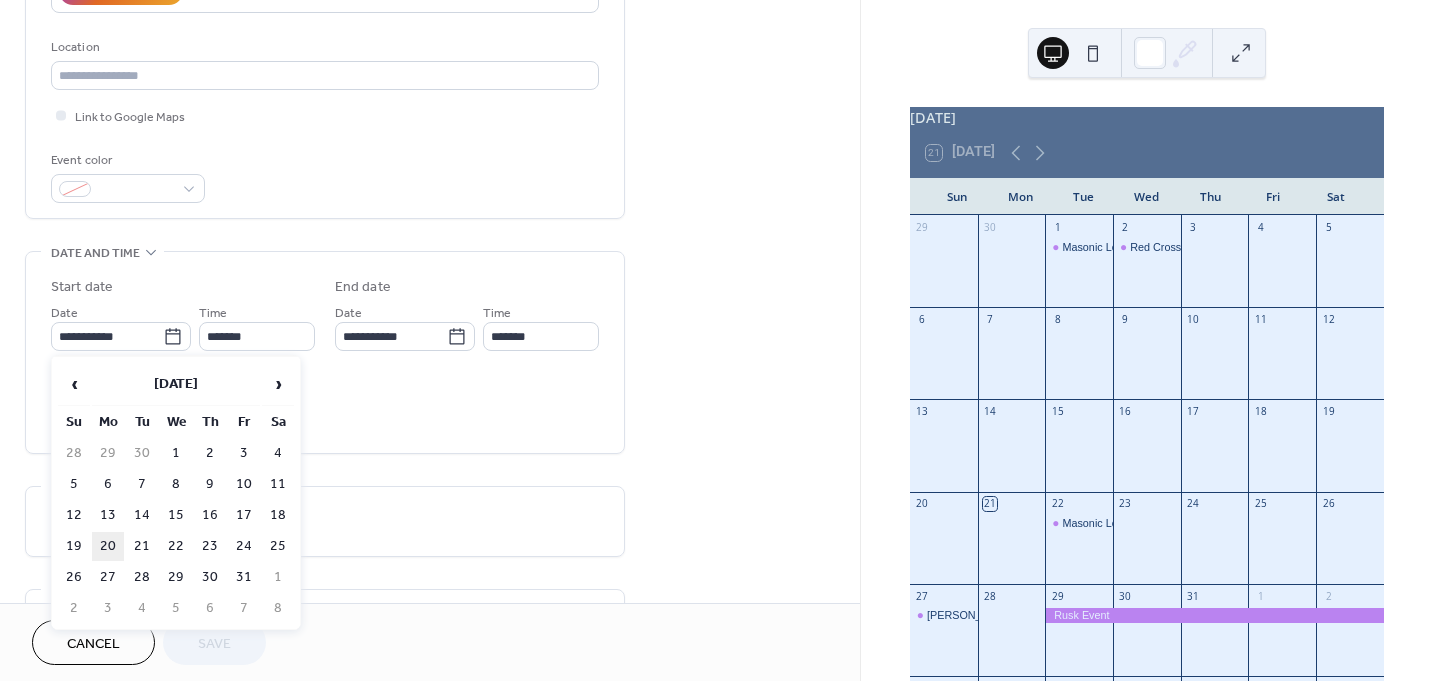 click on "20" at bounding box center [108, 546] 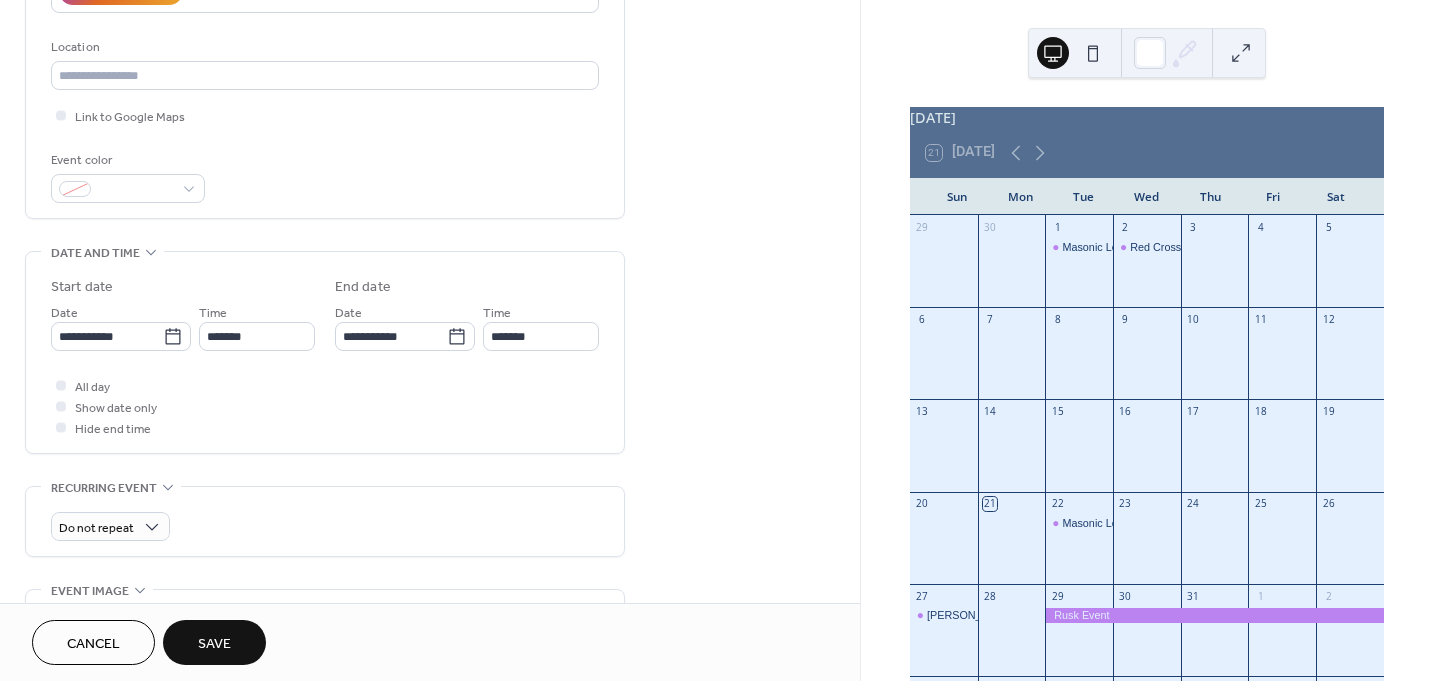 click on "Save" at bounding box center [214, 642] 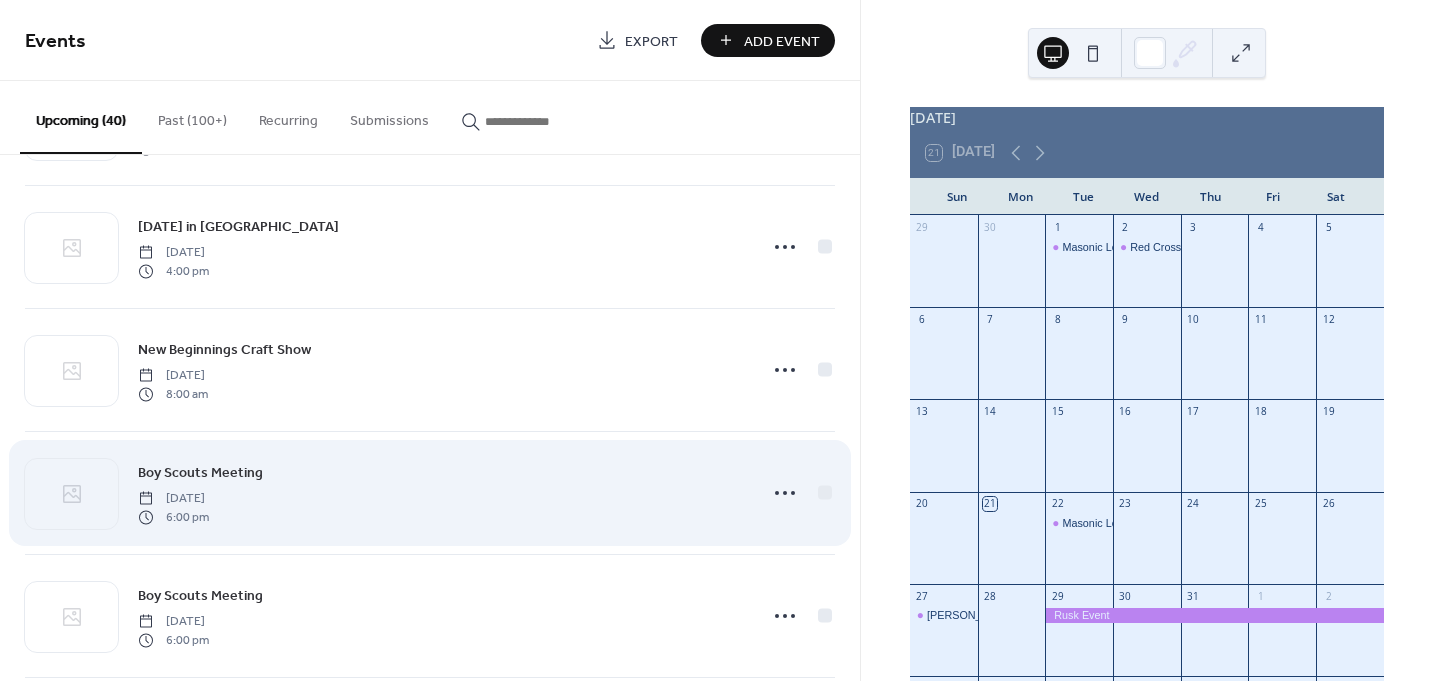 scroll, scrollTop: 2500, scrollLeft: 0, axis: vertical 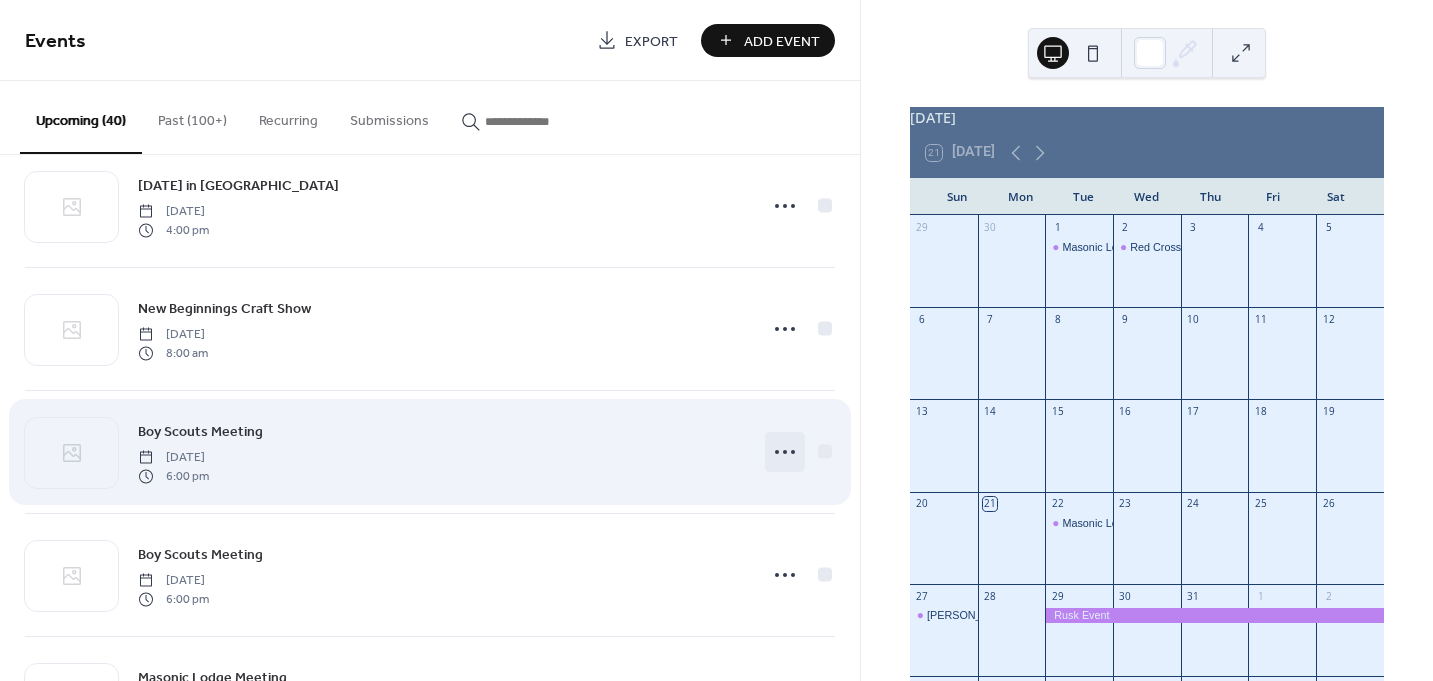 click 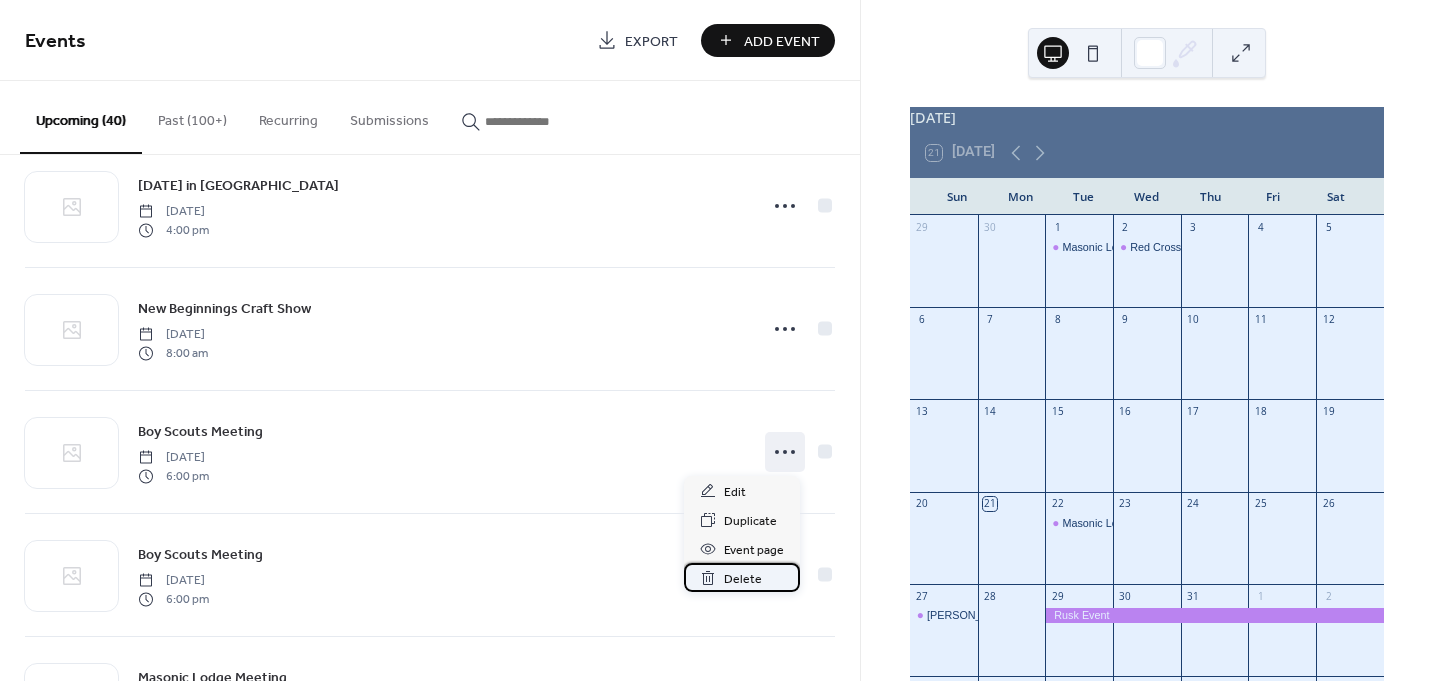 click on "Delete" at bounding box center [743, 579] 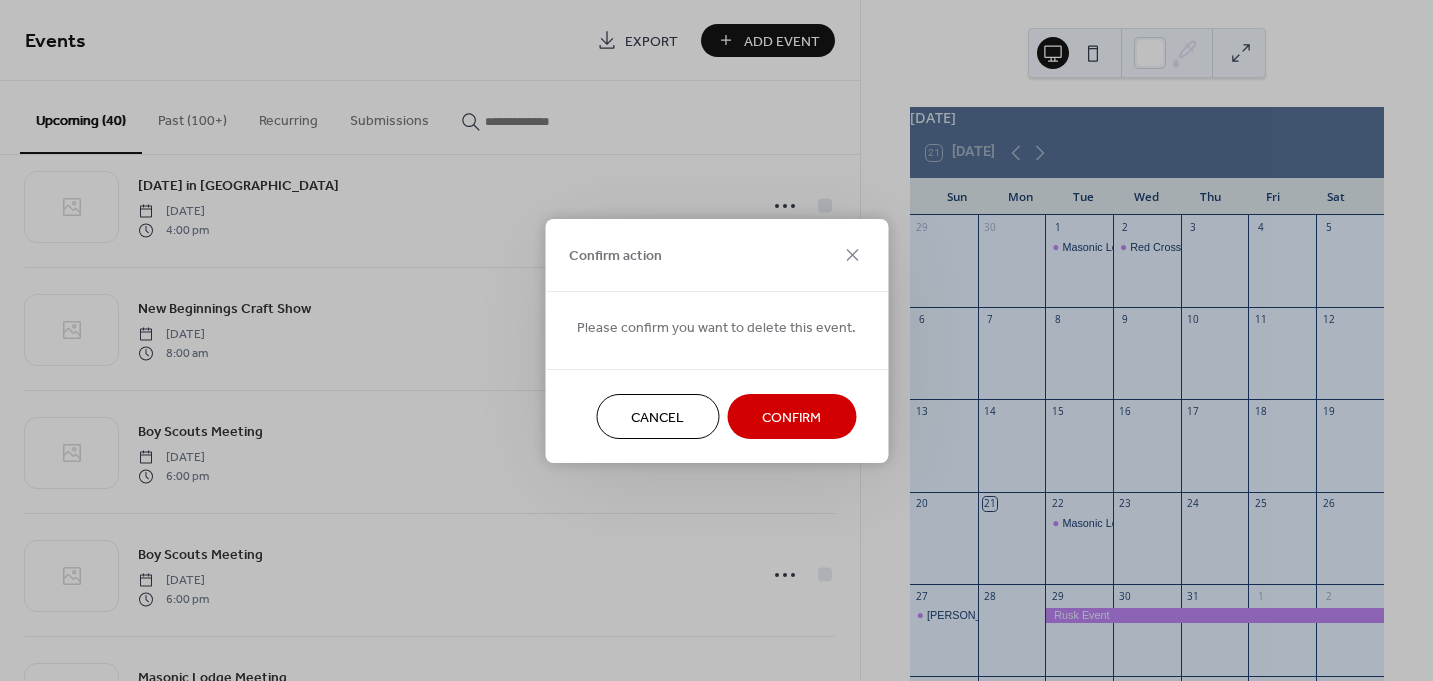 click on "Confirm" at bounding box center (791, 417) 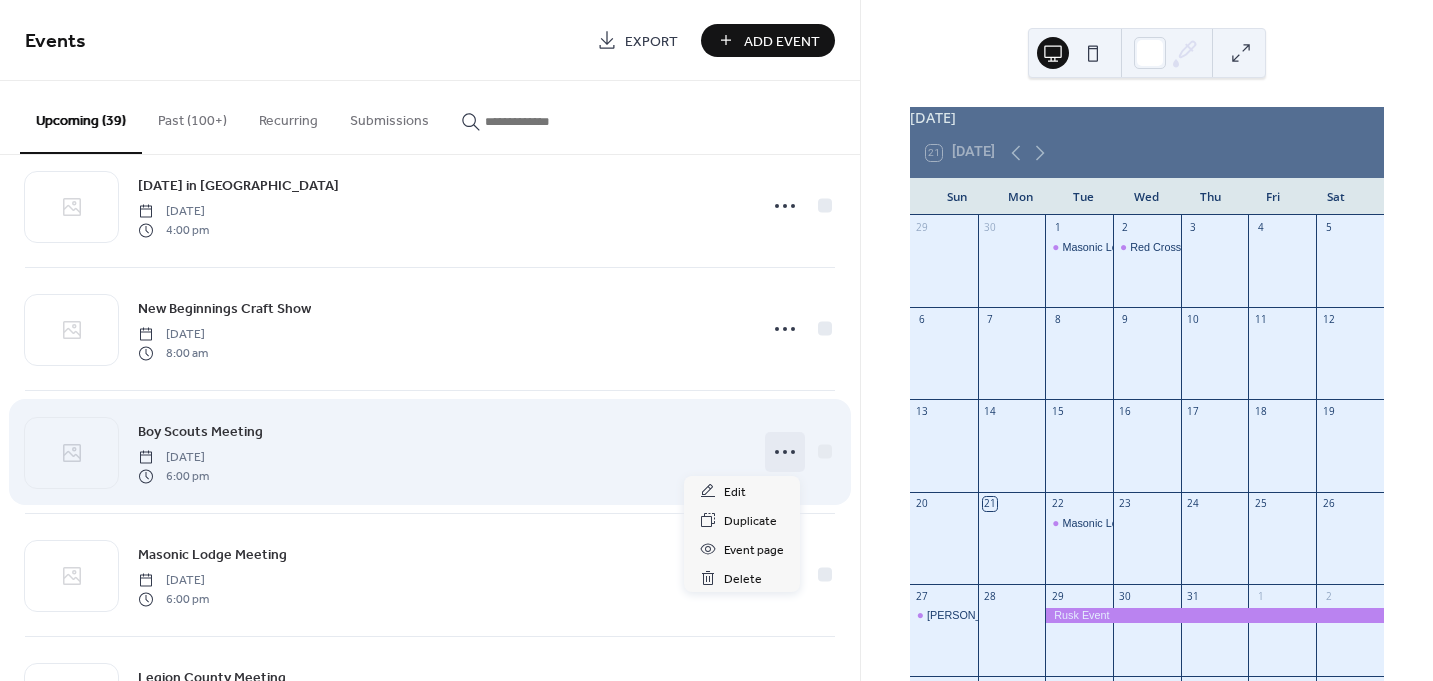 click 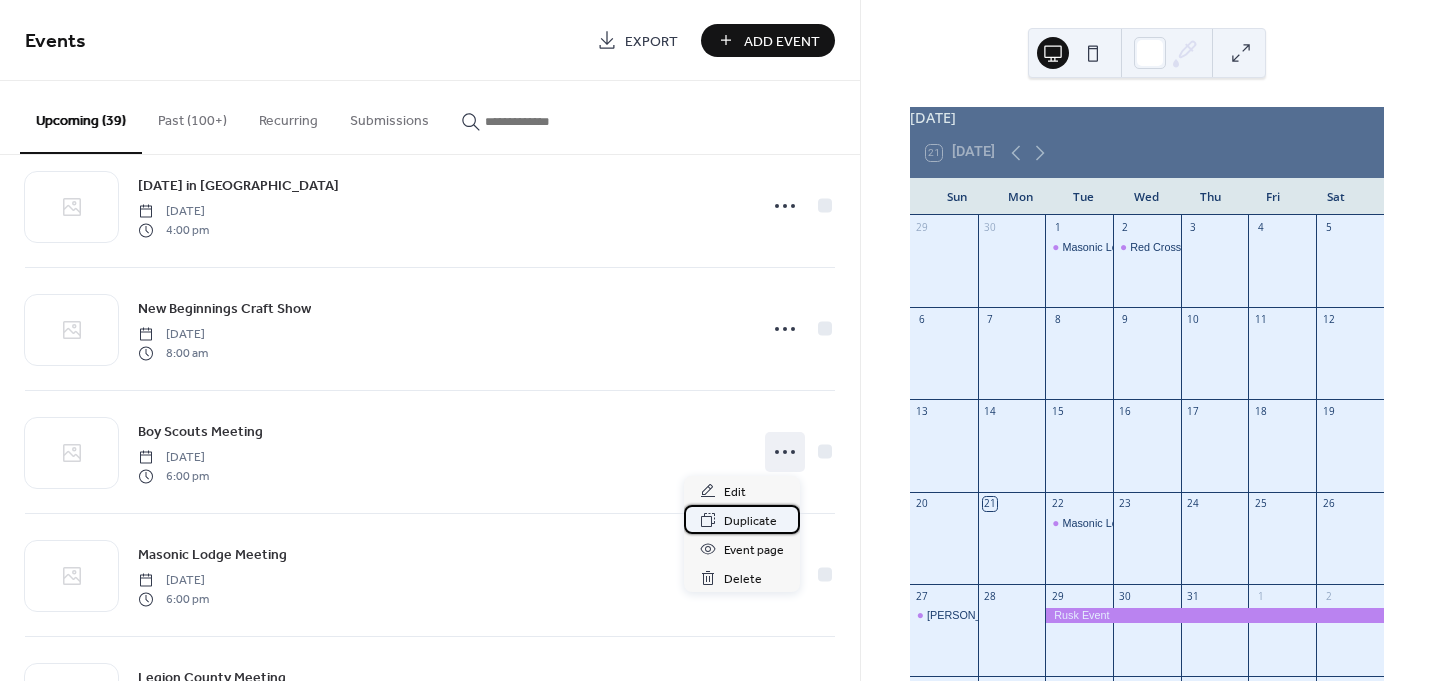 click on "Duplicate" at bounding box center [750, 521] 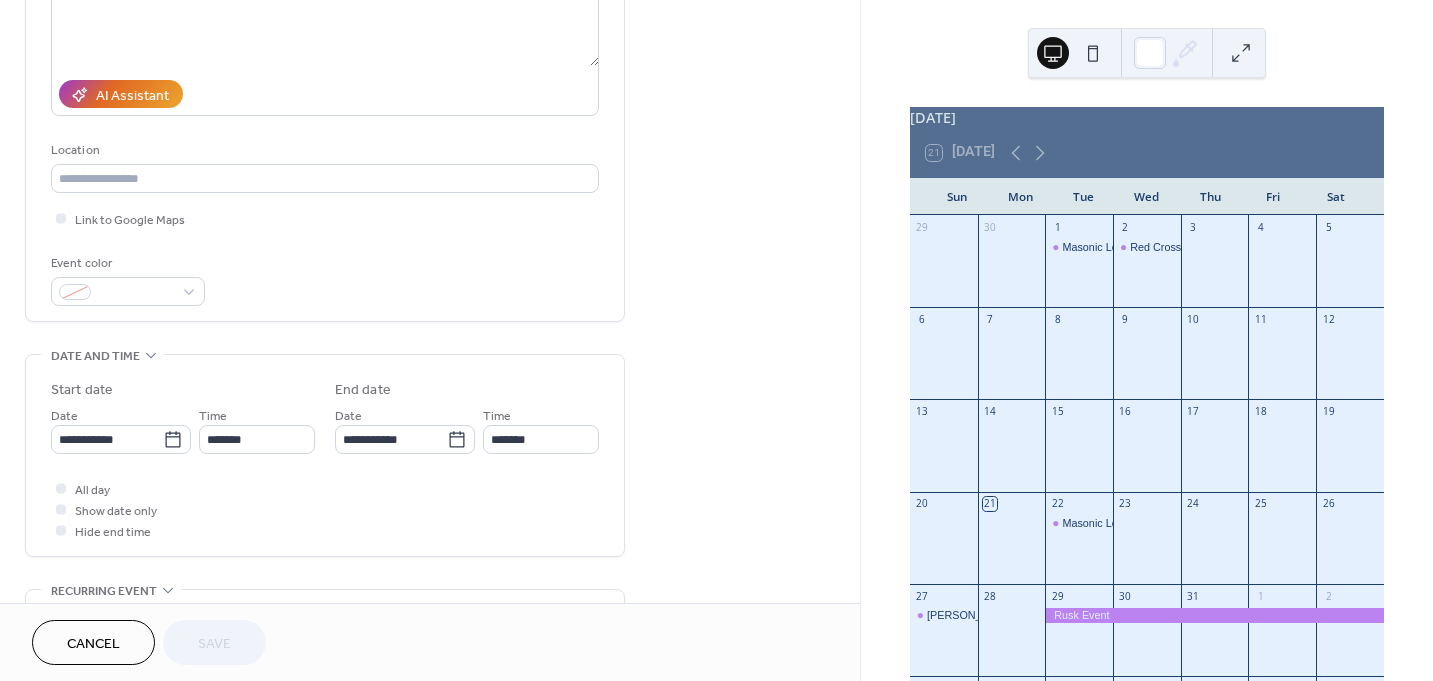 scroll, scrollTop: 300, scrollLeft: 0, axis: vertical 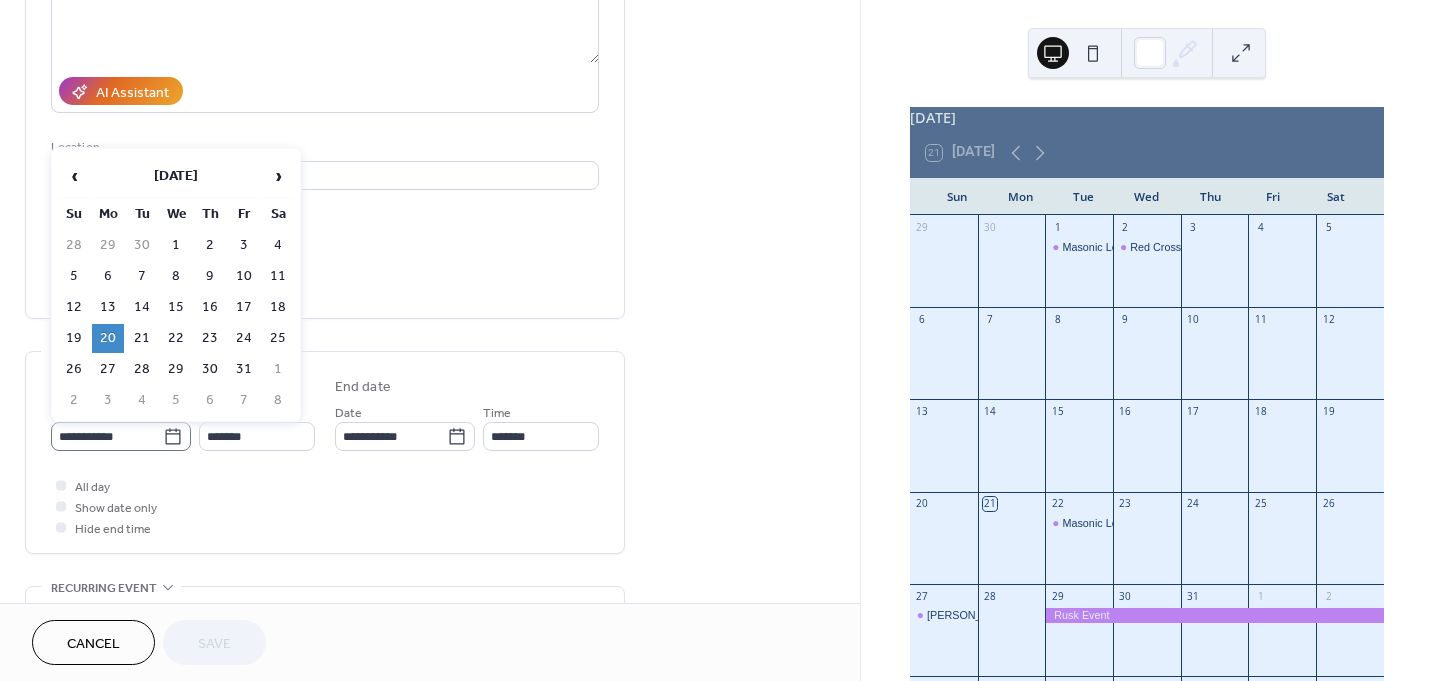 click 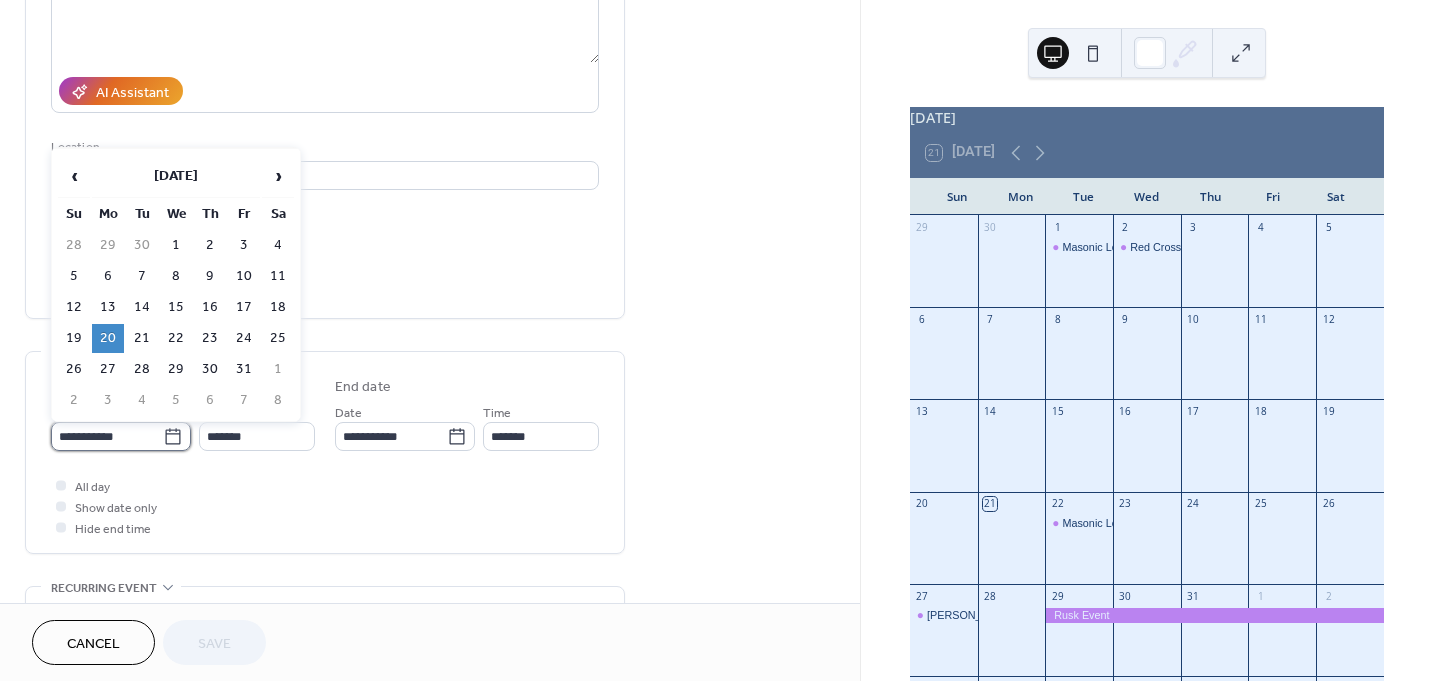 click on "**********" at bounding box center (107, 436) 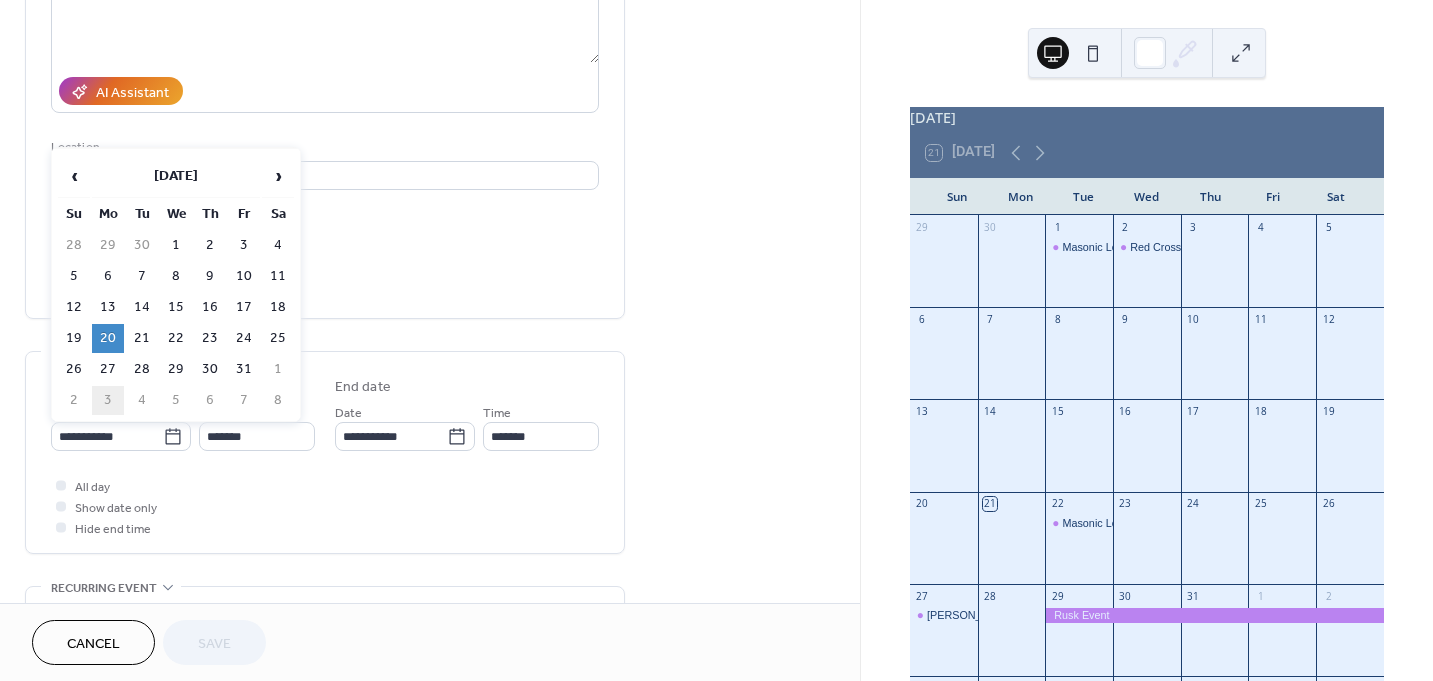 click on "3" at bounding box center [108, 400] 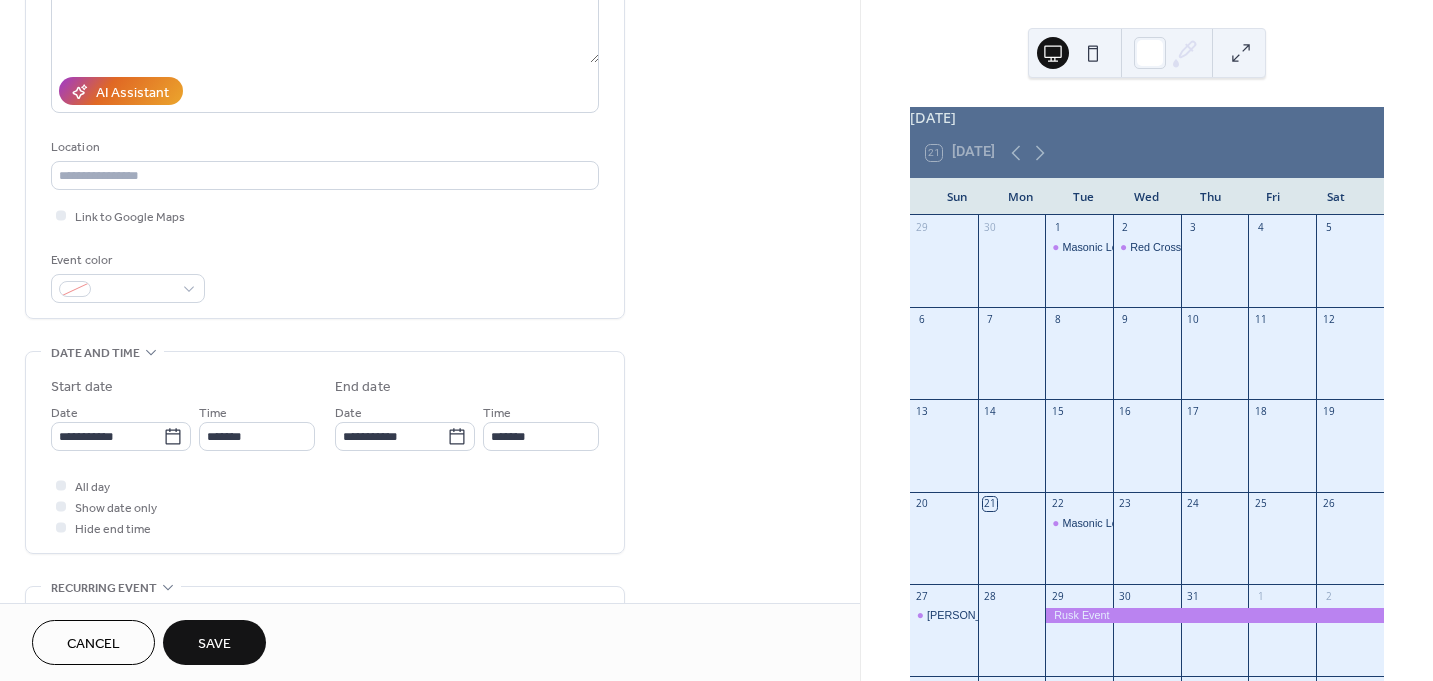 click on "Save" at bounding box center [214, 644] 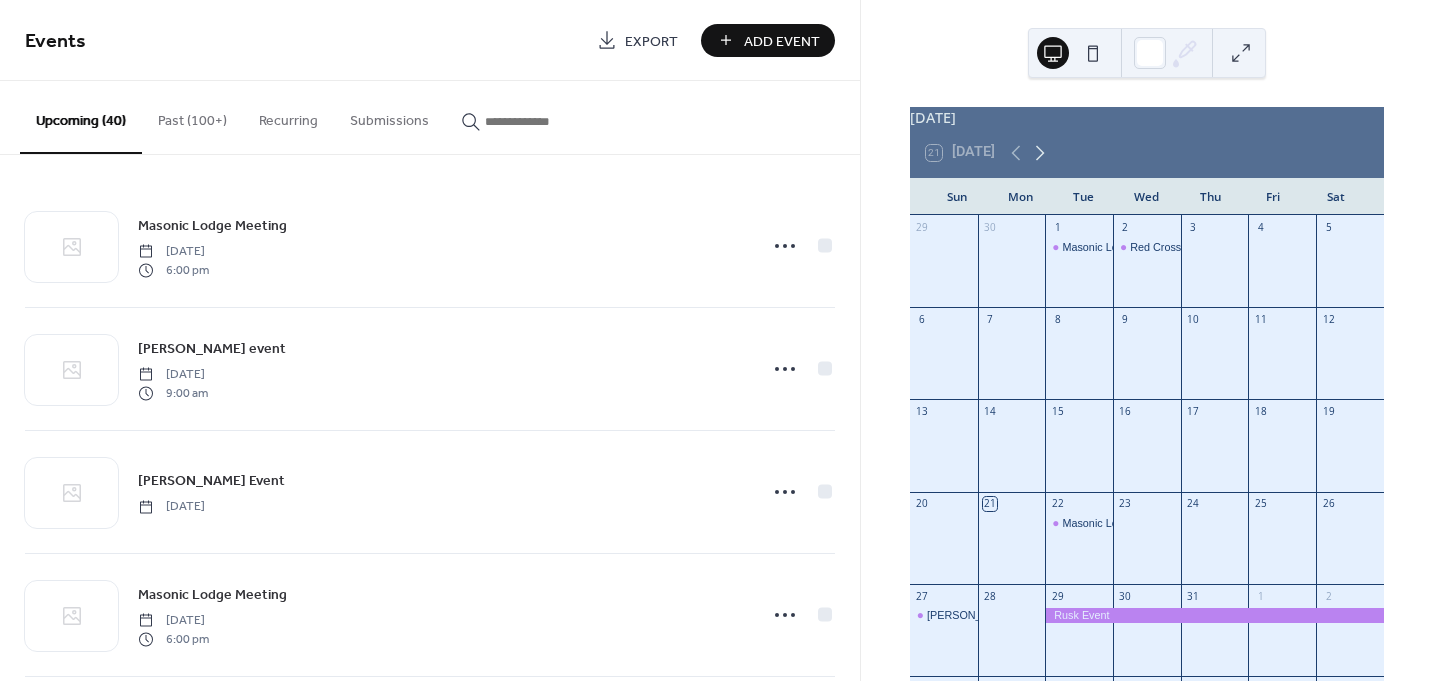 click 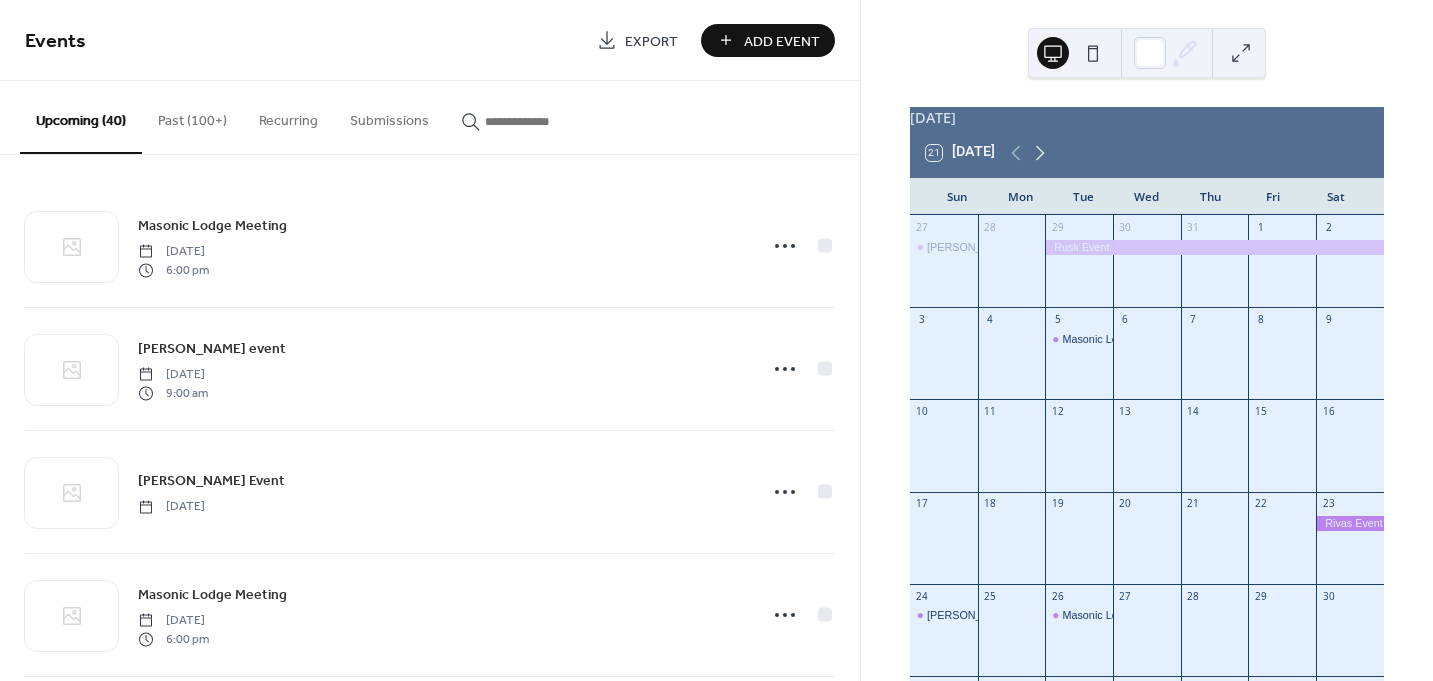 click 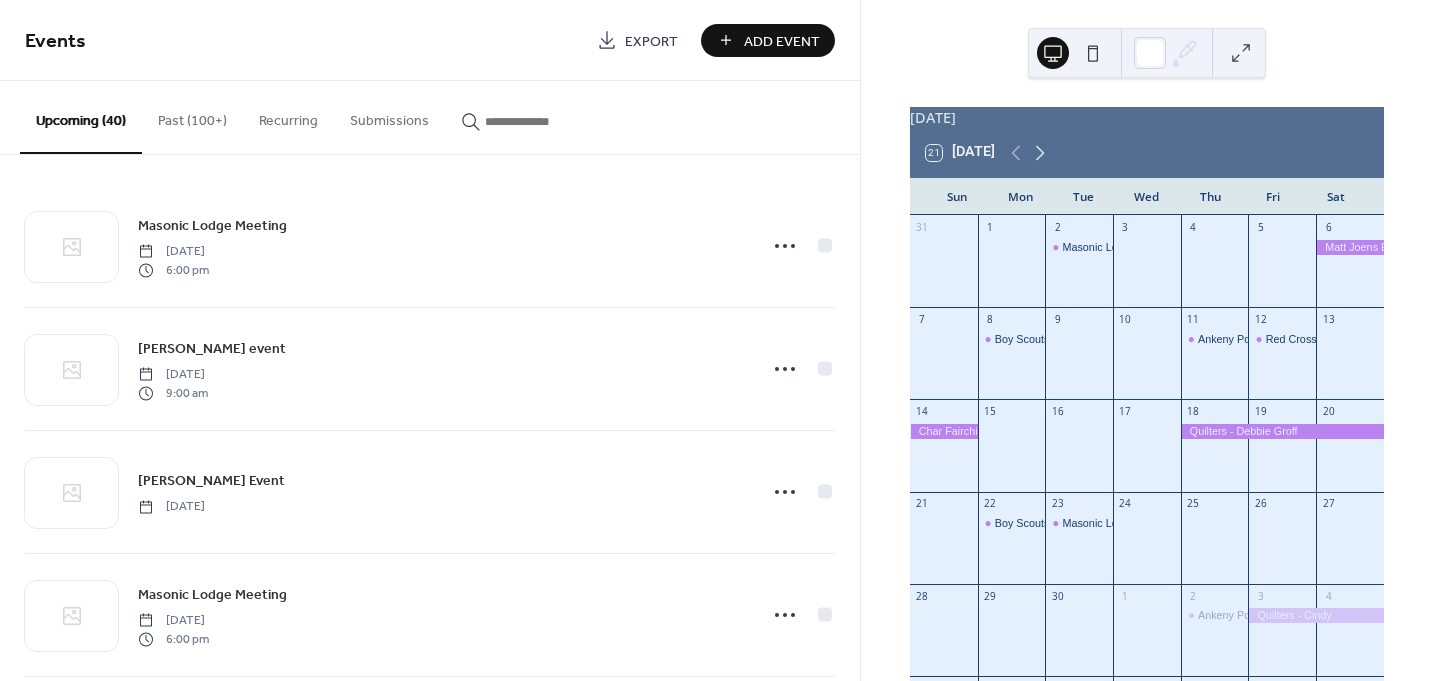 click 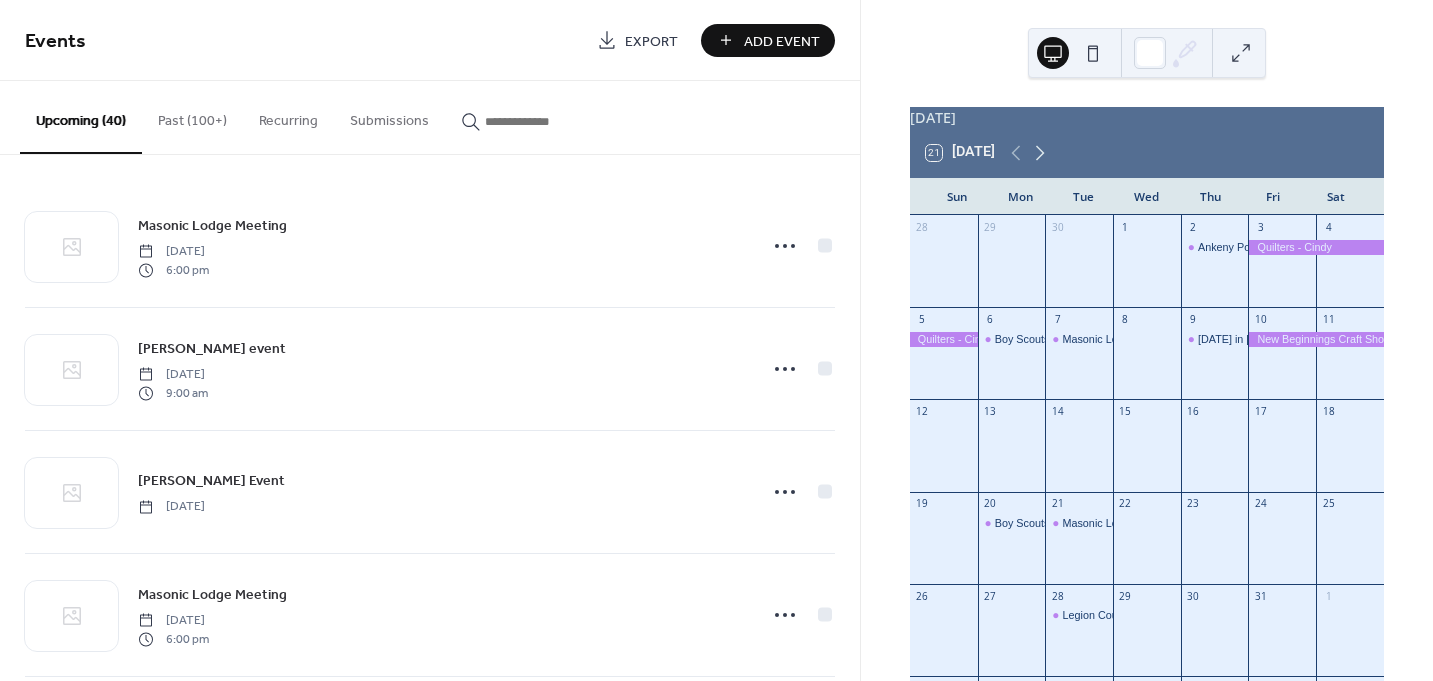 click 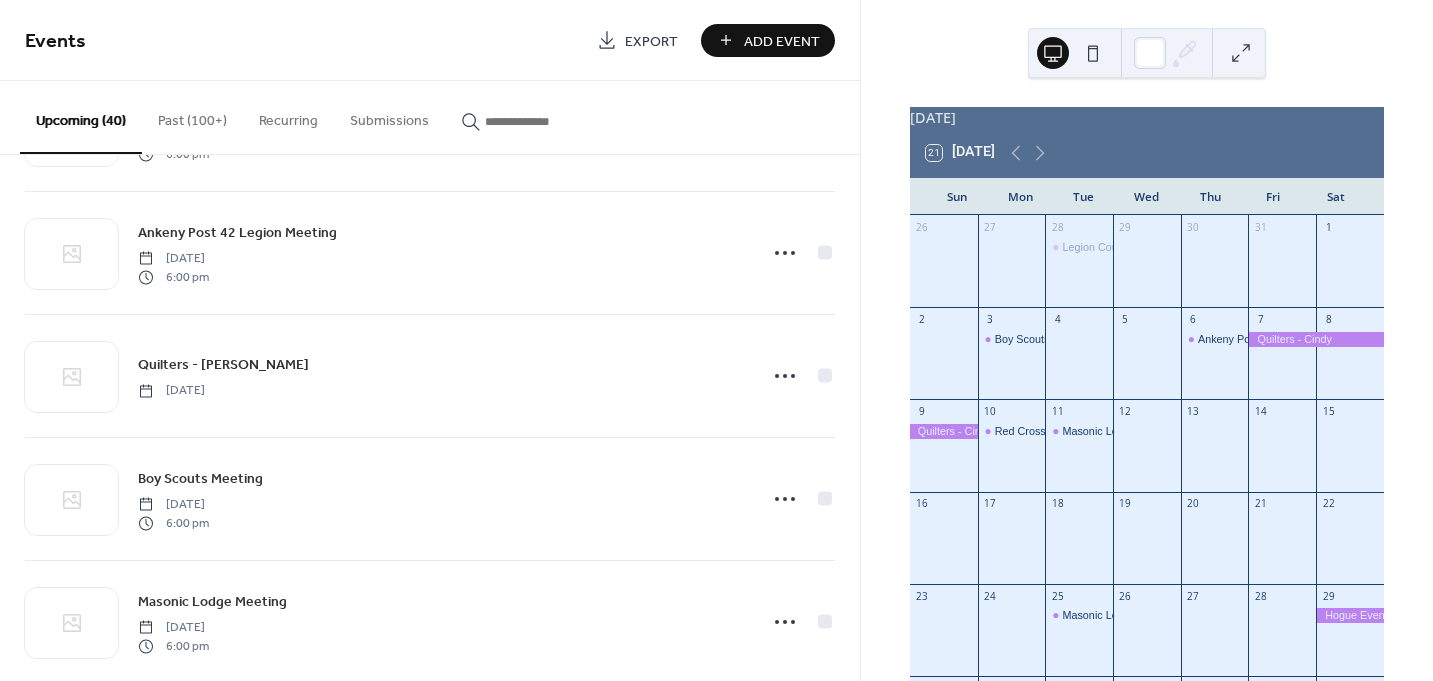 scroll, scrollTop: 2018, scrollLeft: 0, axis: vertical 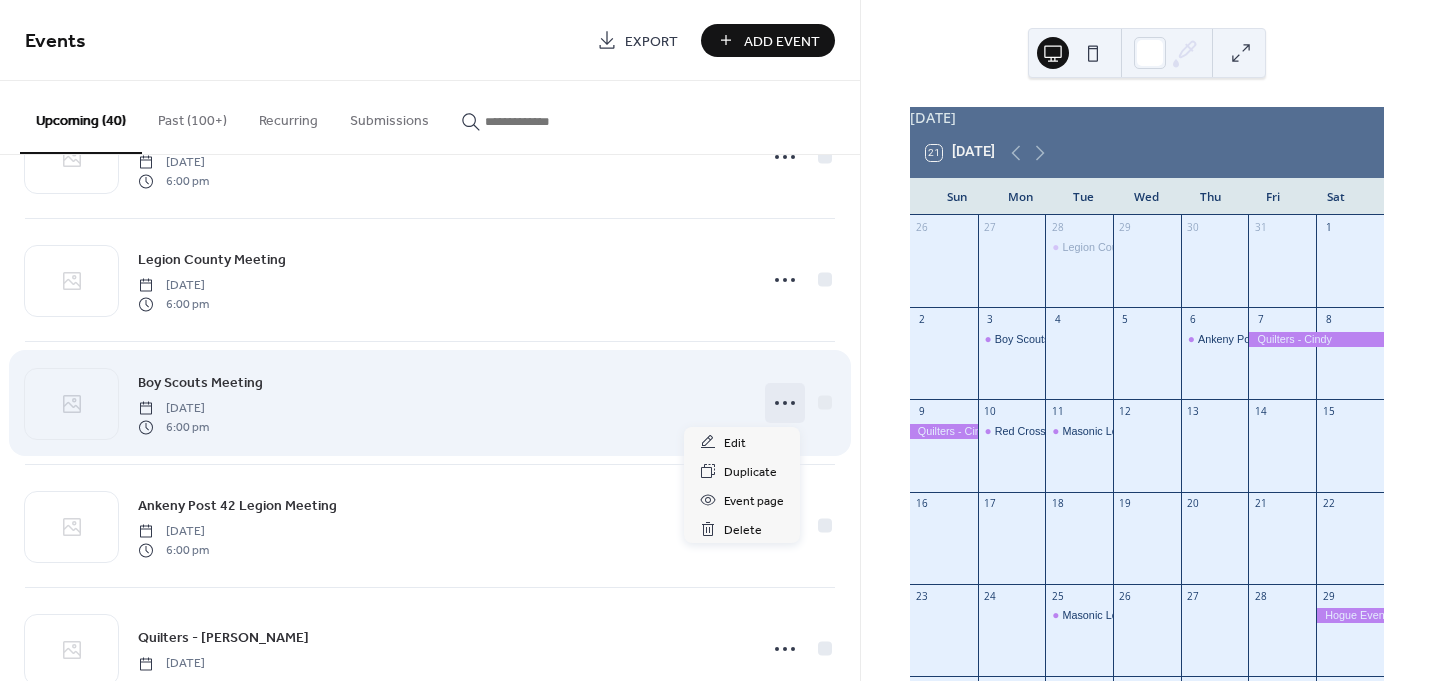click 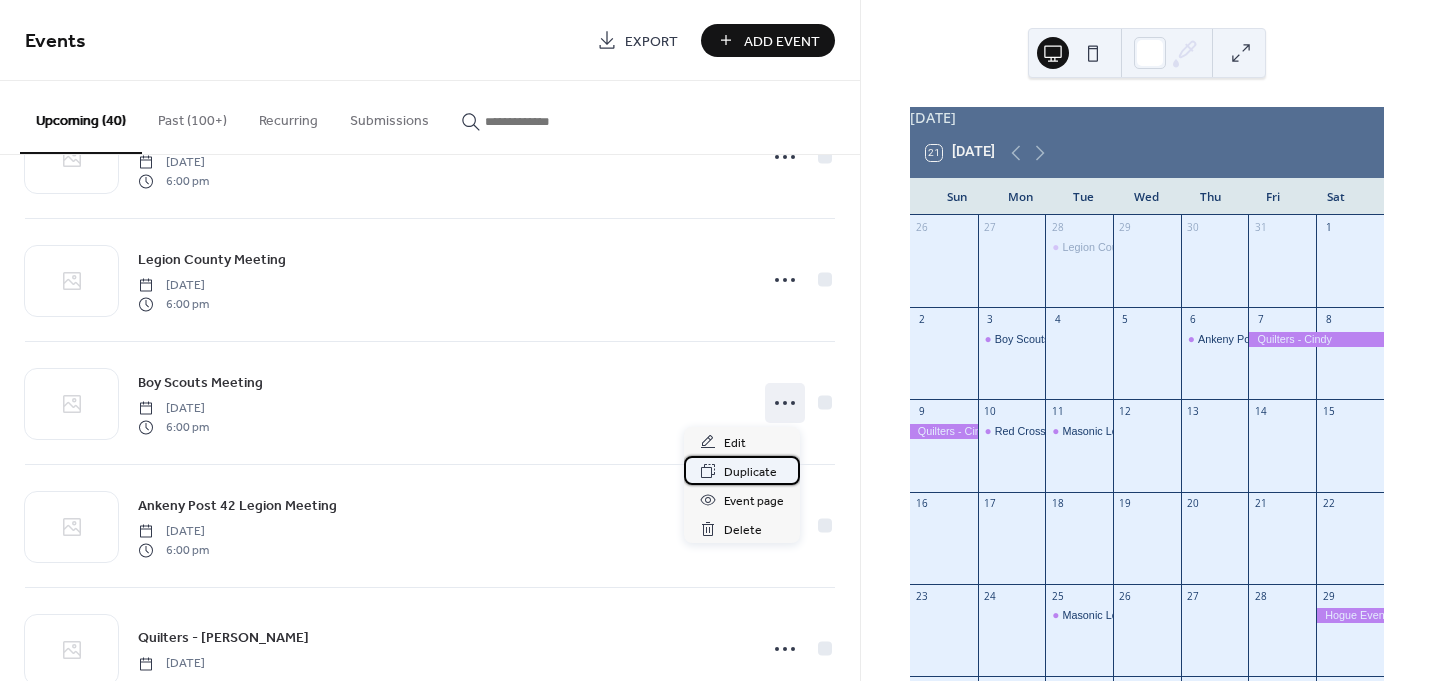 click on "Duplicate" at bounding box center (750, 472) 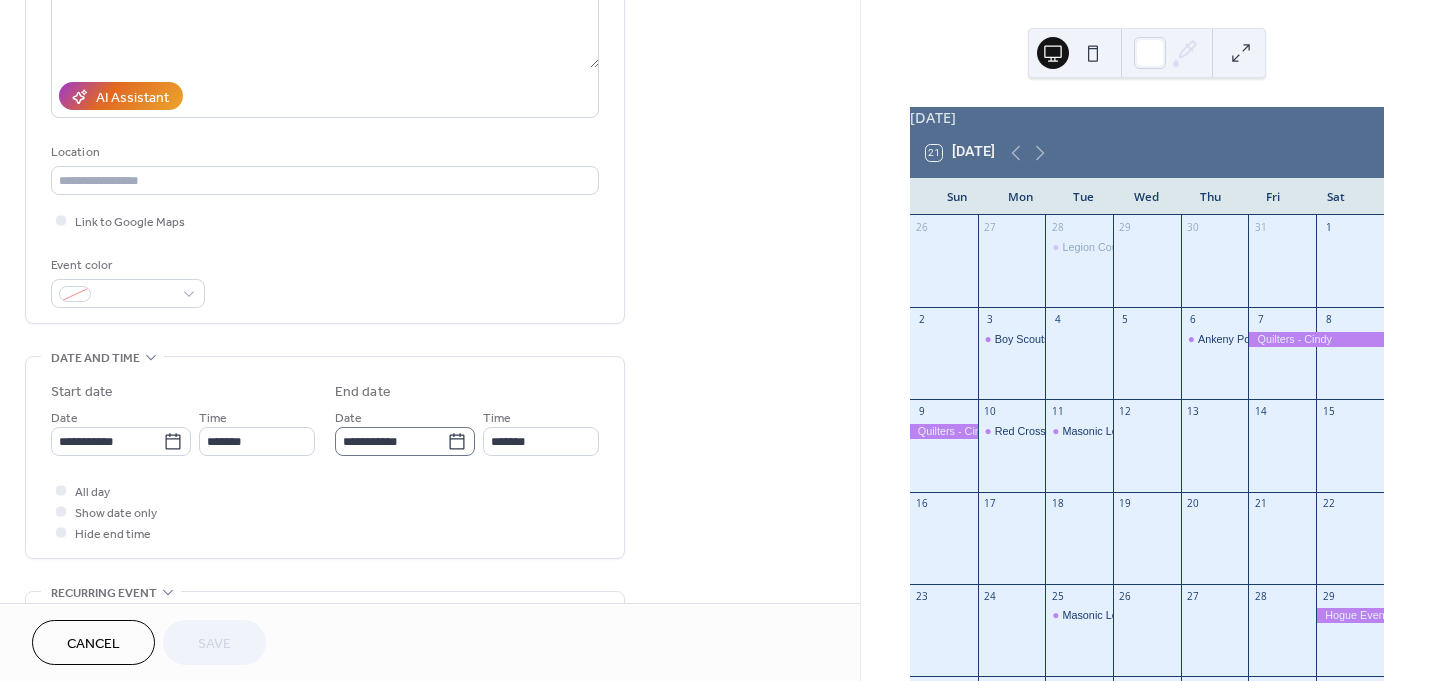 scroll, scrollTop: 300, scrollLeft: 0, axis: vertical 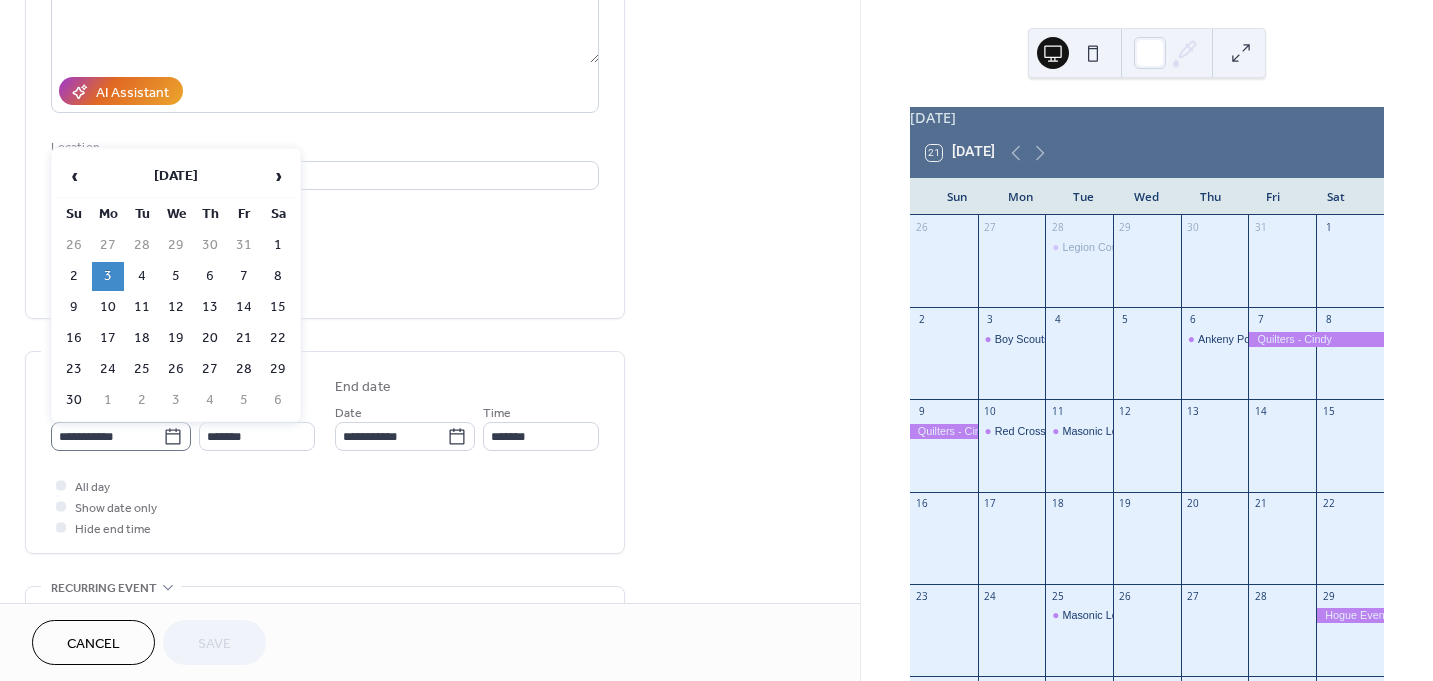 click 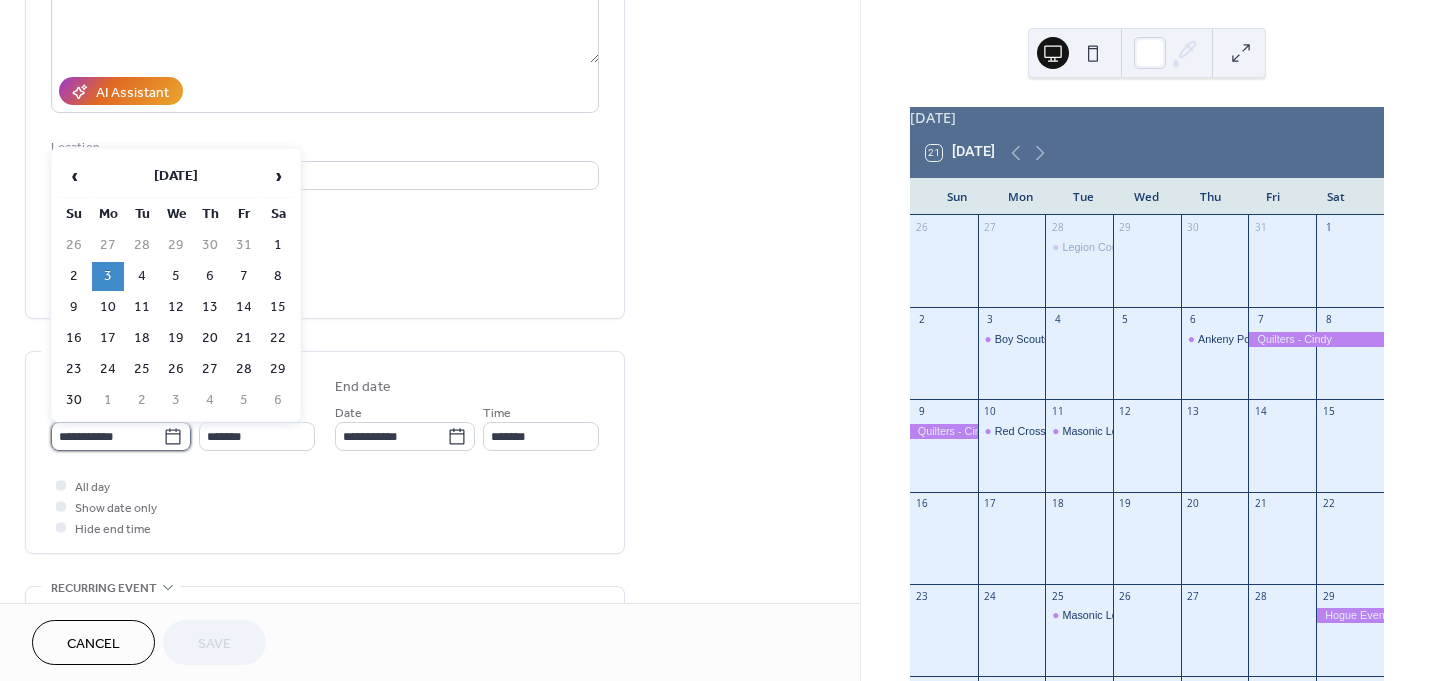 click on "**********" at bounding box center (107, 436) 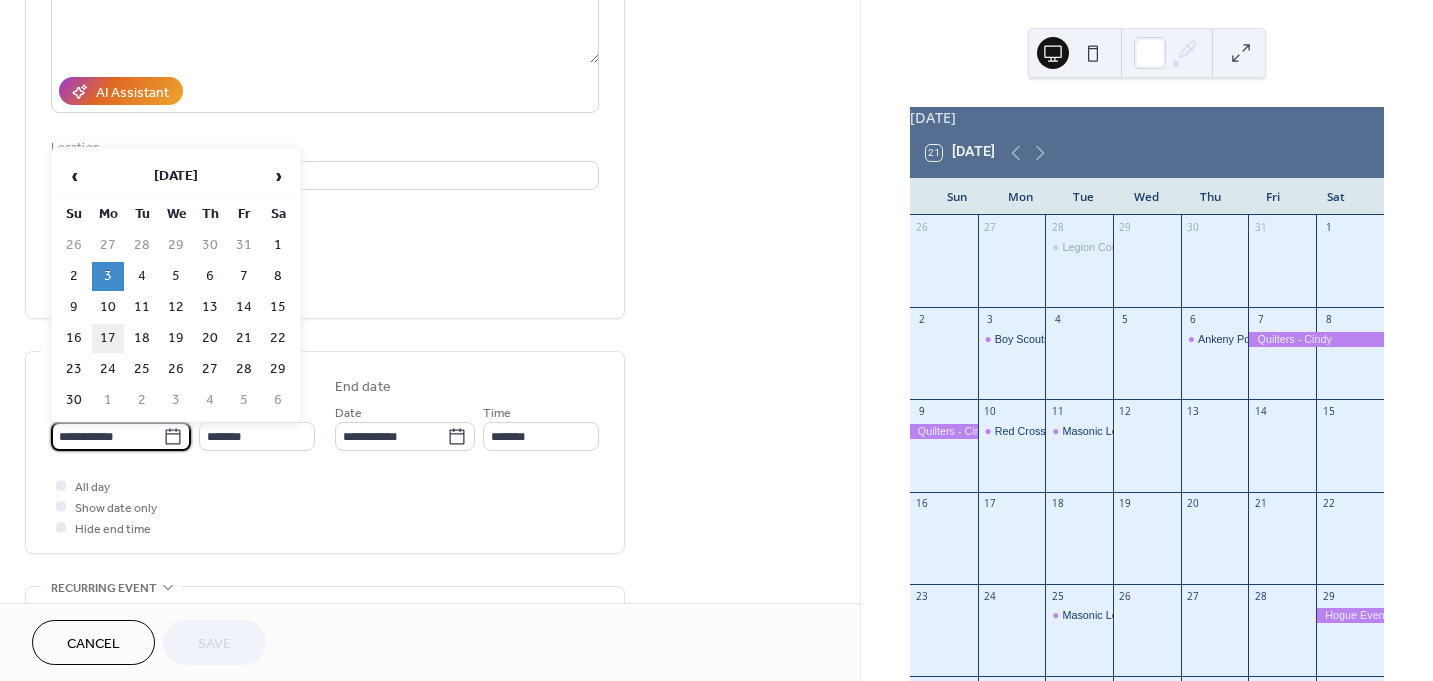 click on "17" at bounding box center [108, 338] 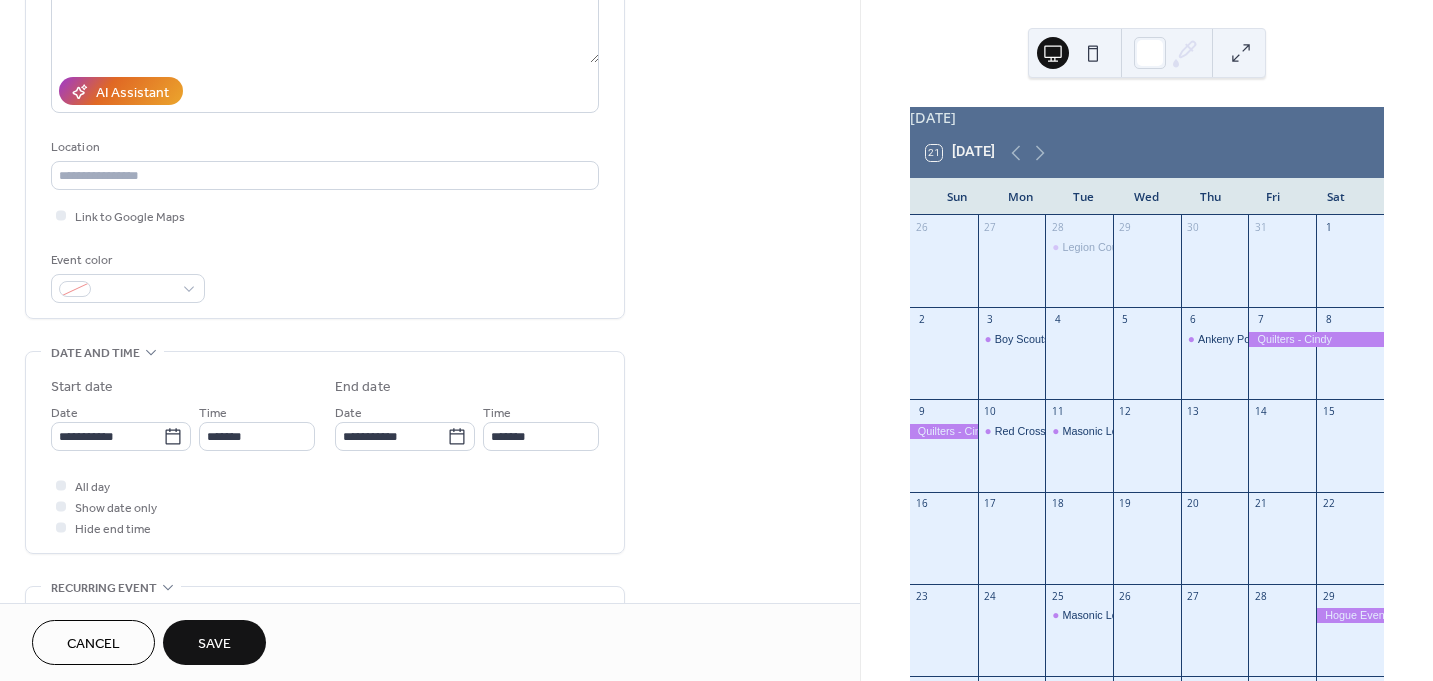 click on "Save" at bounding box center (214, 644) 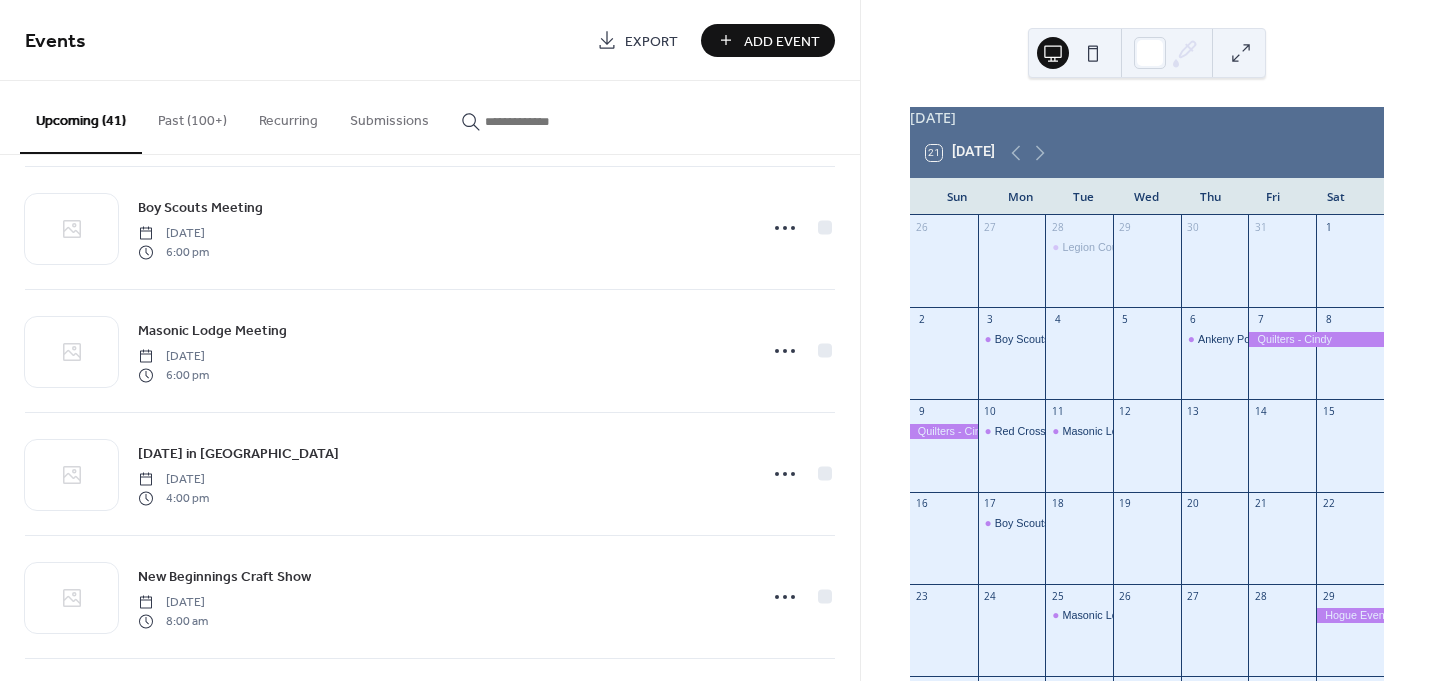 scroll, scrollTop: 2239, scrollLeft: 0, axis: vertical 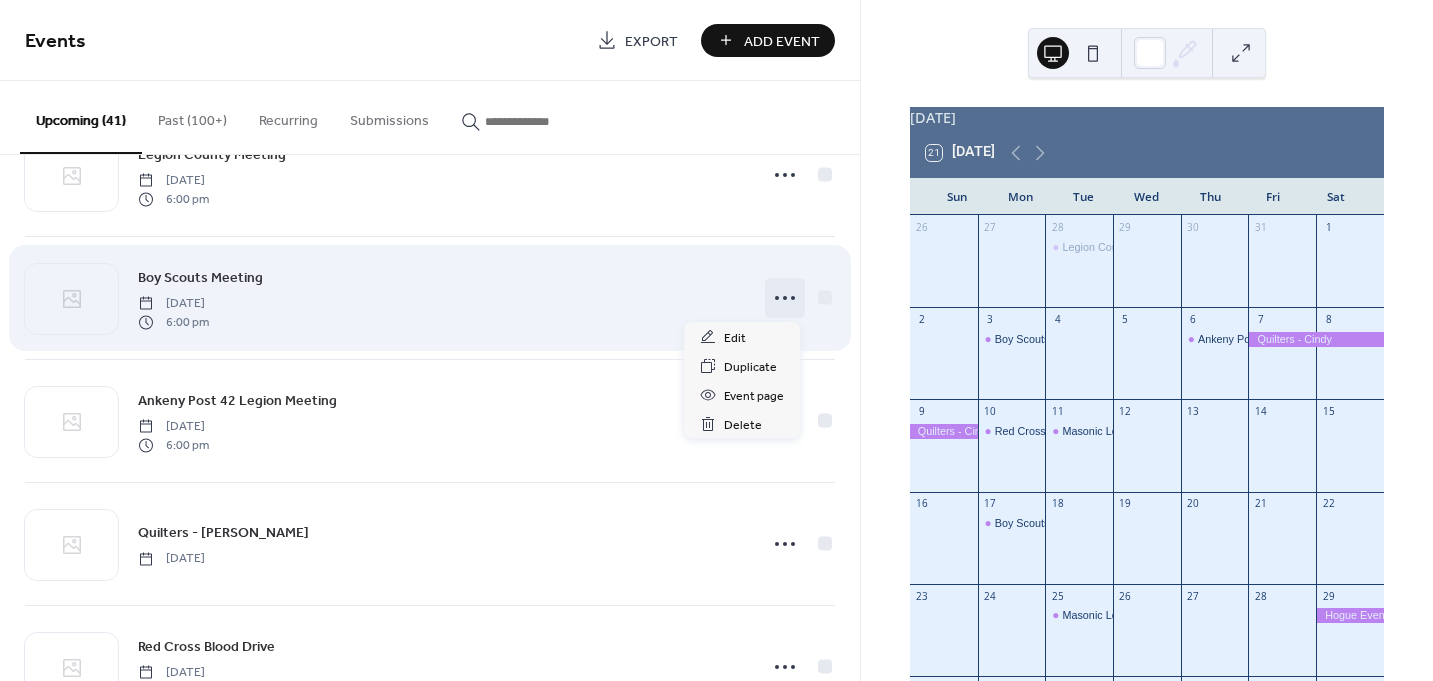 click 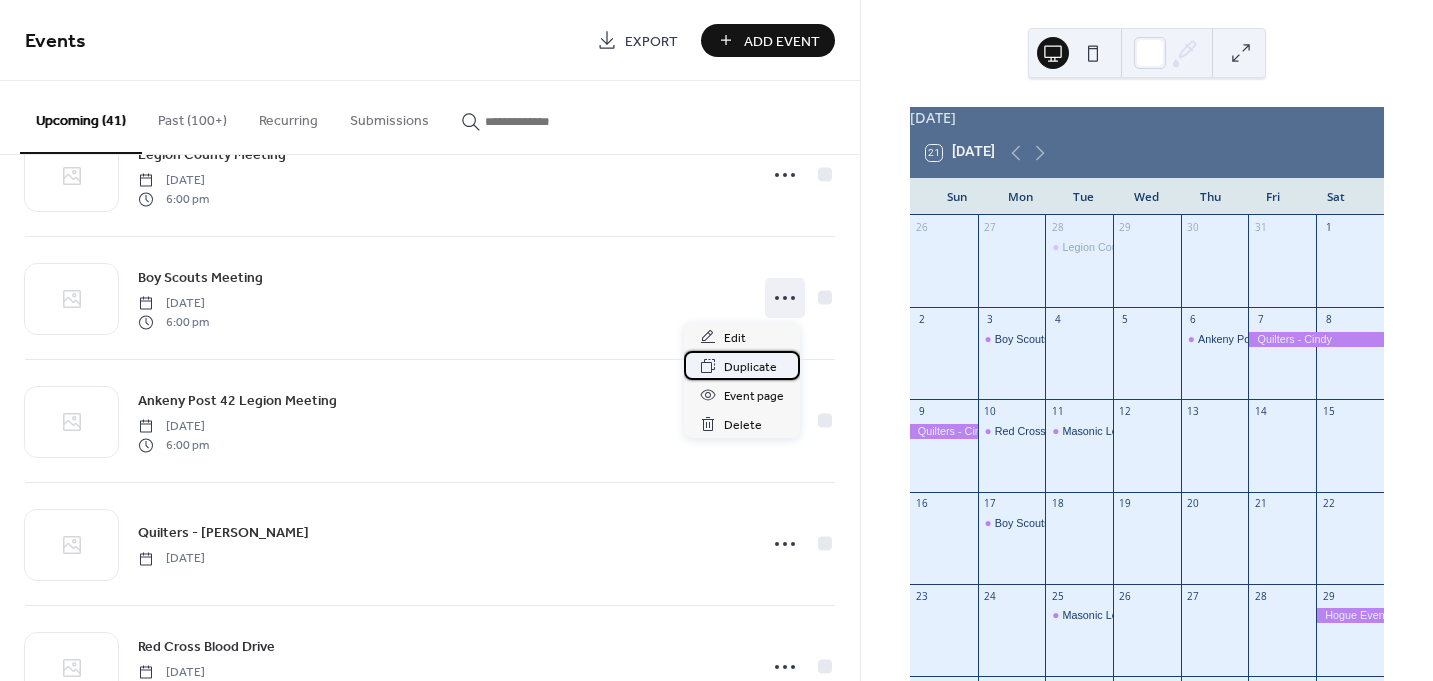 click on "Duplicate" at bounding box center (750, 367) 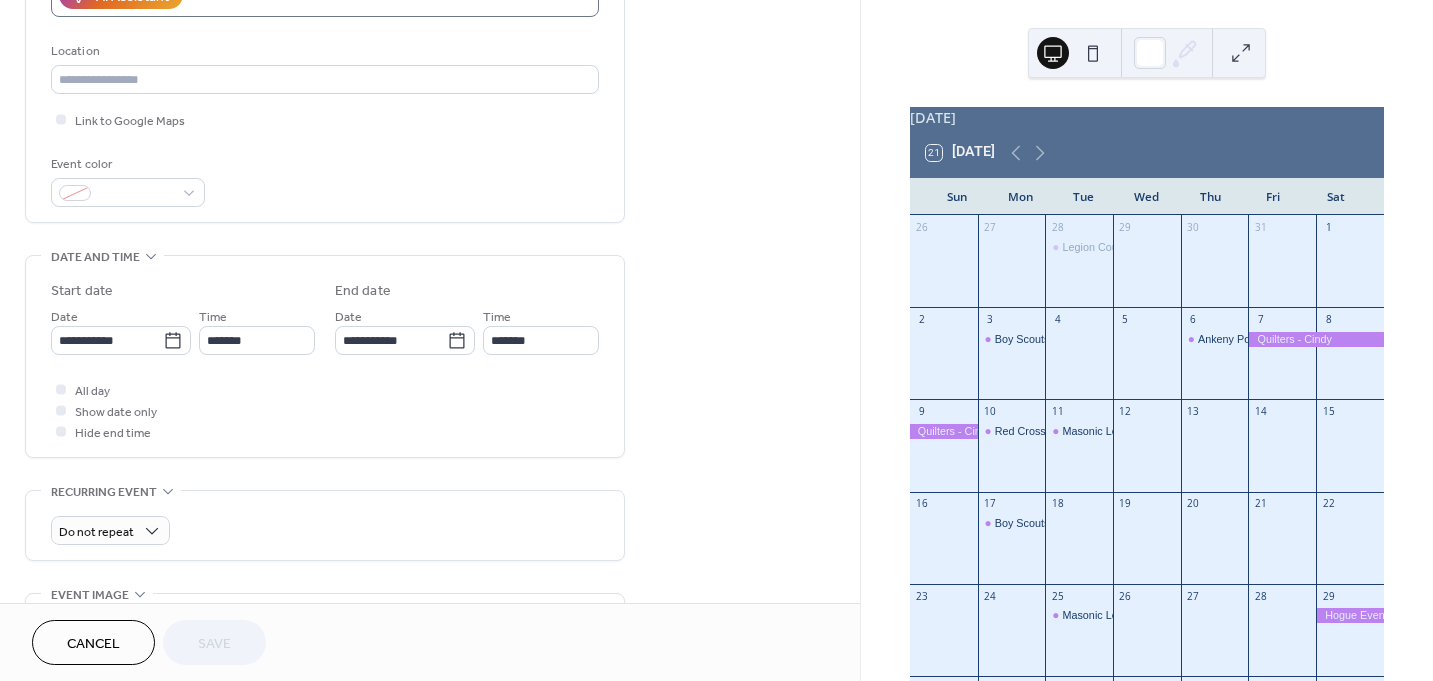 scroll, scrollTop: 400, scrollLeft: 0, axis: vertical 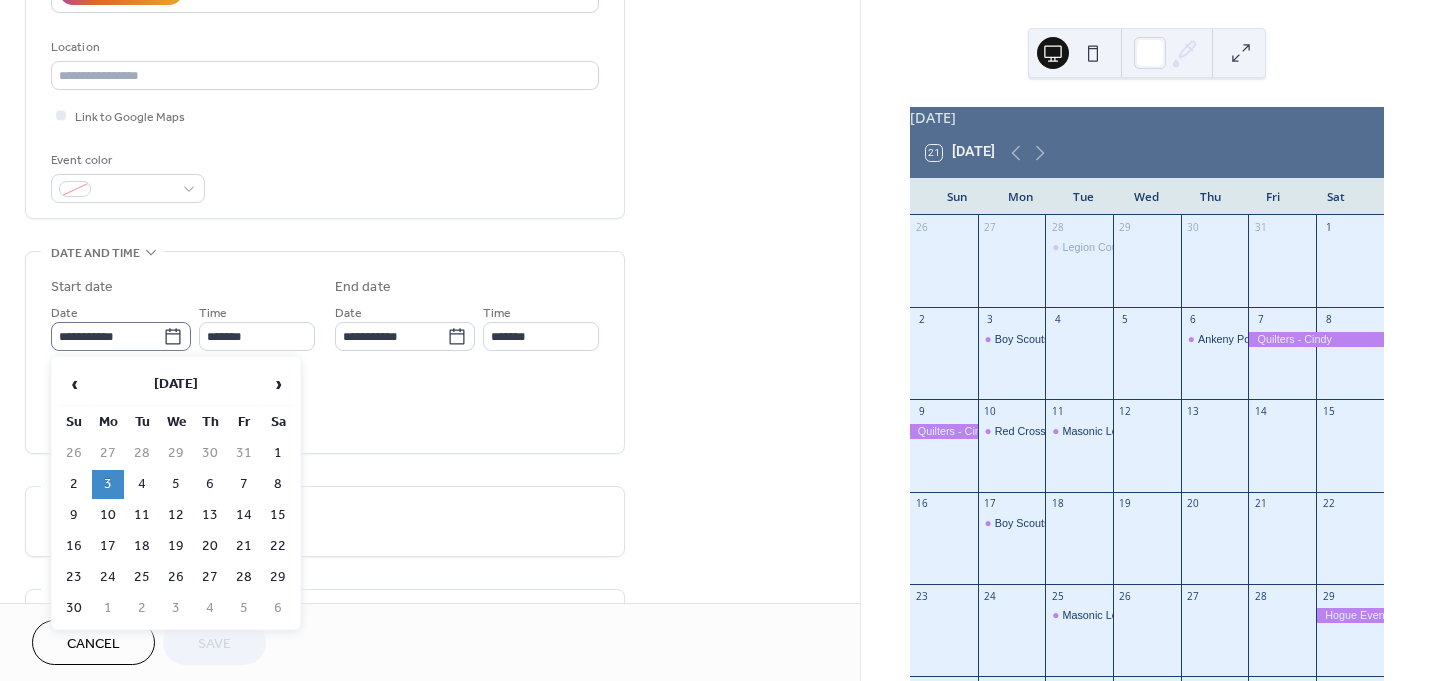 click 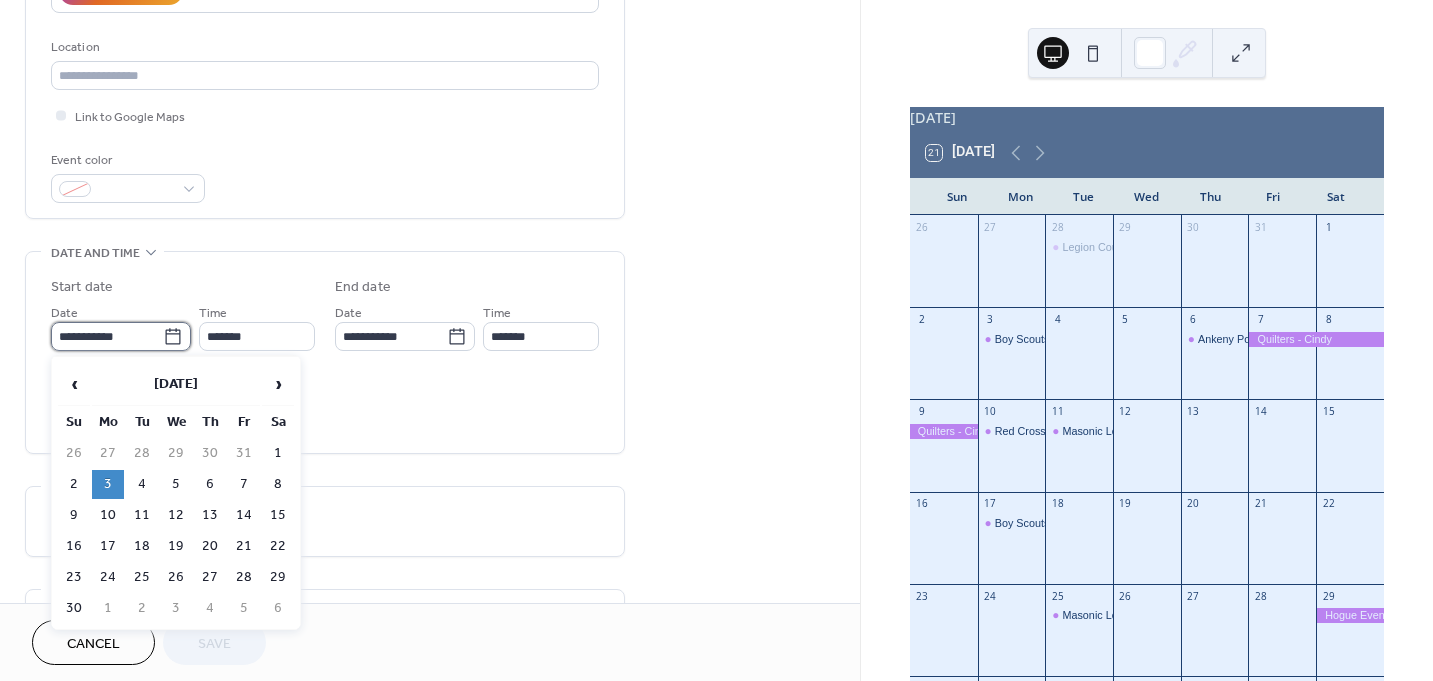 click on "**********" at bounding box center (107, 336) 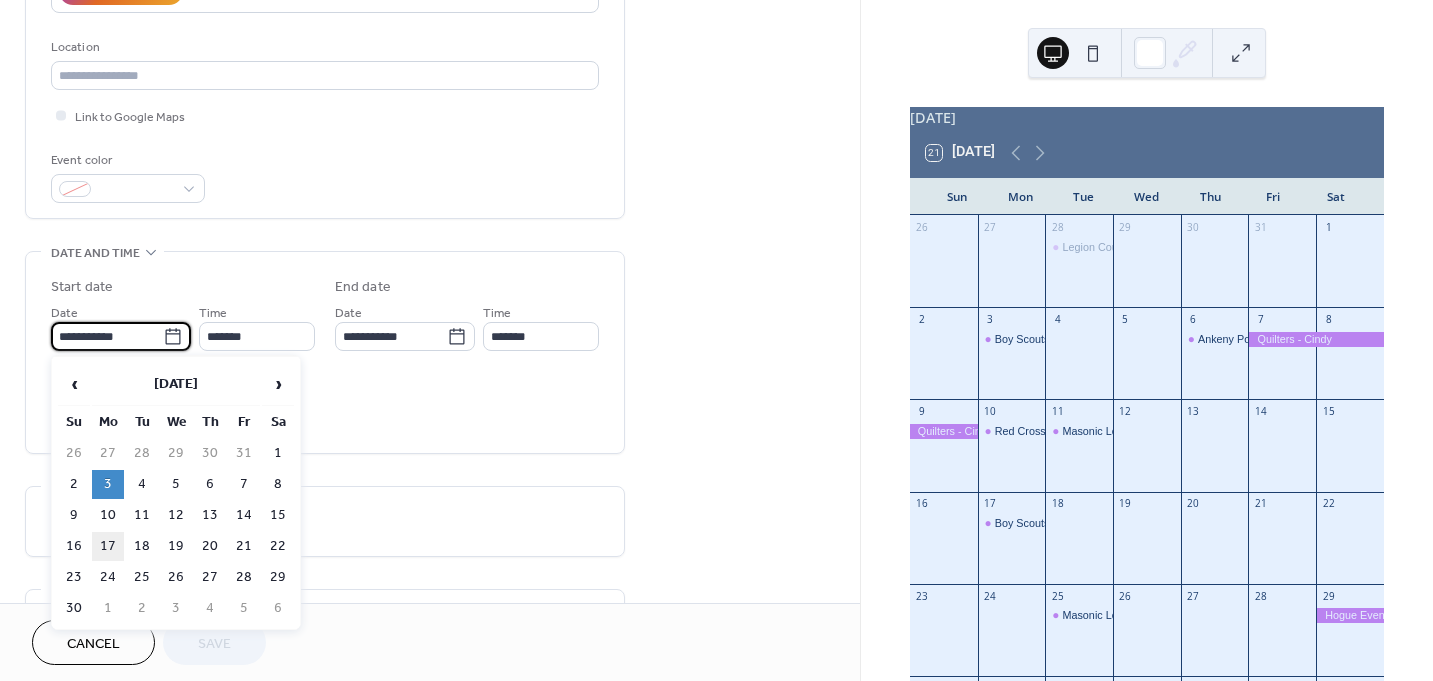 click on "17" at bounding box center (108, 546) 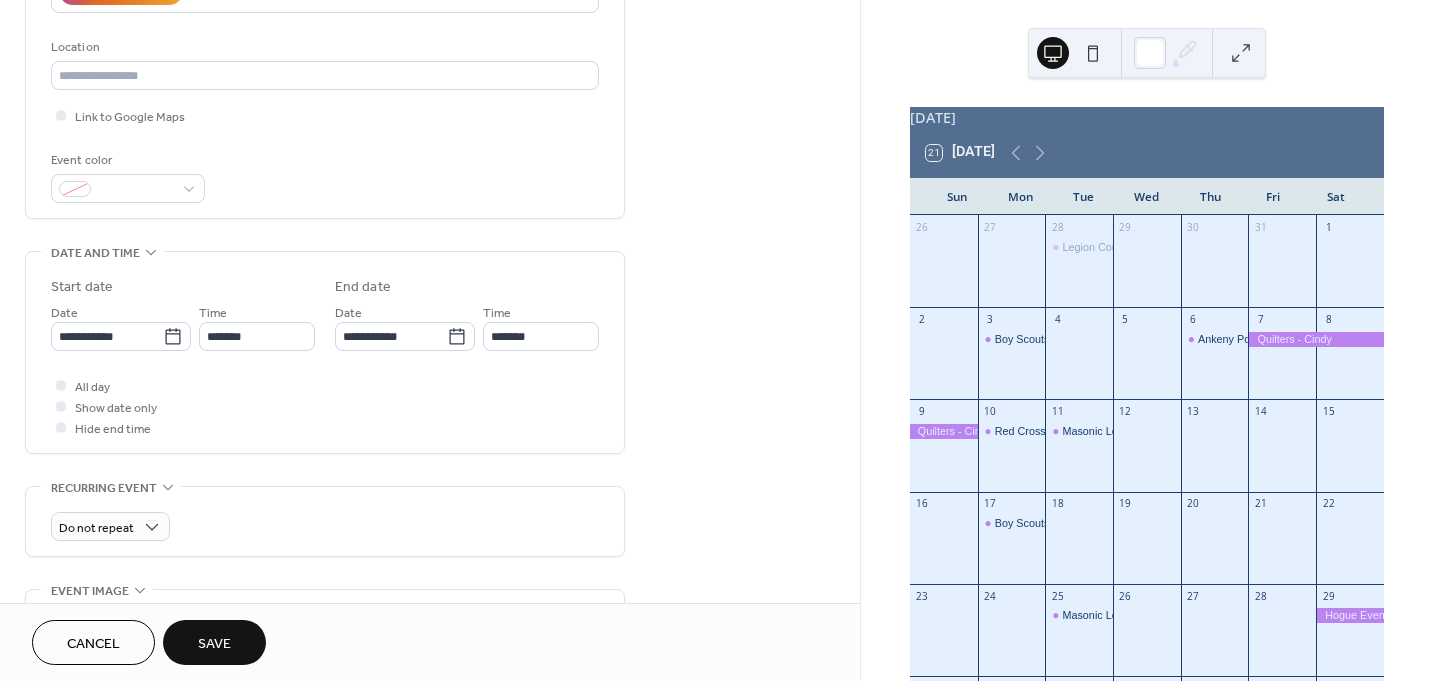 click on "Save" at bounding box center (214, 644) 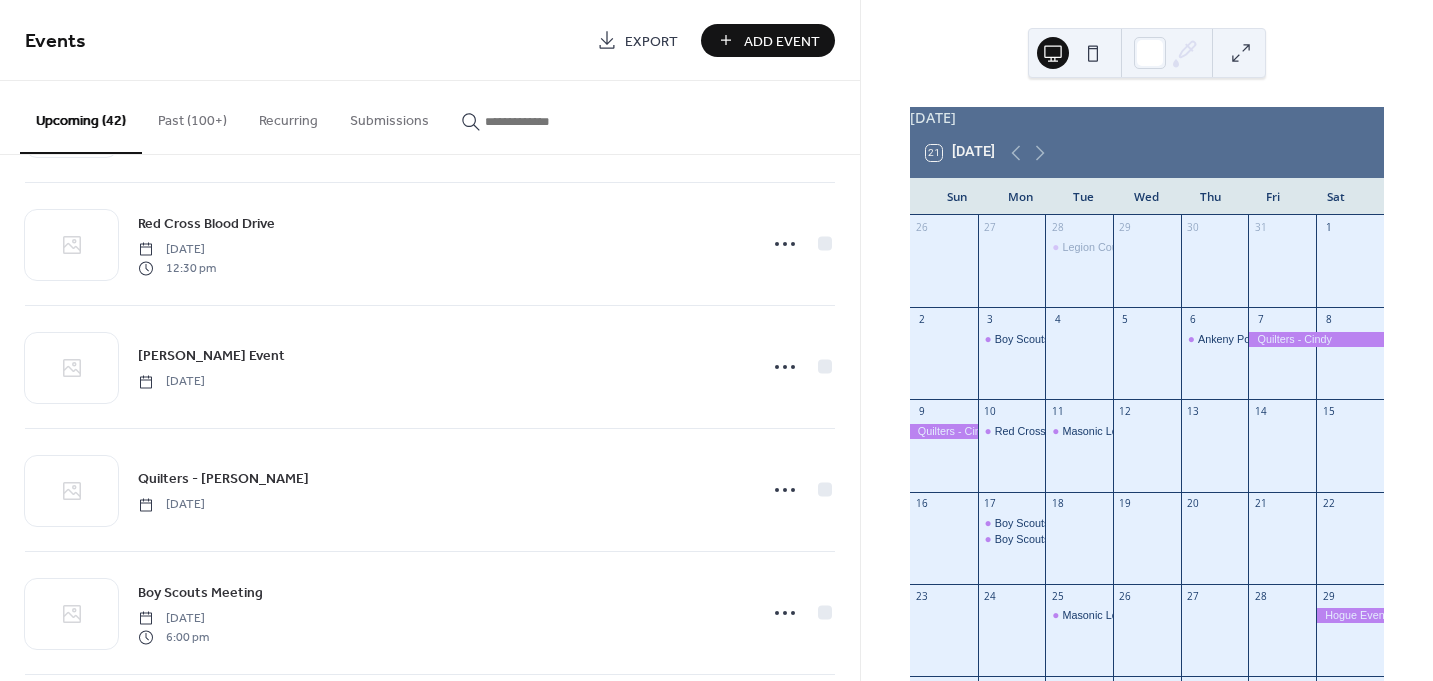 scroll, scrollTop: 3223, scrollLeft: 0, axis: vertical 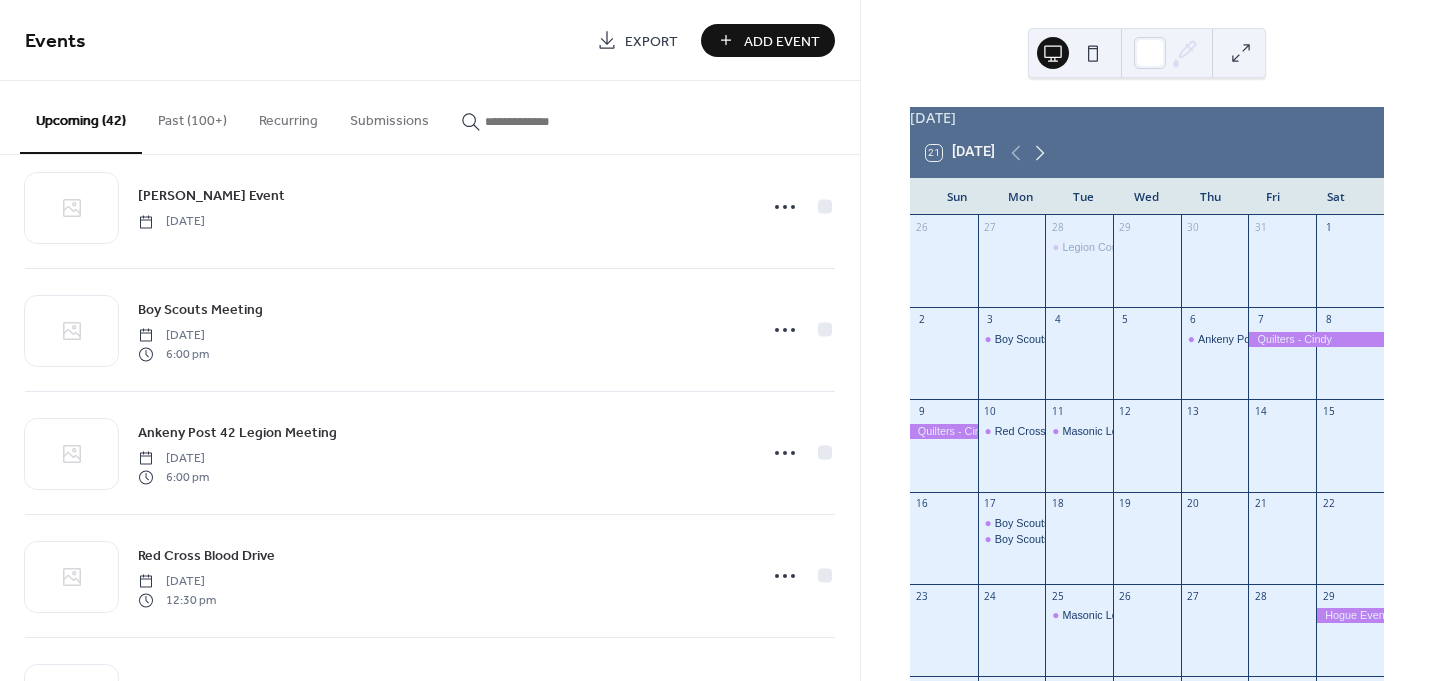 click 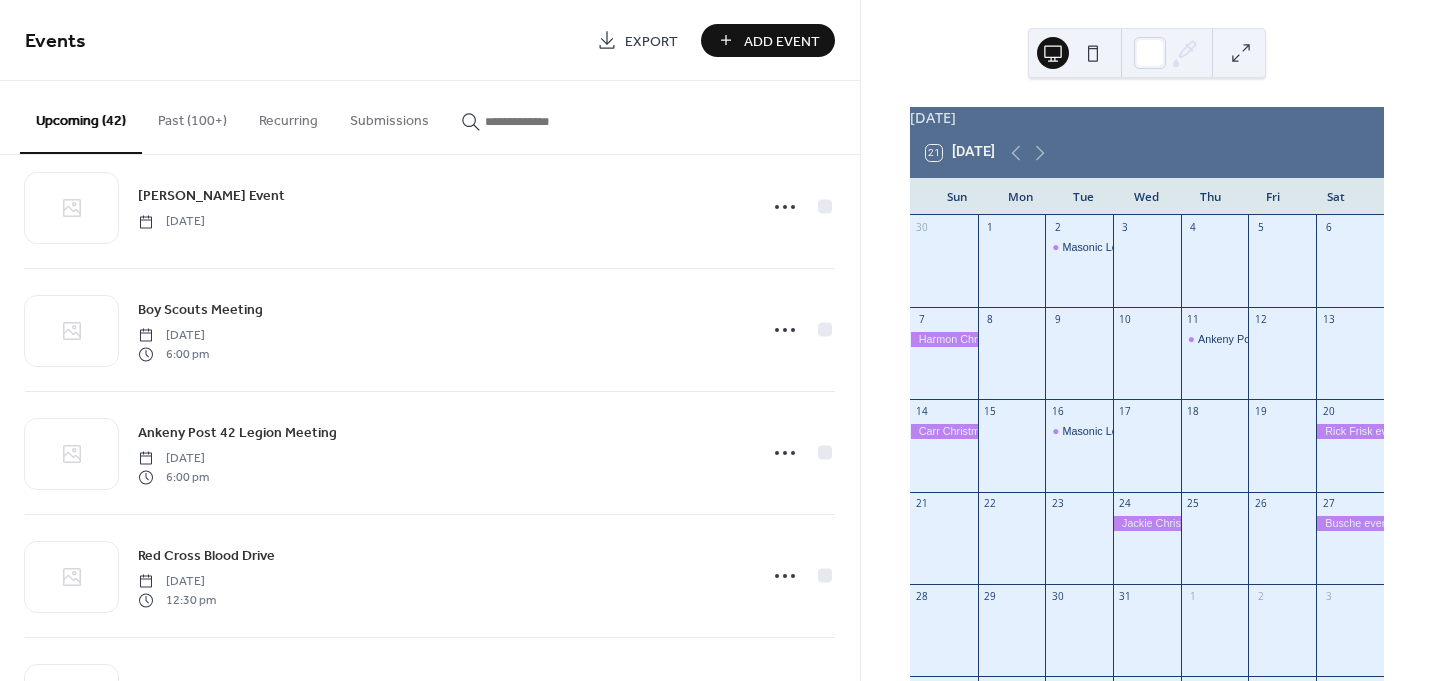 click on "1" at bounding box center [1012, 227] 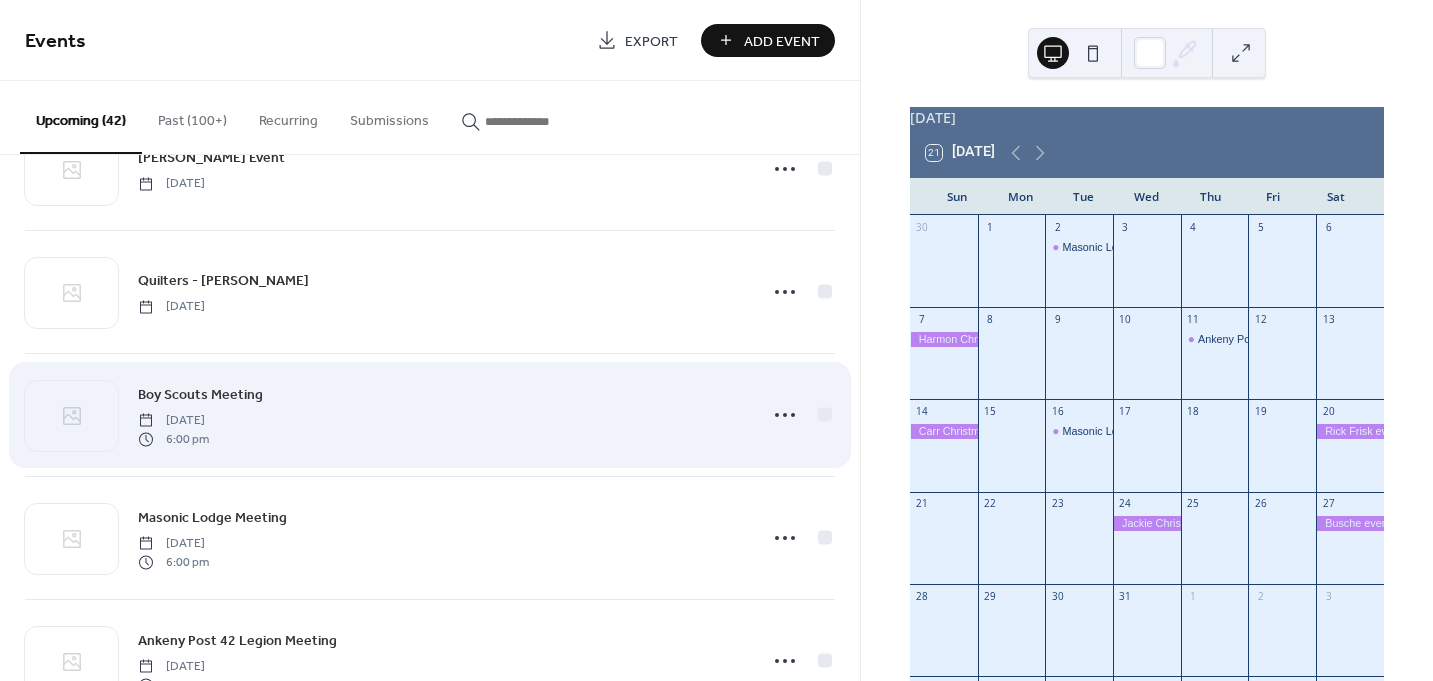 scroll, scrollTop: 1623, scrollLeft: 0, axis: vertical 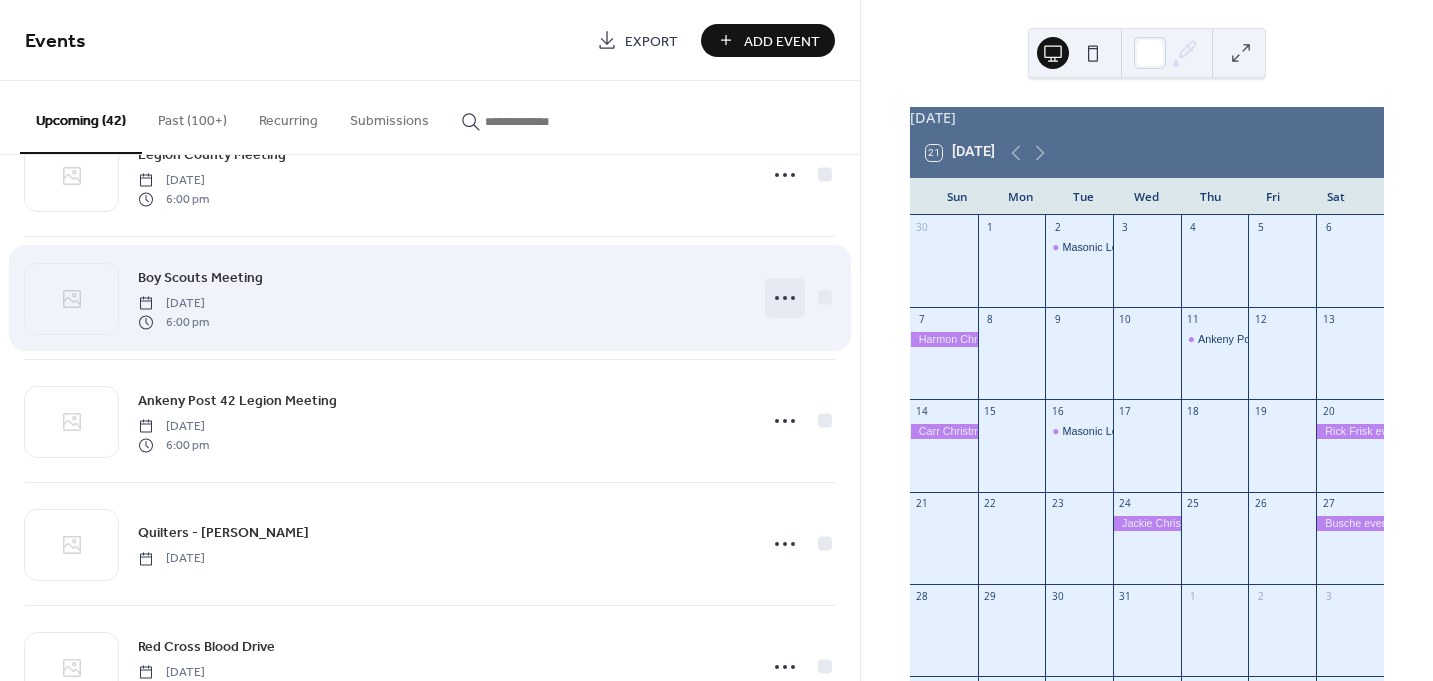 click 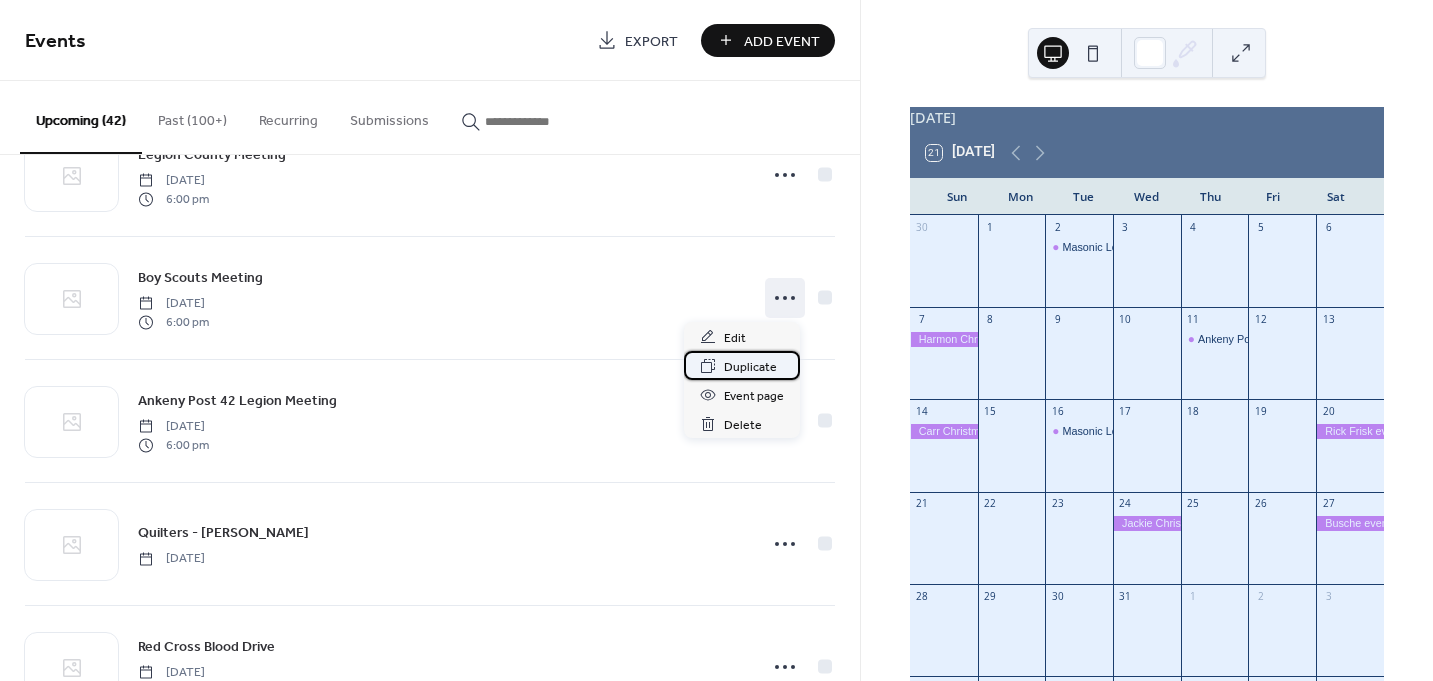 click on "Duplicate" at bounding box center [750, 367] 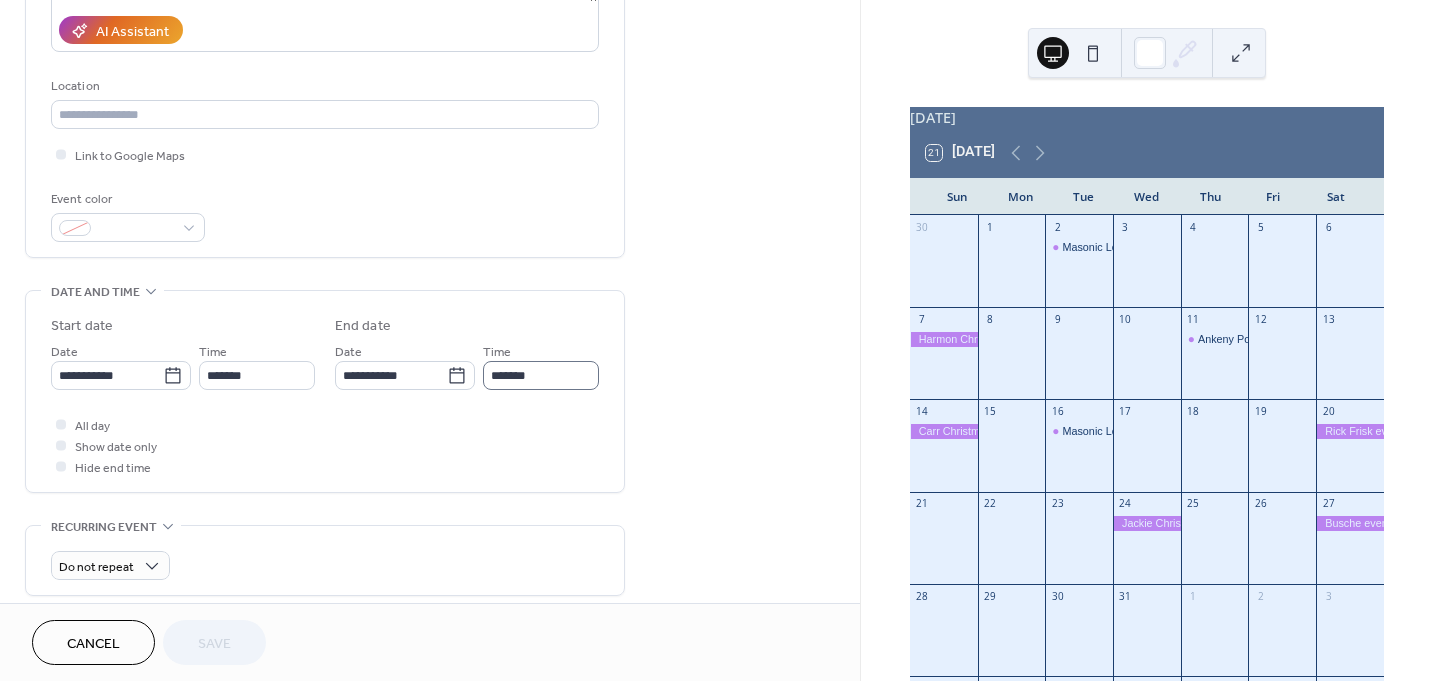 scroll, scrollTop: 400, scrollLeft: 0, axis: vertical 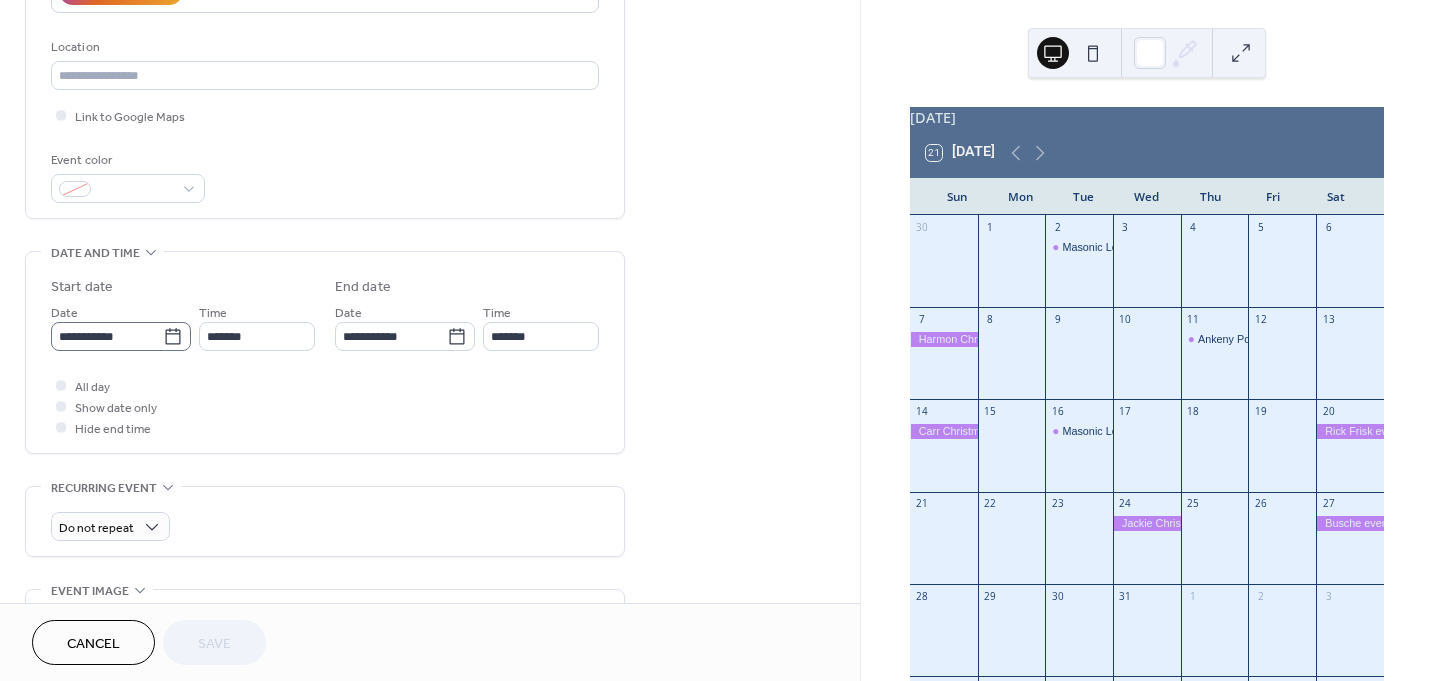 click 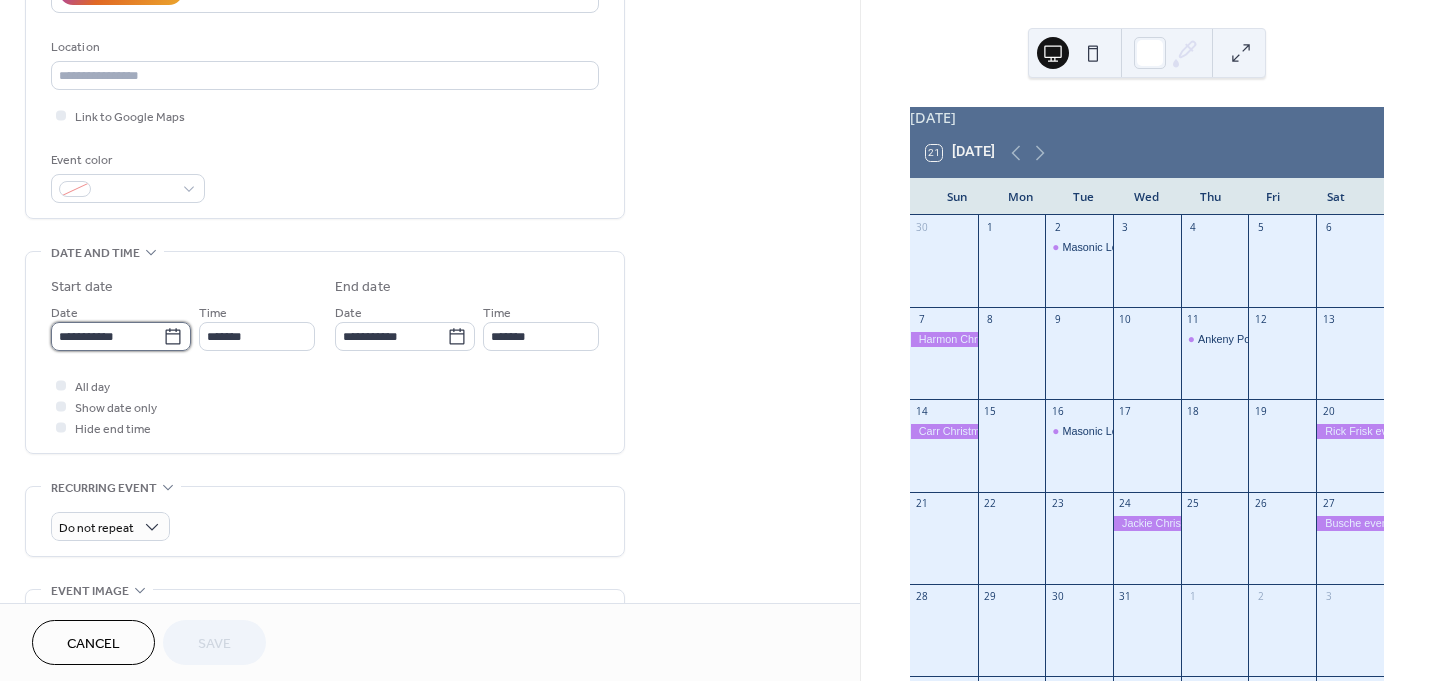 click on "**********" at bounding box center (107, 336) 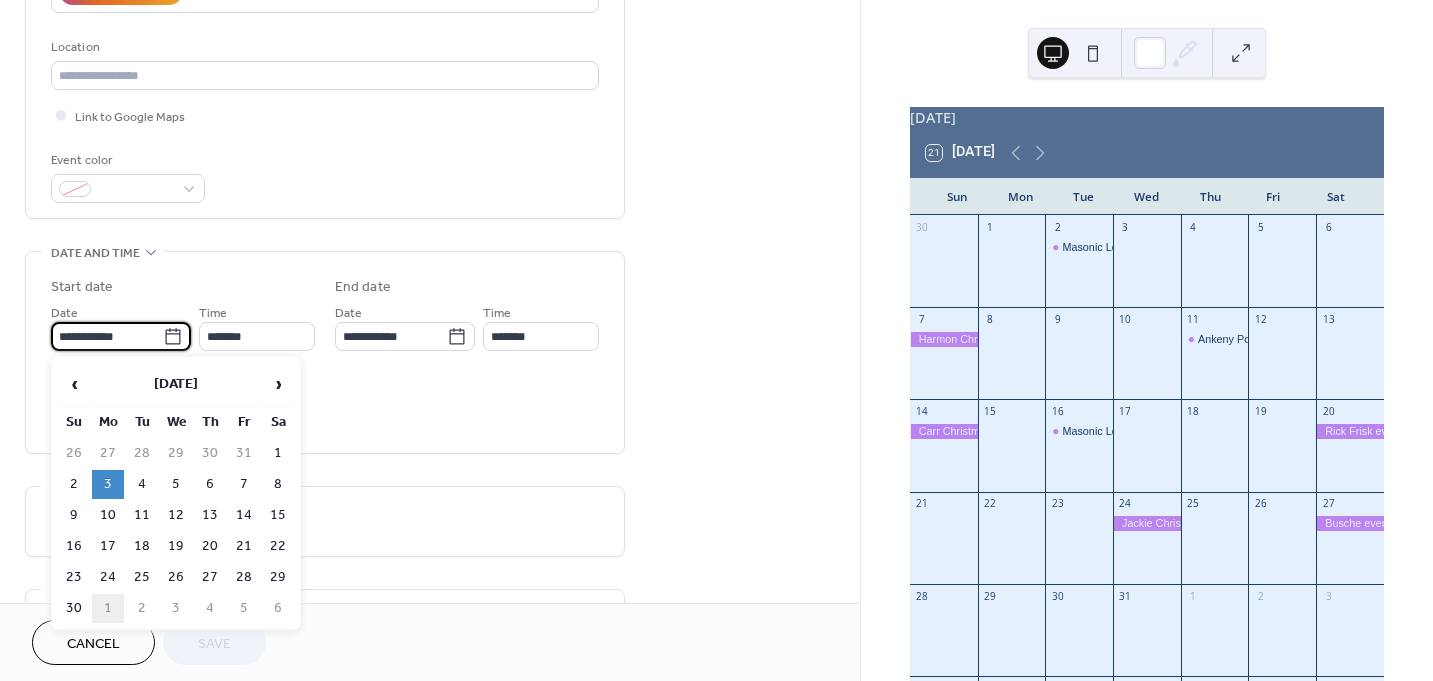 click on "1" at bounding box center [108, 608] 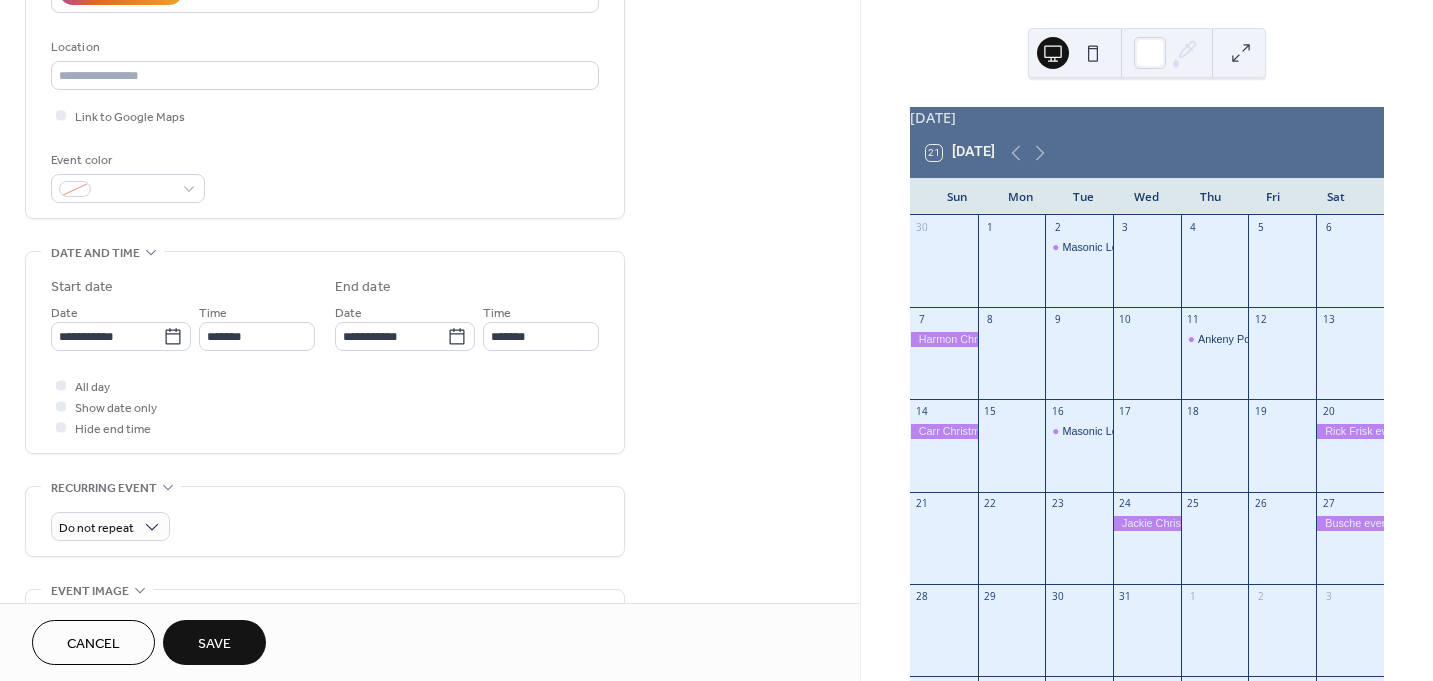 click on "Save" at bounding box center [214, 644] 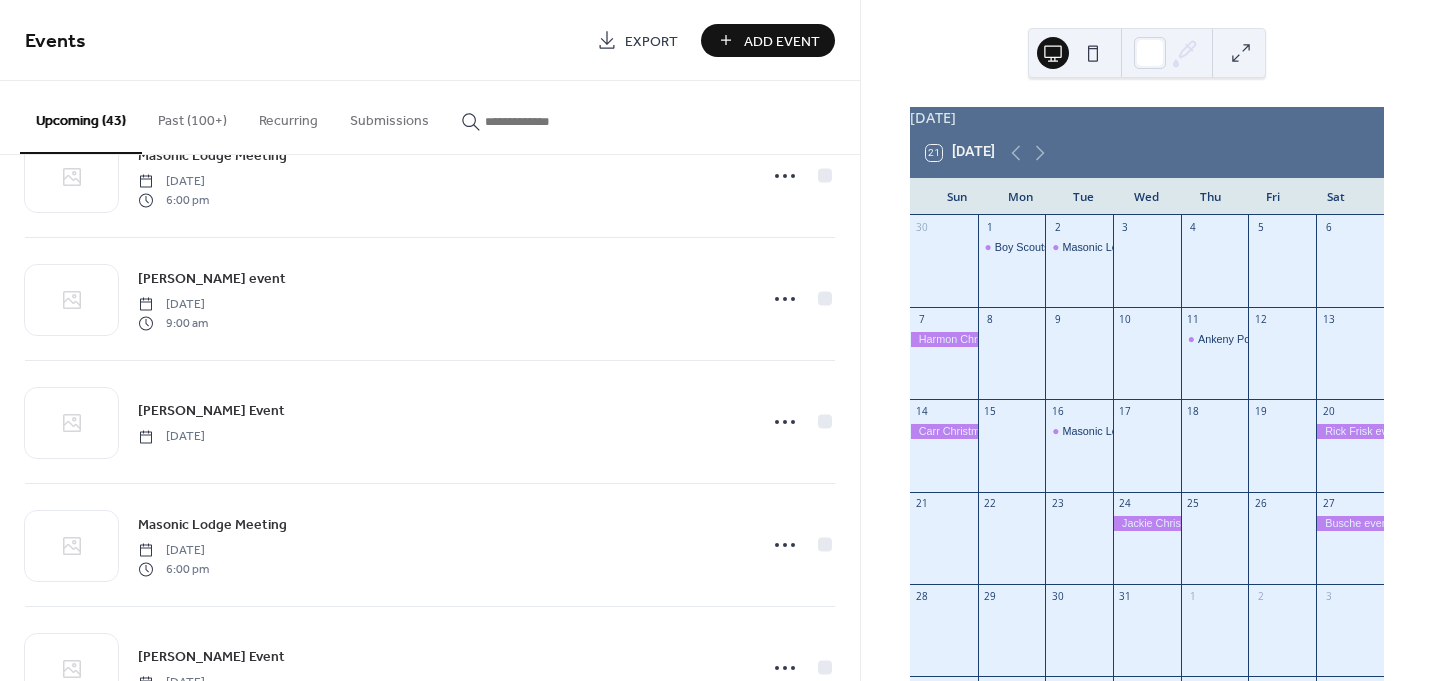 scroll, scrollTop: 100, scrollLeft: 0, axis: vertical 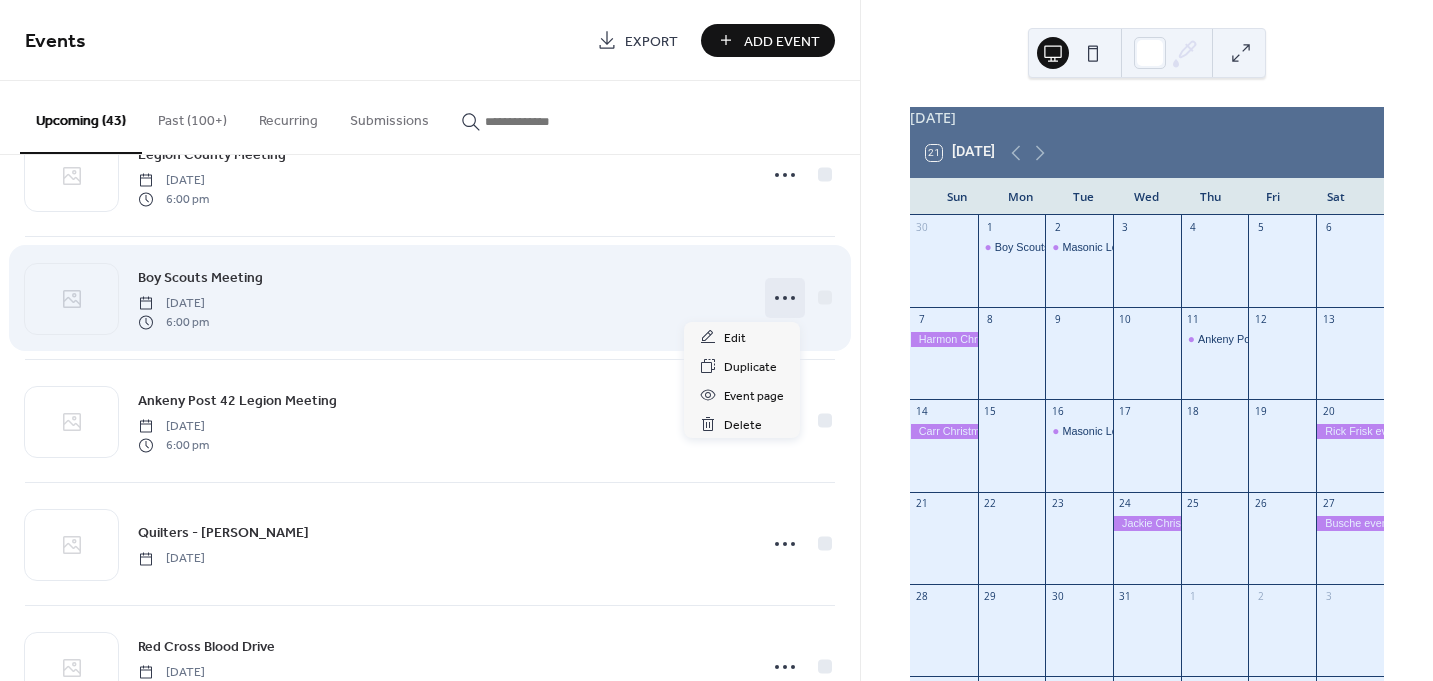 click 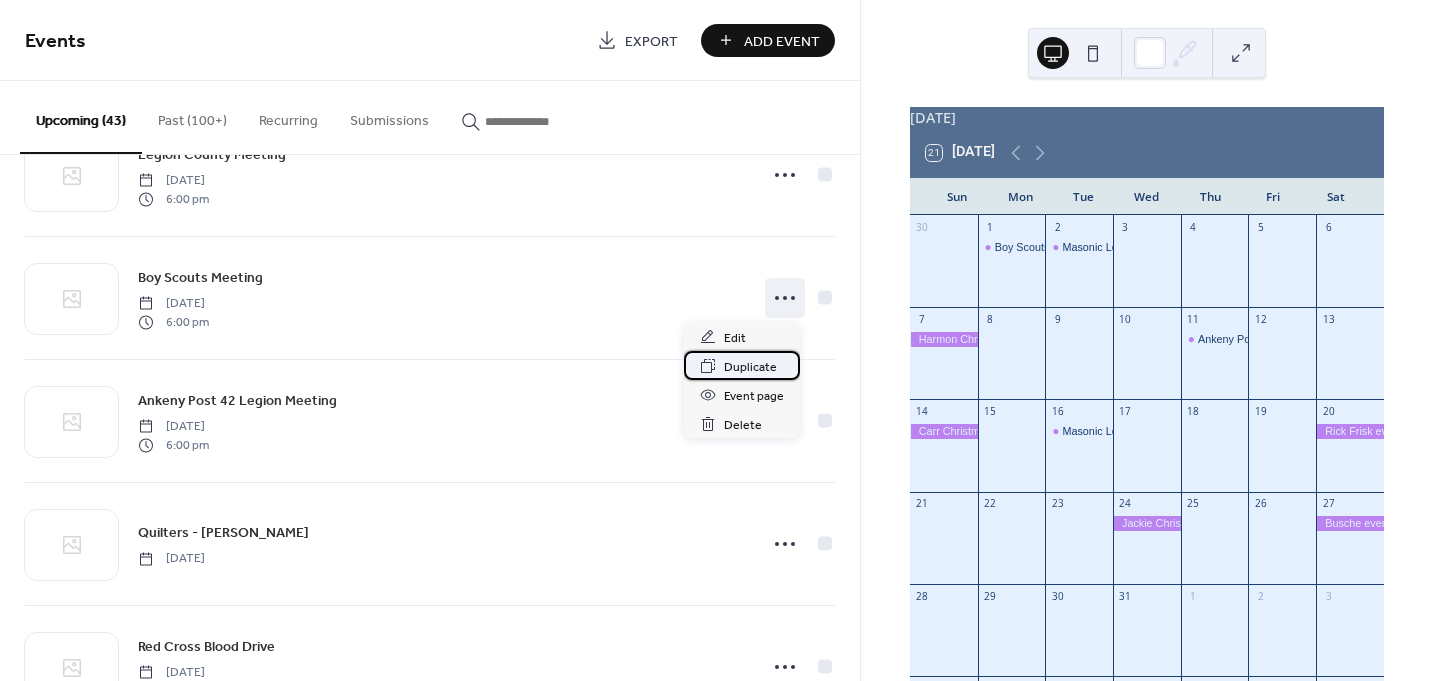 click on "Duplicate" at bounding box center (750, 367) 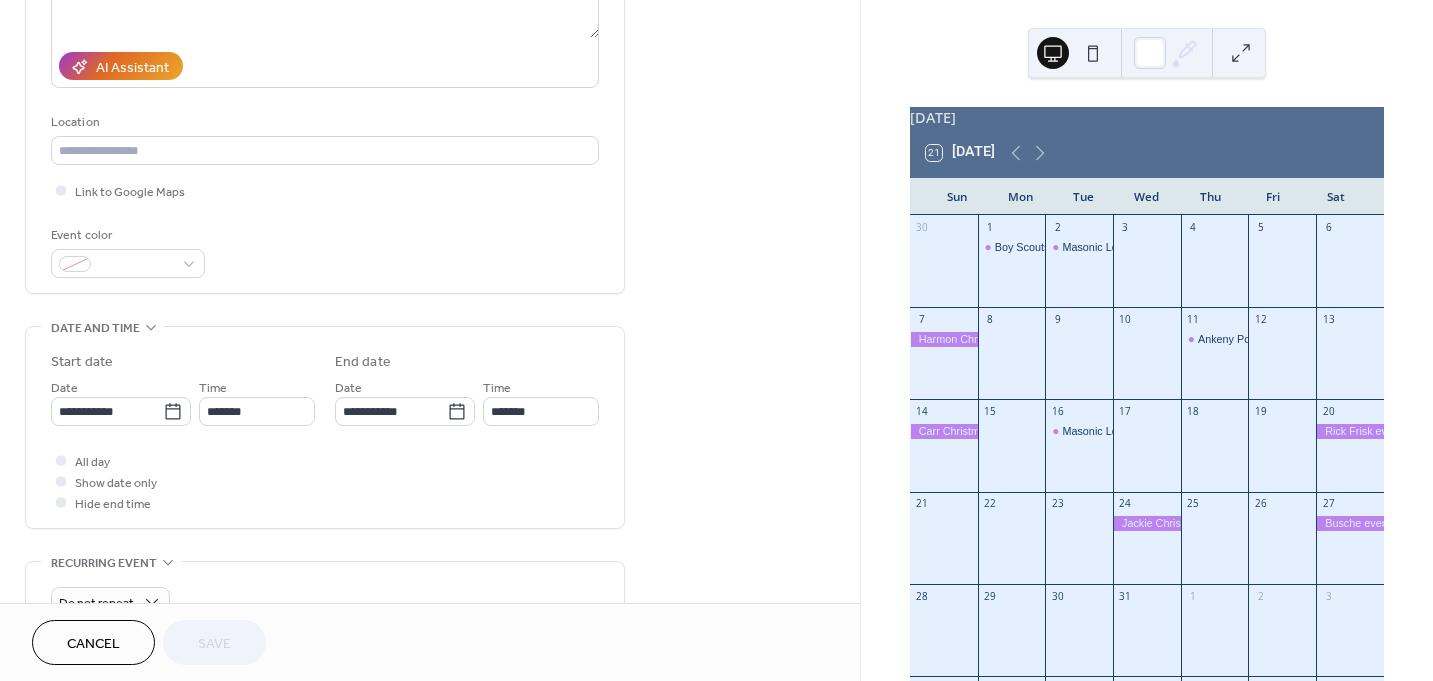scroll, scrollTop: 400, scrollLeft: 0, axis: vertical 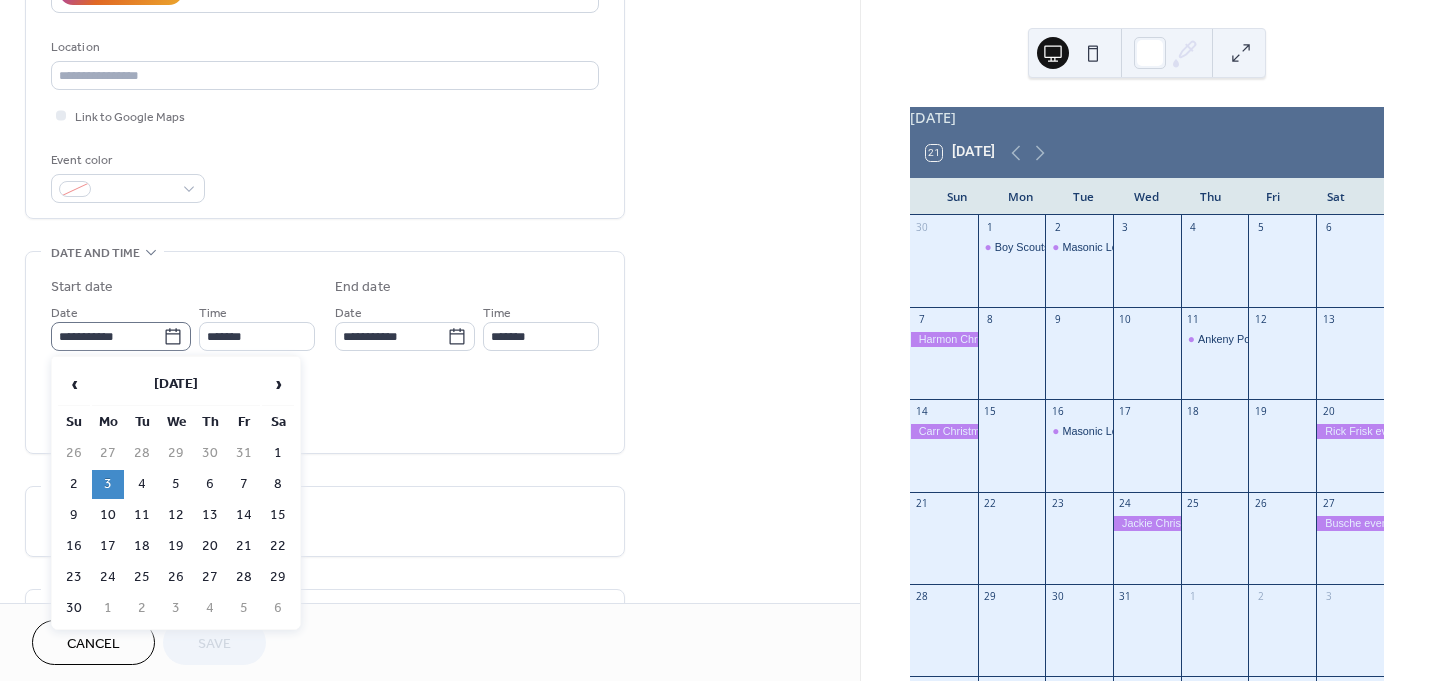 click 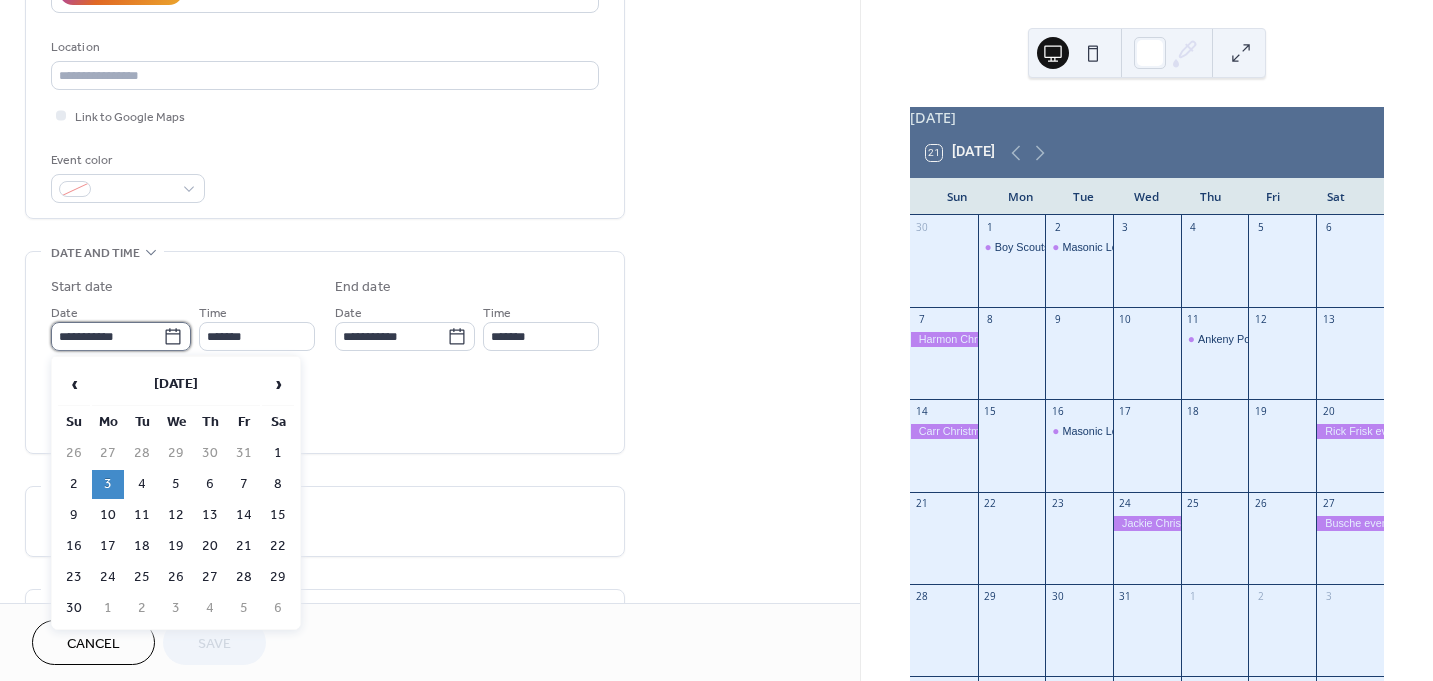 click on "**********" at bounding box center (107, 336) 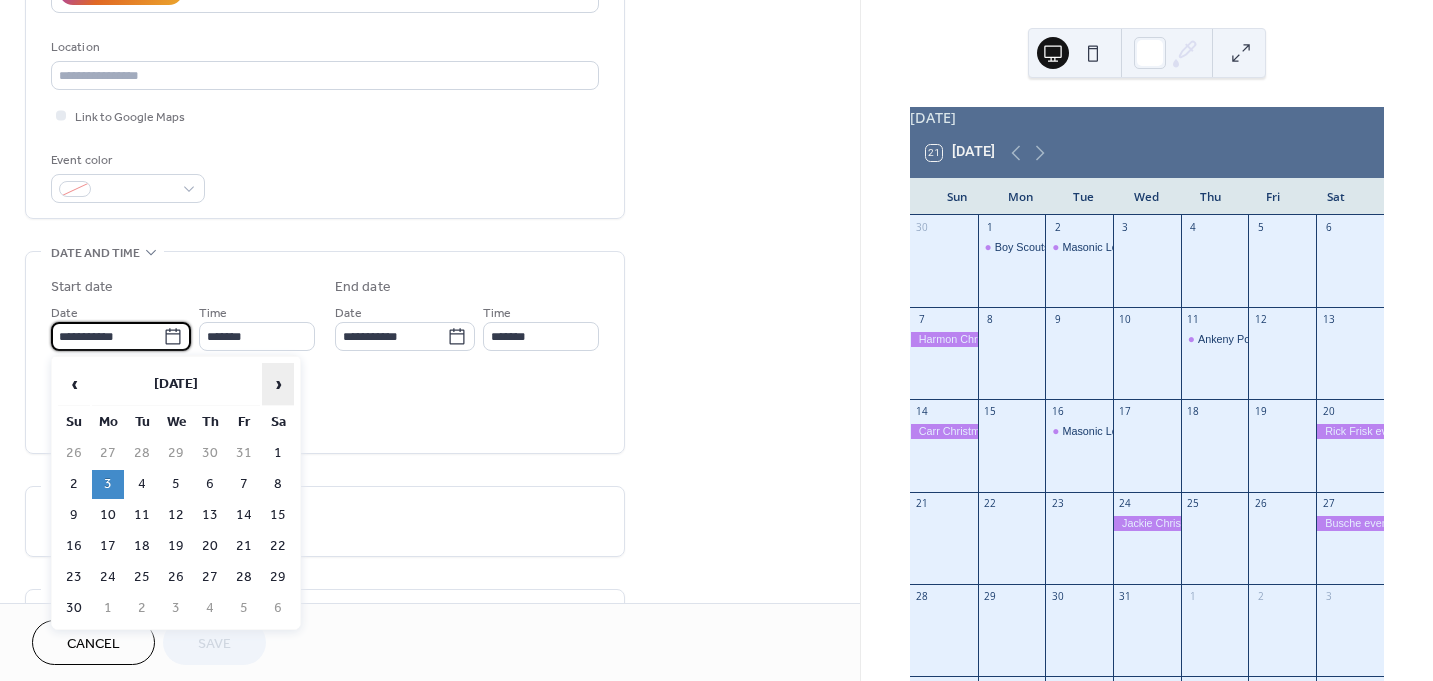 click on "›" at bounding box center [278, 384] 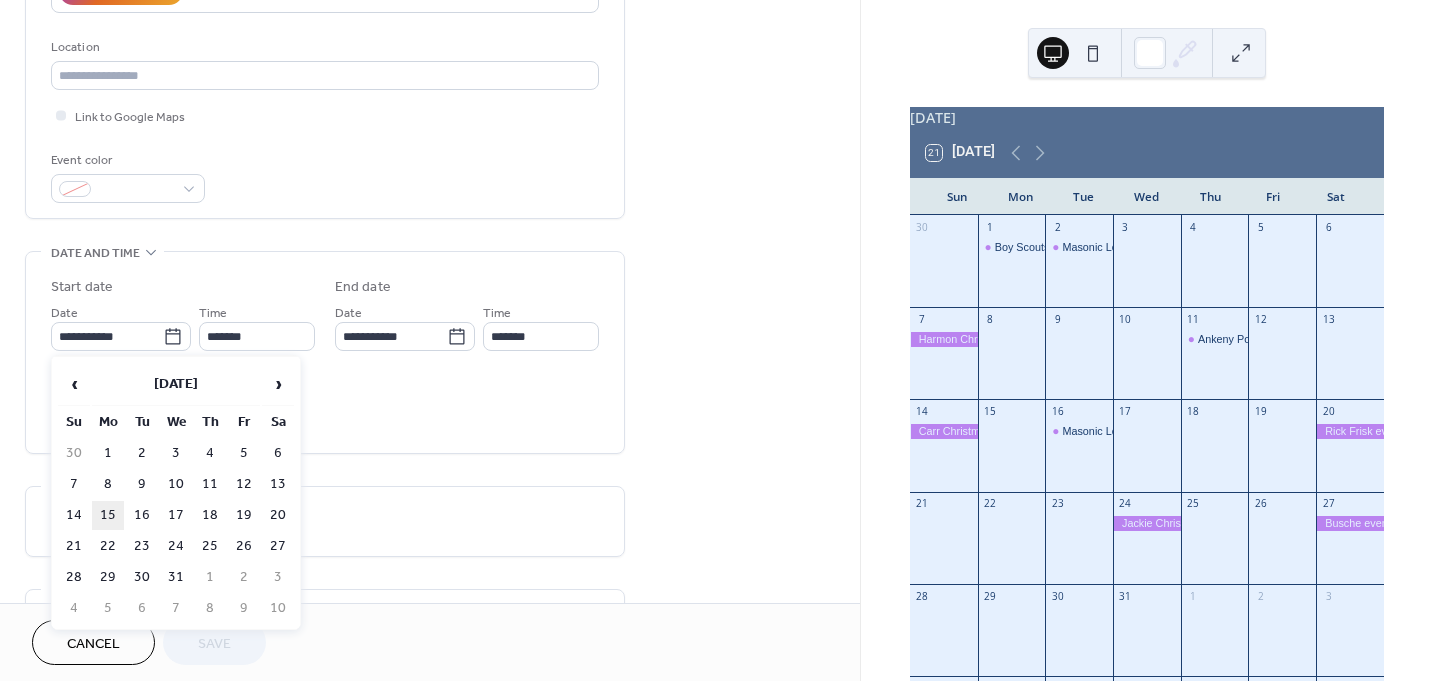click on "15" at bounding box center [108, 515] 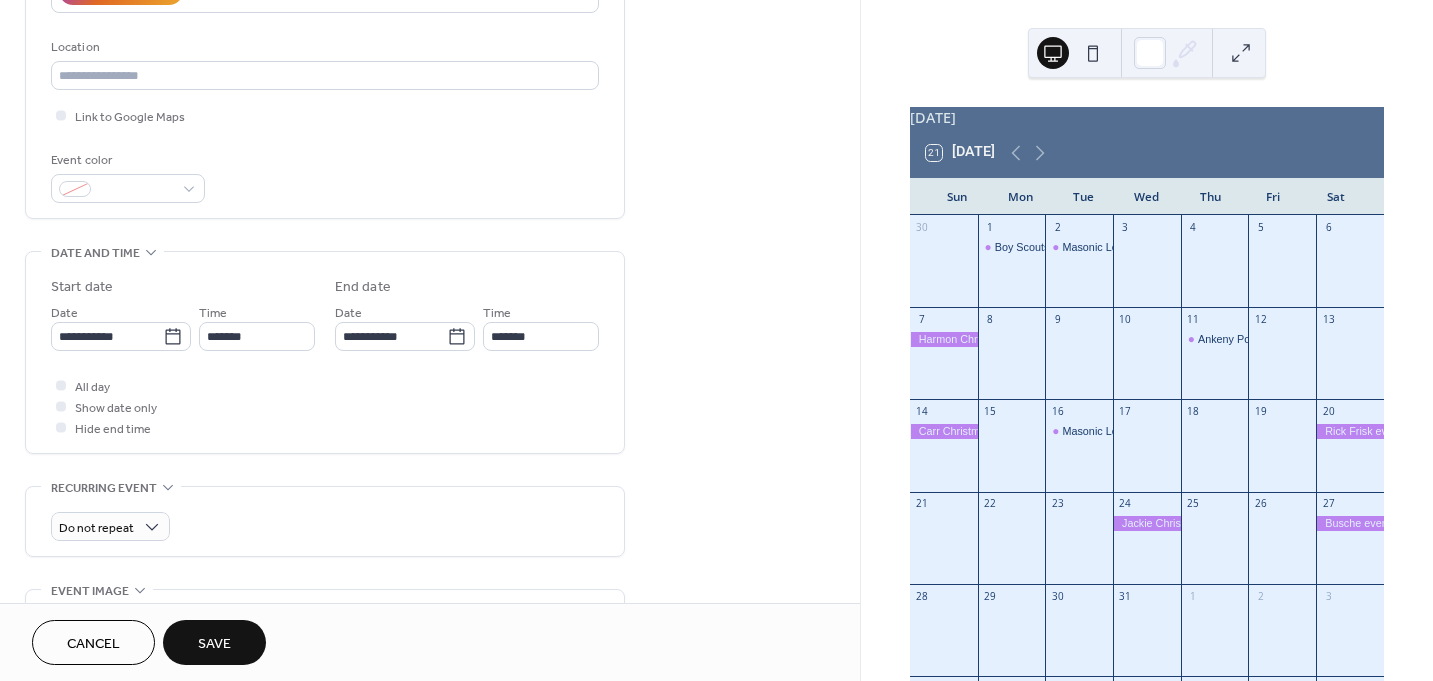 click on "Save" at bounding box center [214, 644] 